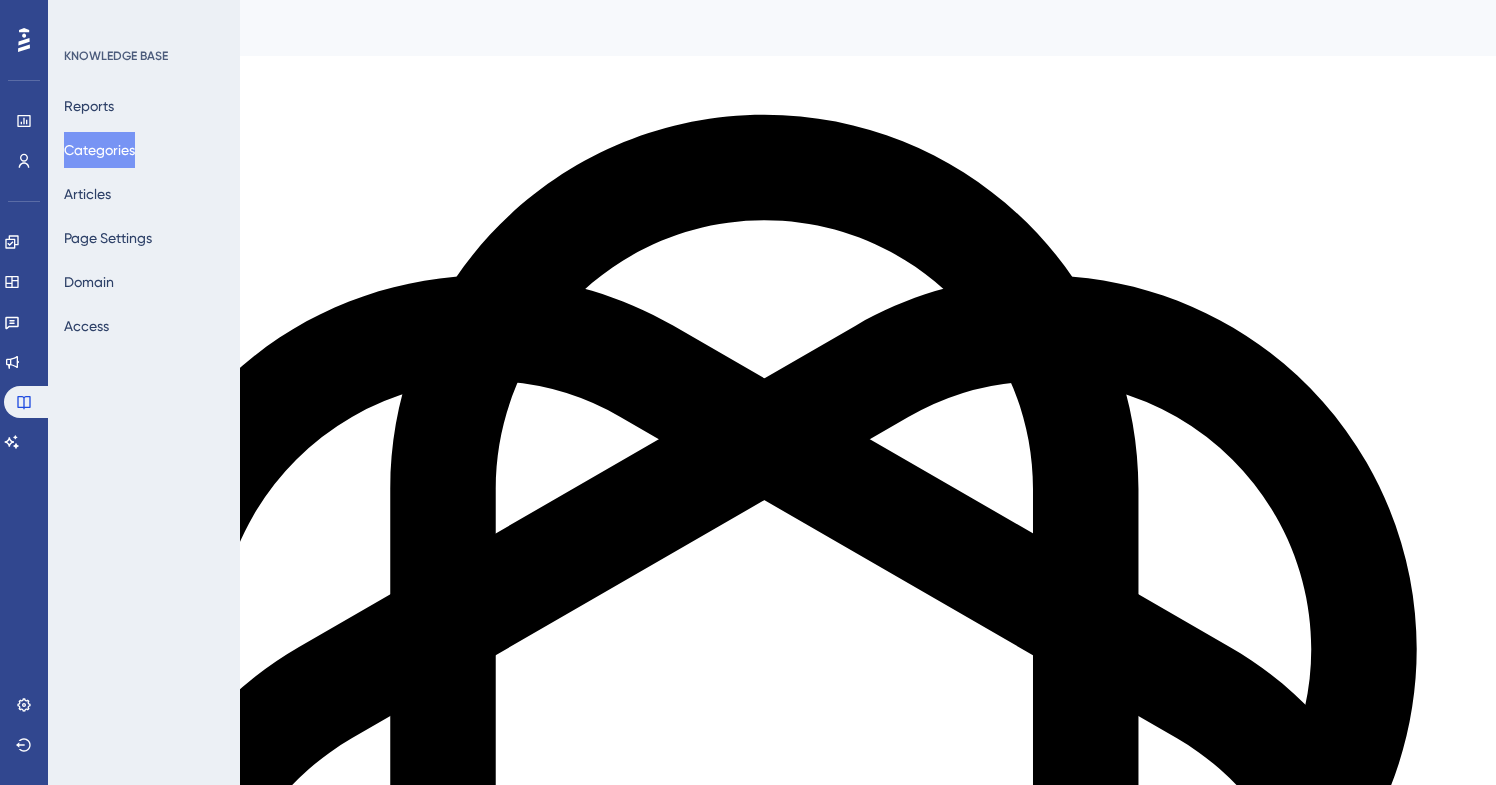 scroll, scrollTop: 0, scrollLeft: 0, axis: both 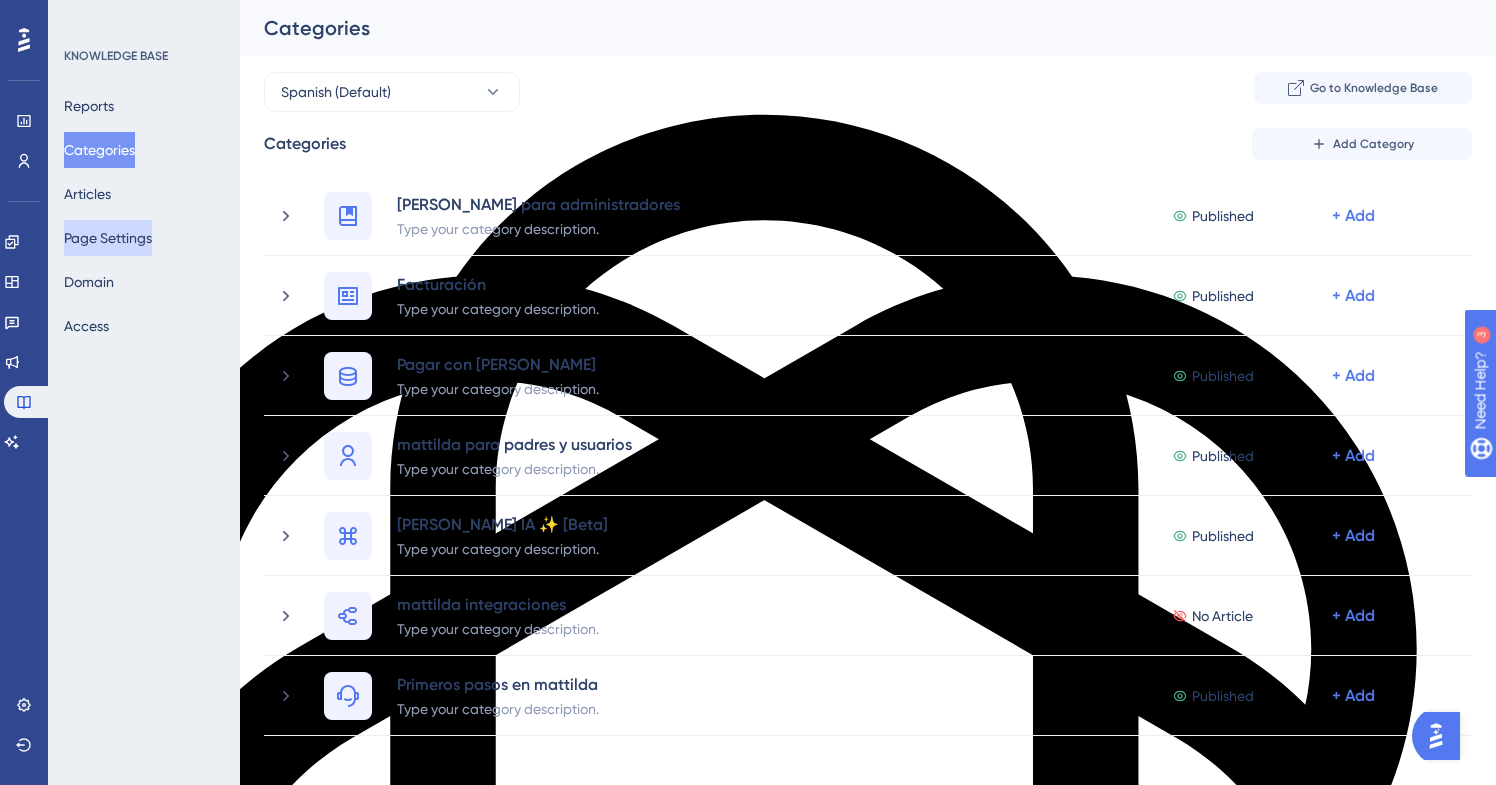 click on "Page Settings" at bounding box center [108, 238] 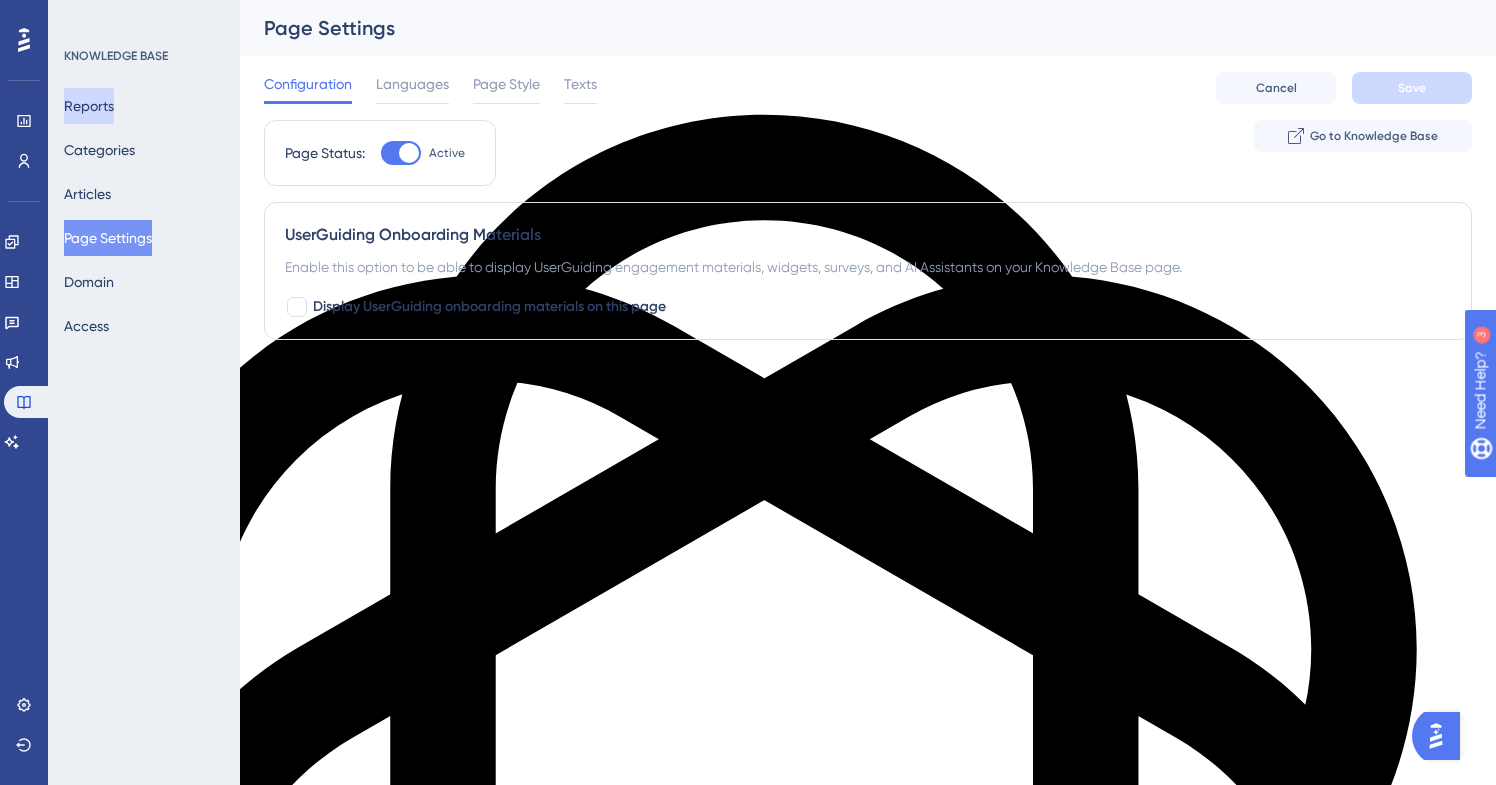 click on "Reports" at bounding box center [89, 106] 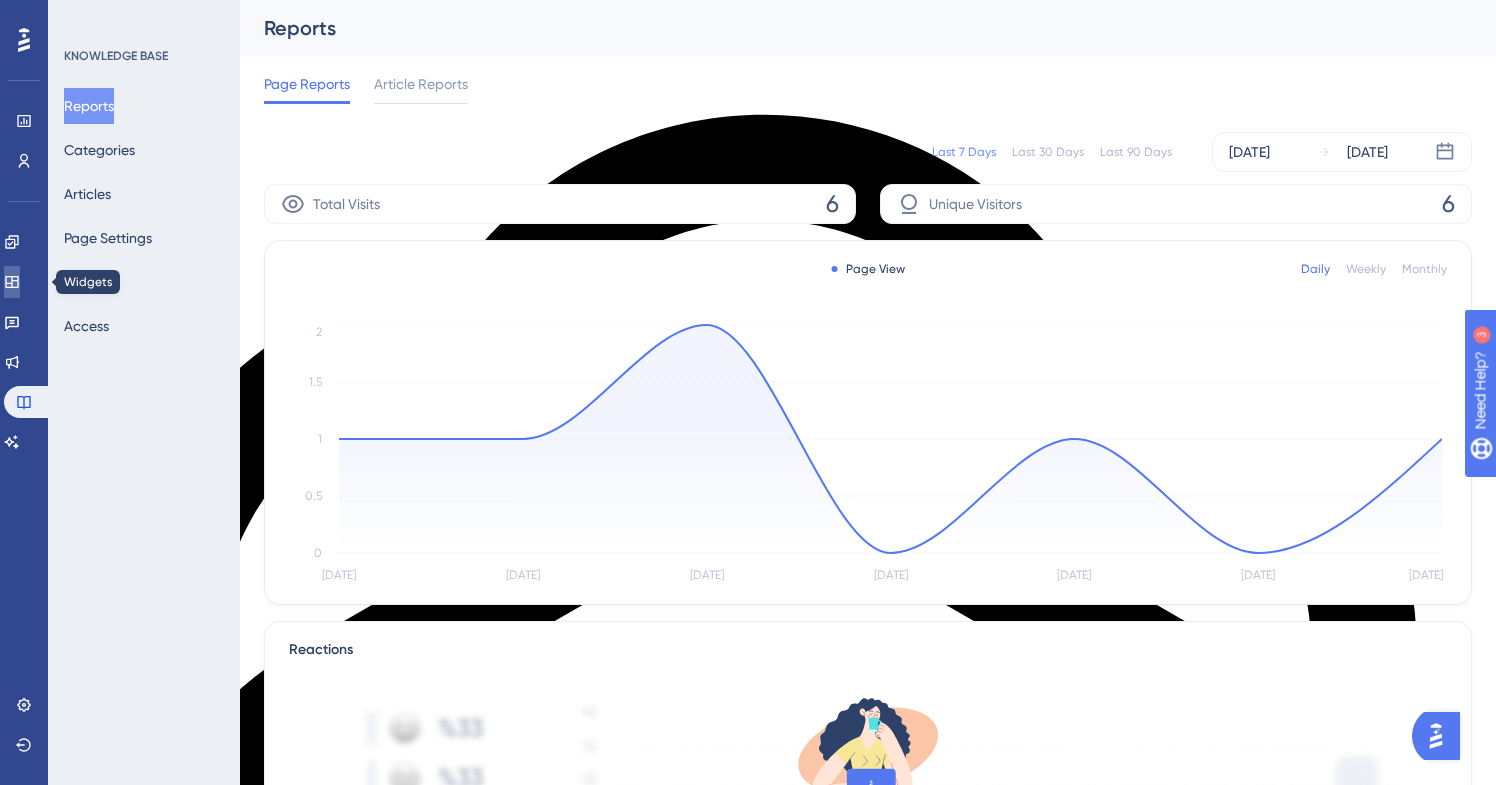 click 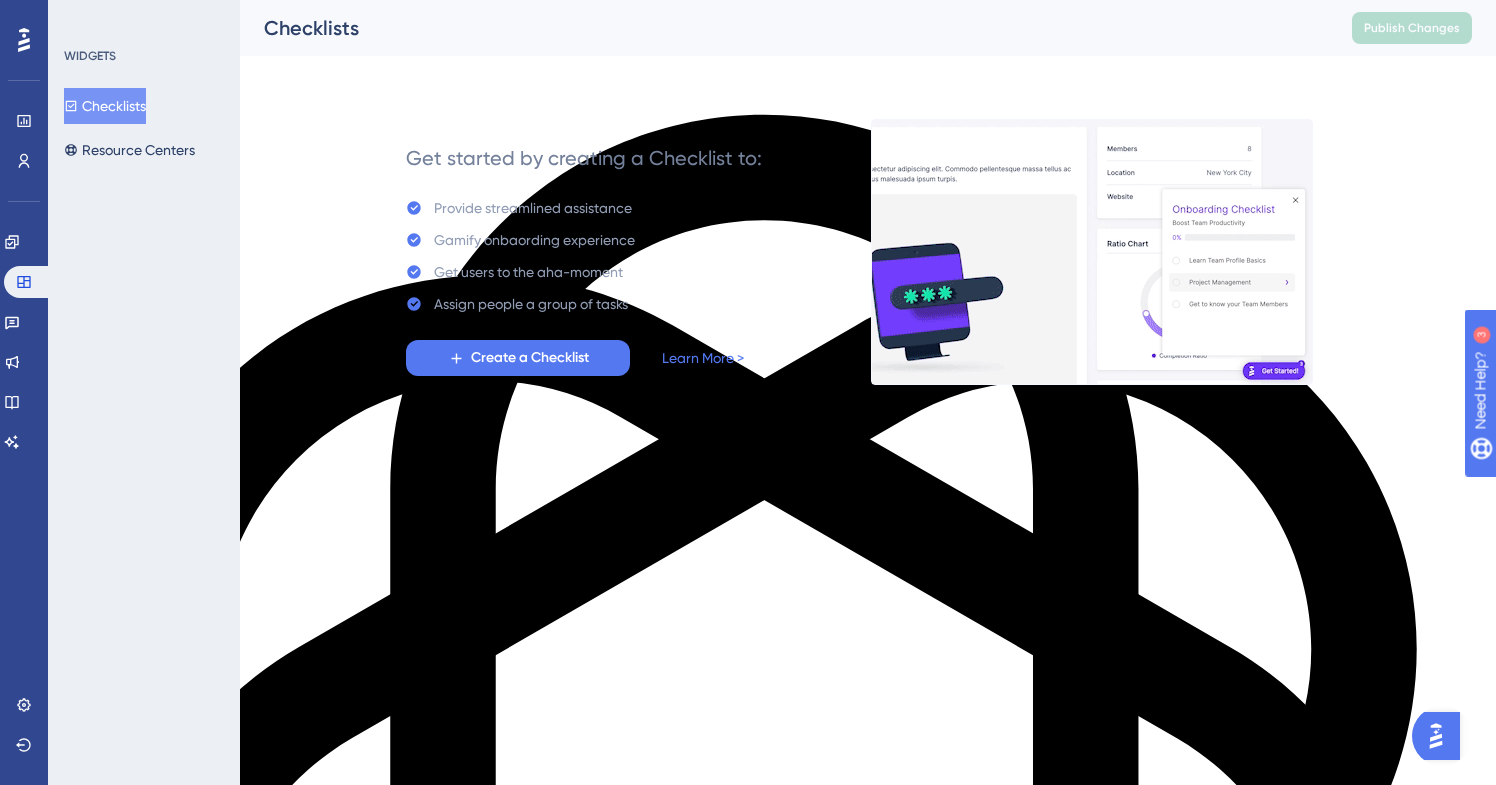 click on "WIDGETS Checklists Resource Centers" at bounding box center [144, 392] 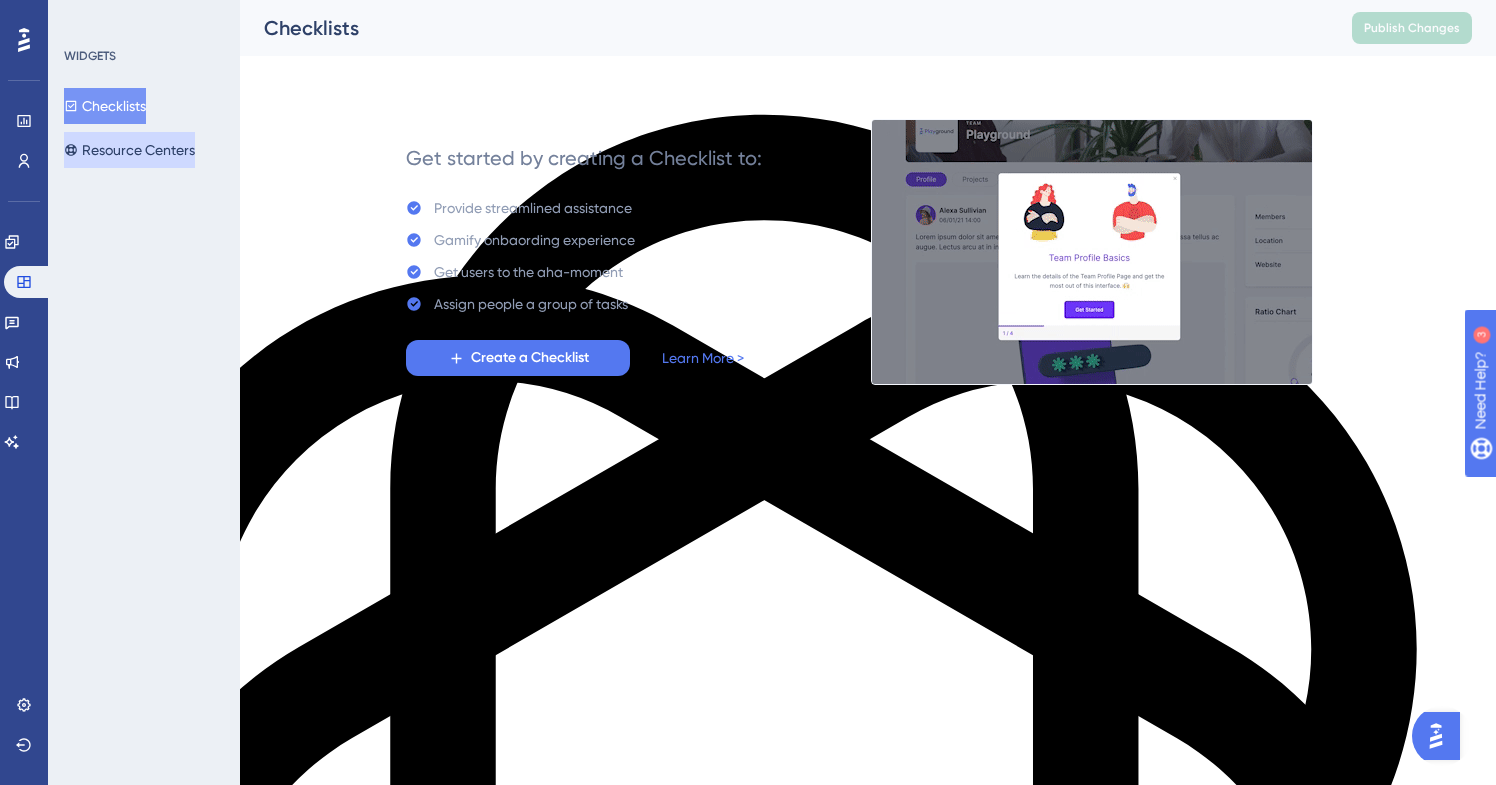 click on "Resource Centers" at bounding box center (129, 150) 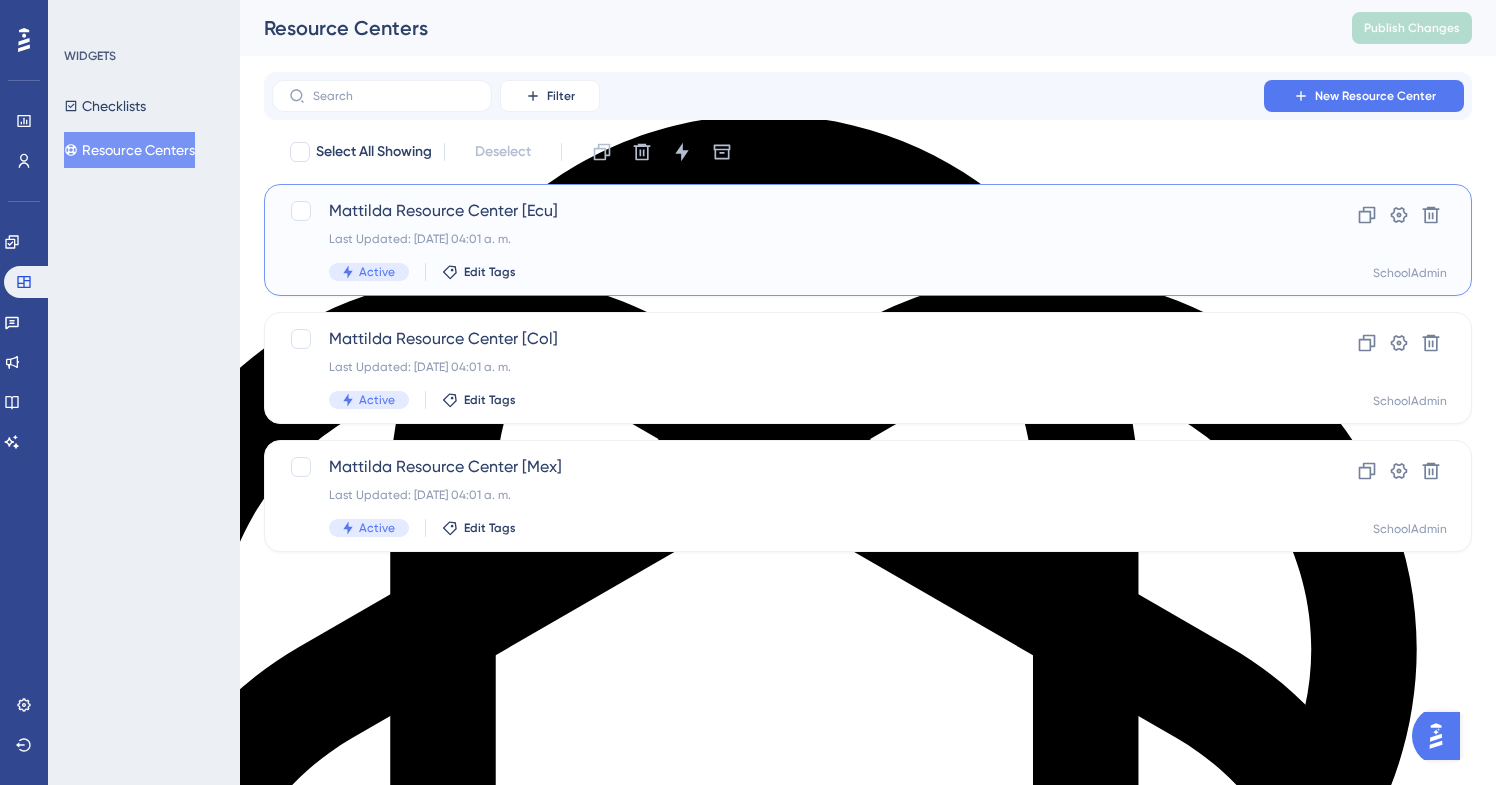 click on "Last Updated: [DATE] 04:01 a. m." at bounding box center [788, 239] 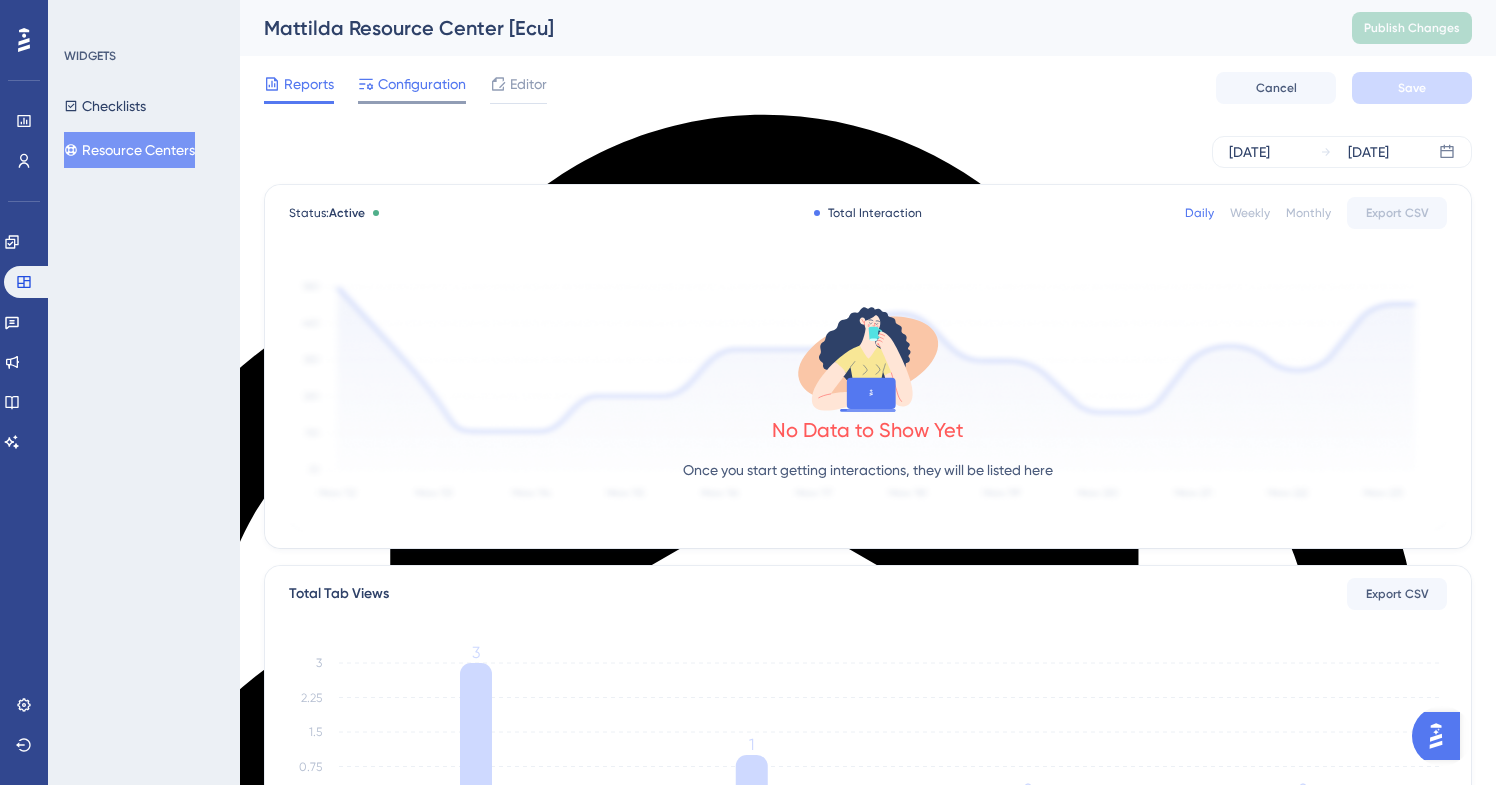 click on "Configuration" at bounding box center (422, 84) 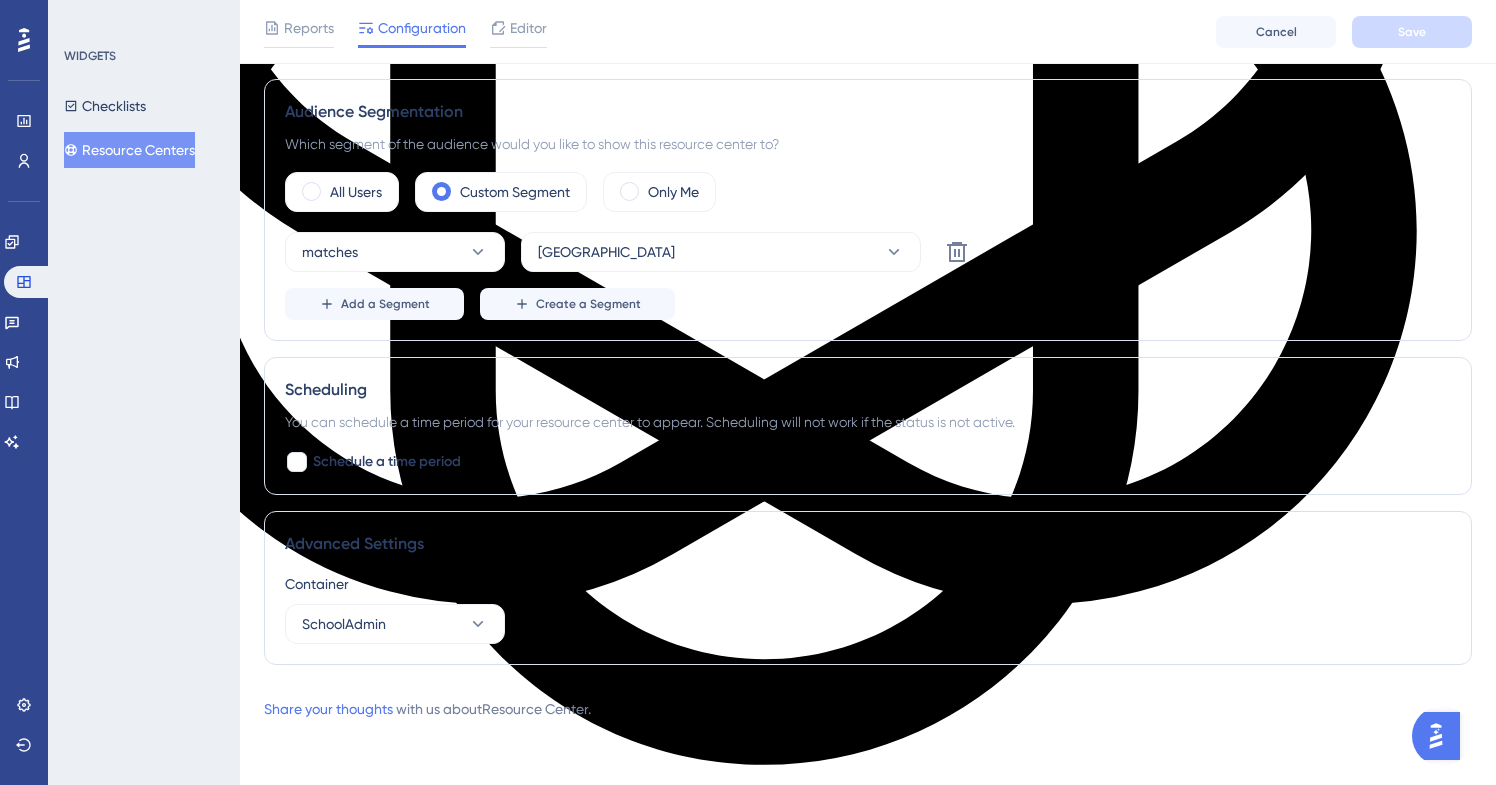 scroll, scrollTop: 0, scrollLeft: 0, axis: both 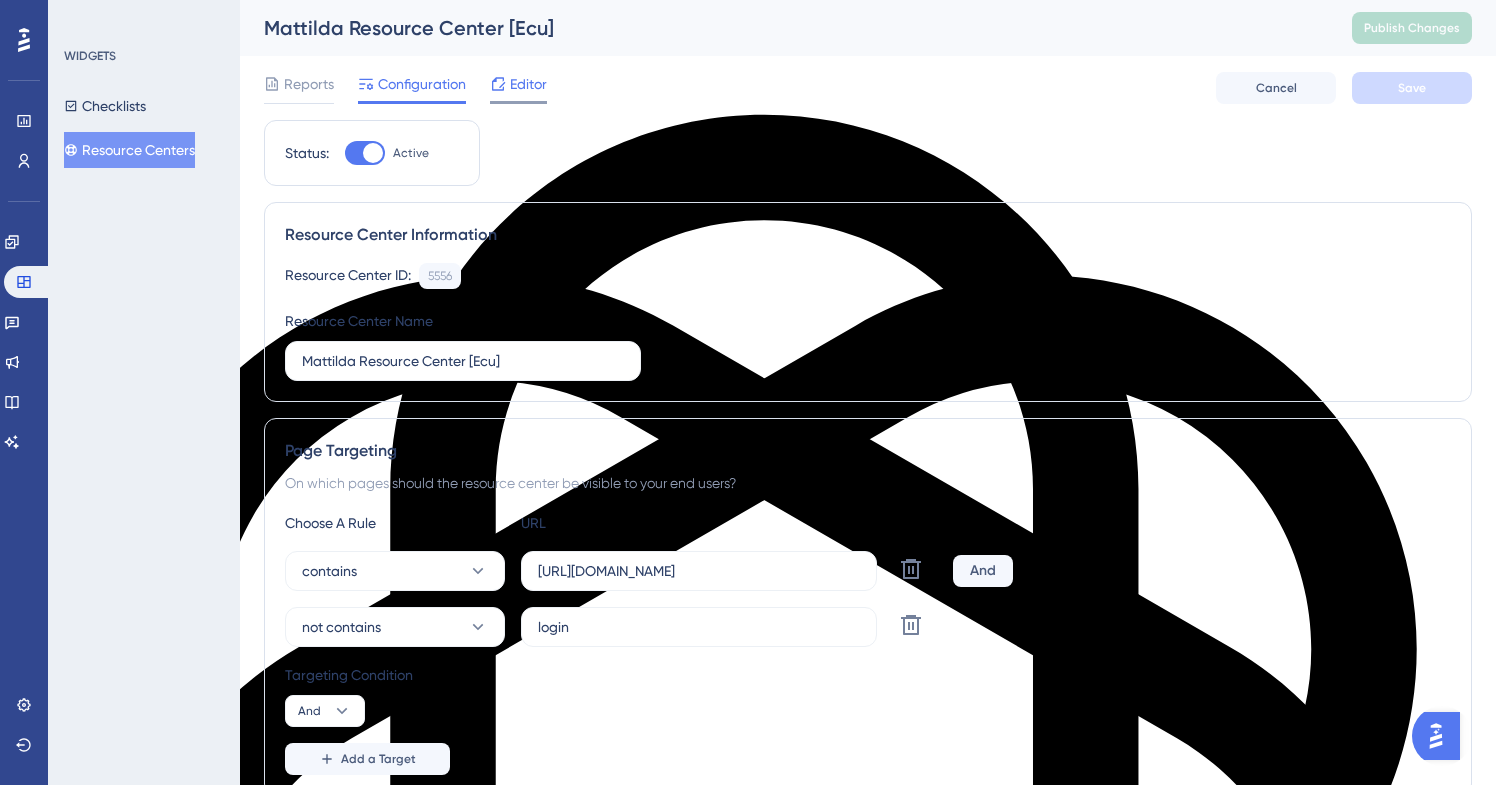 click on "Editor" at bounding box center (528, 84) 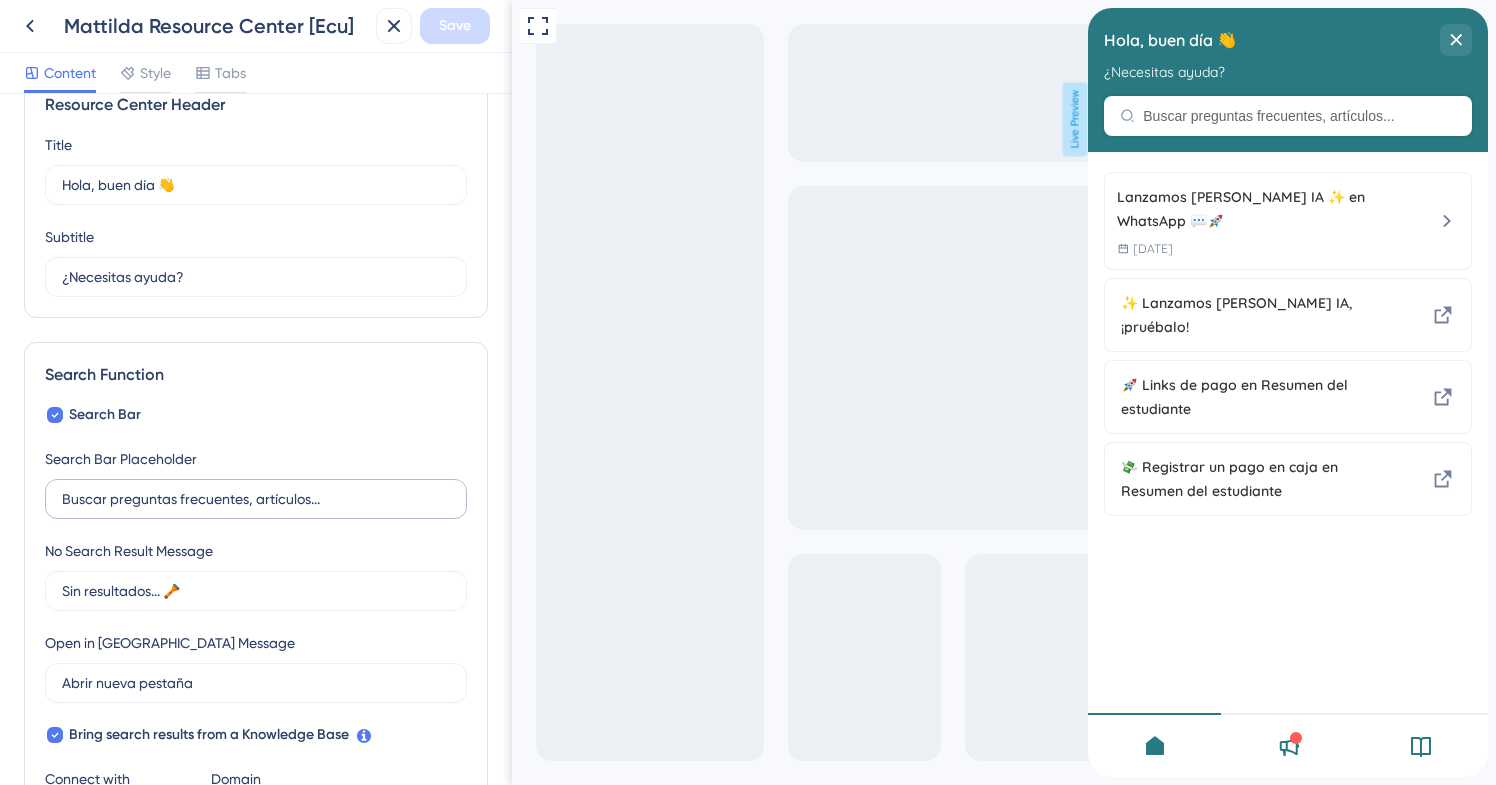 scroll, scrollTop: 0, scrollLeft: 0, axis: both 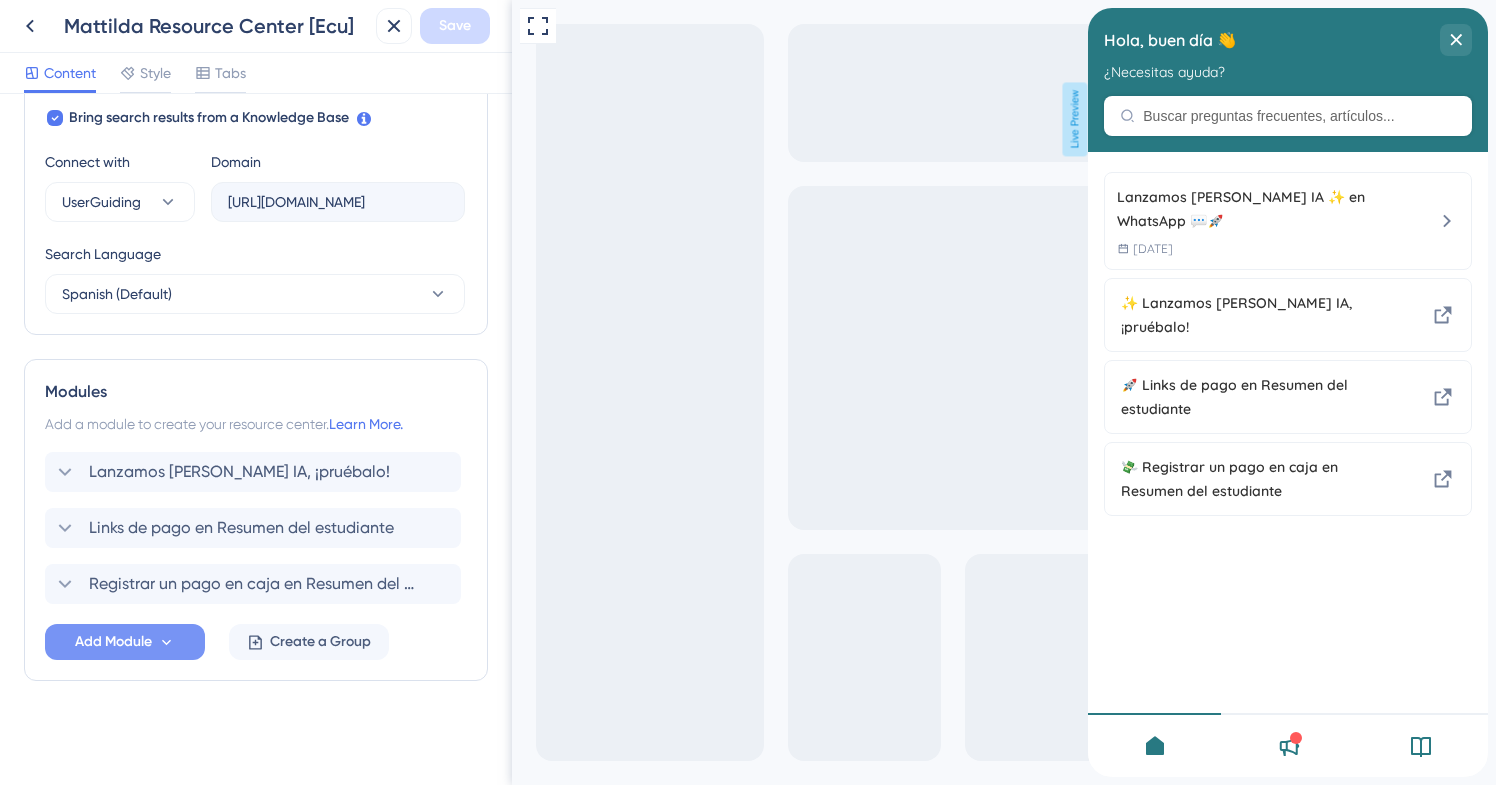 click on "Add Module" at bounding box center [113, 642] 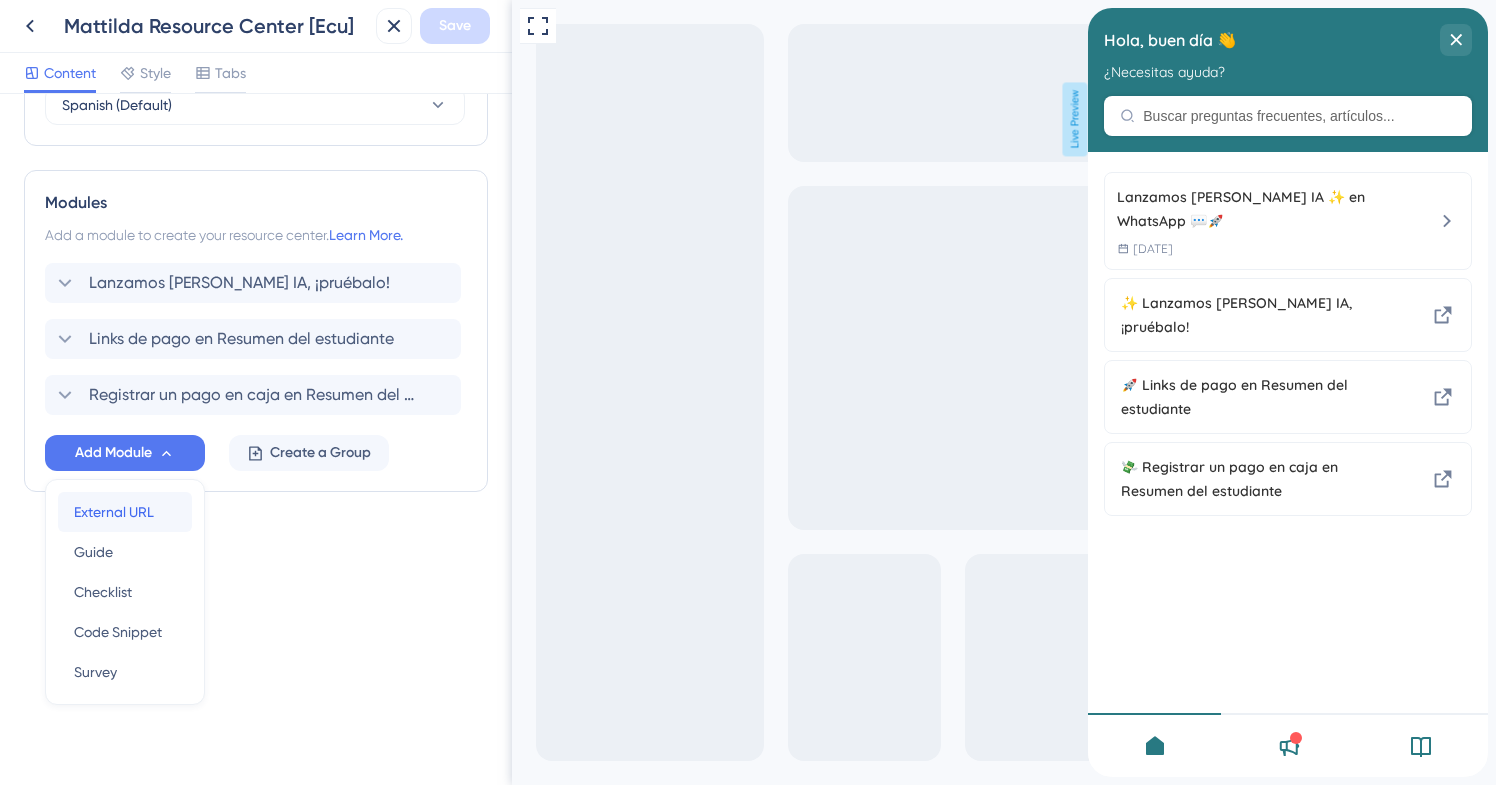 click on "External URL" at bounding box center (114, 512) 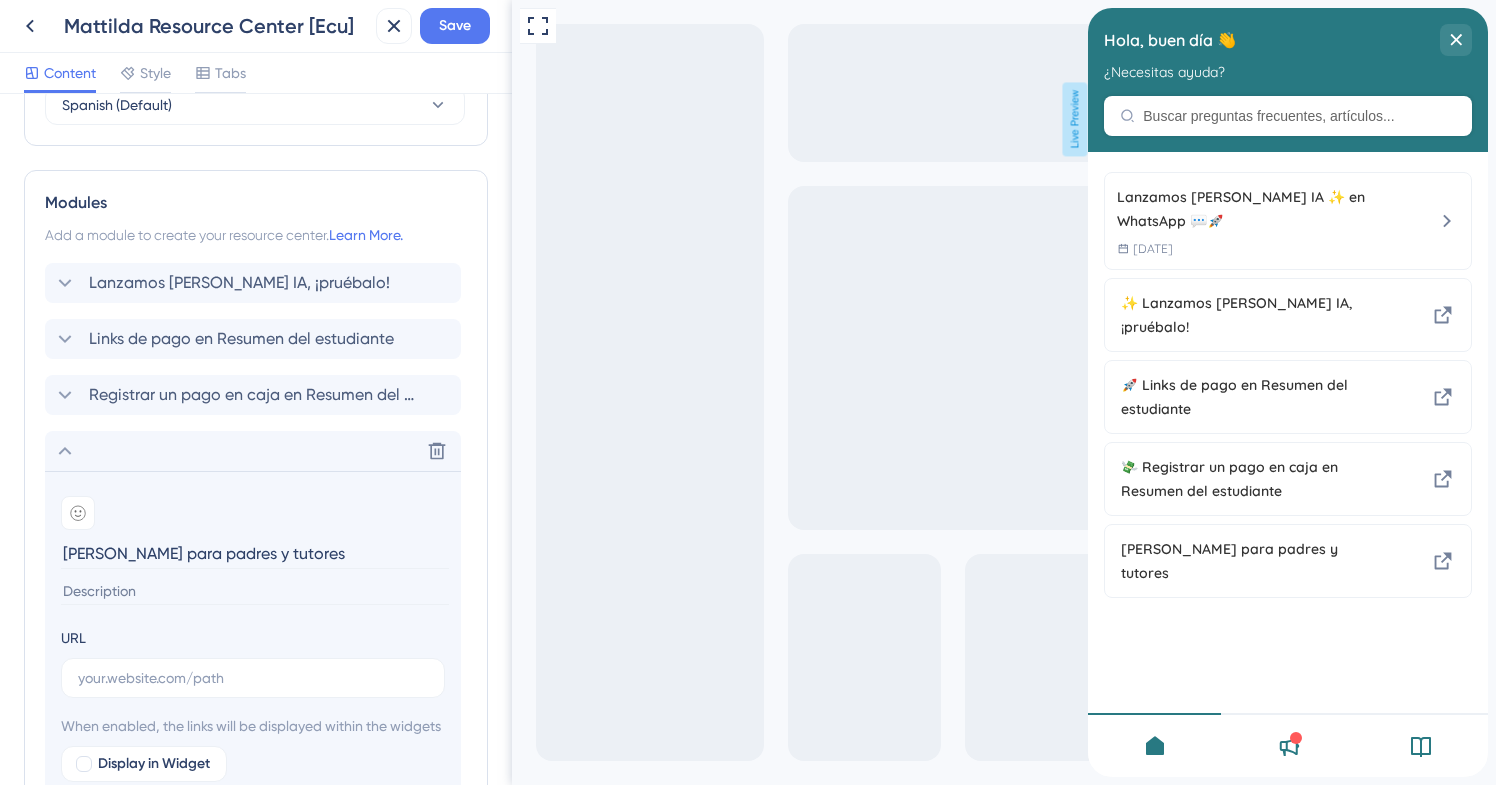 type on "[PERSON_NAME] para padres y tutores" 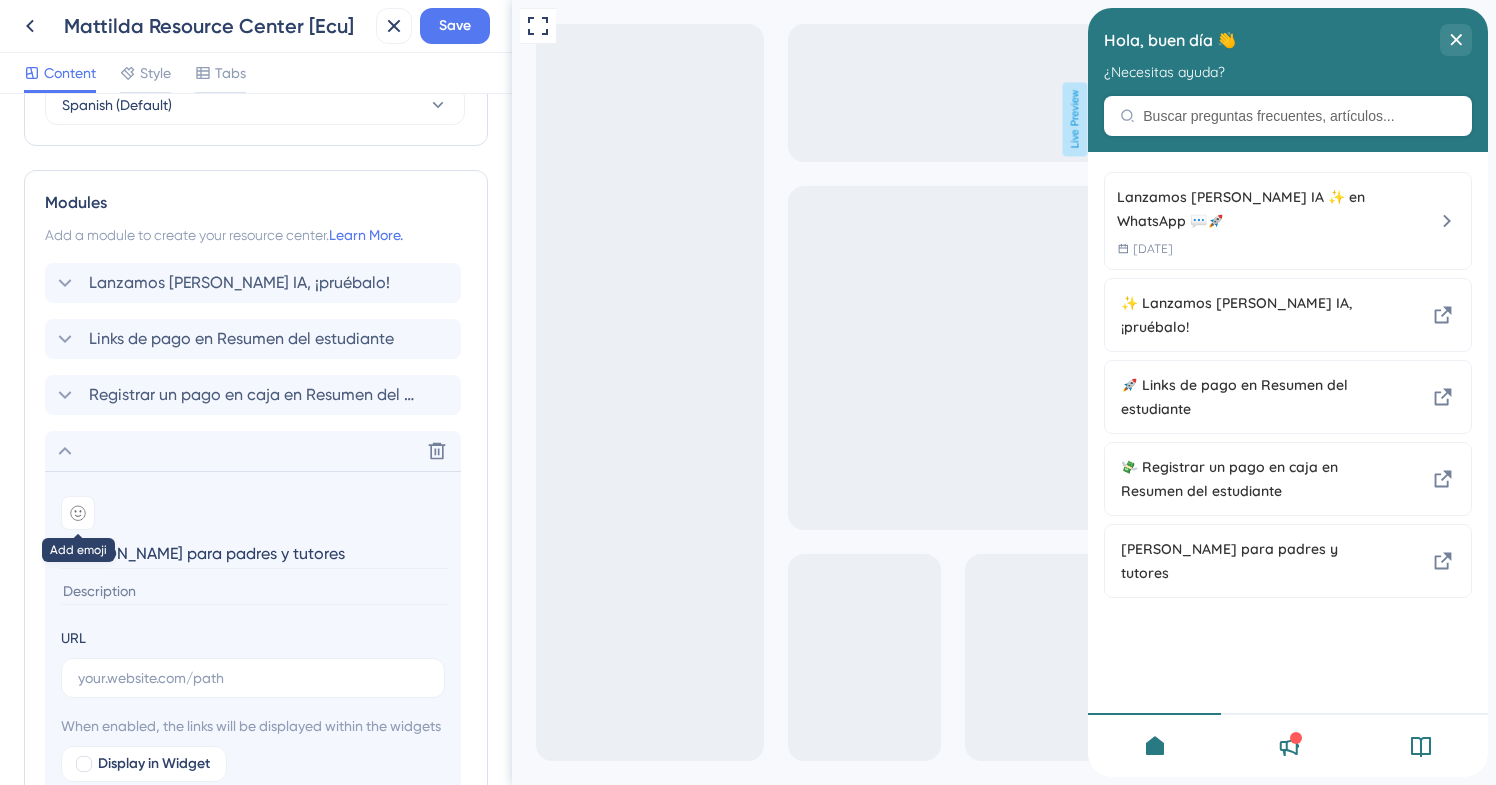 click 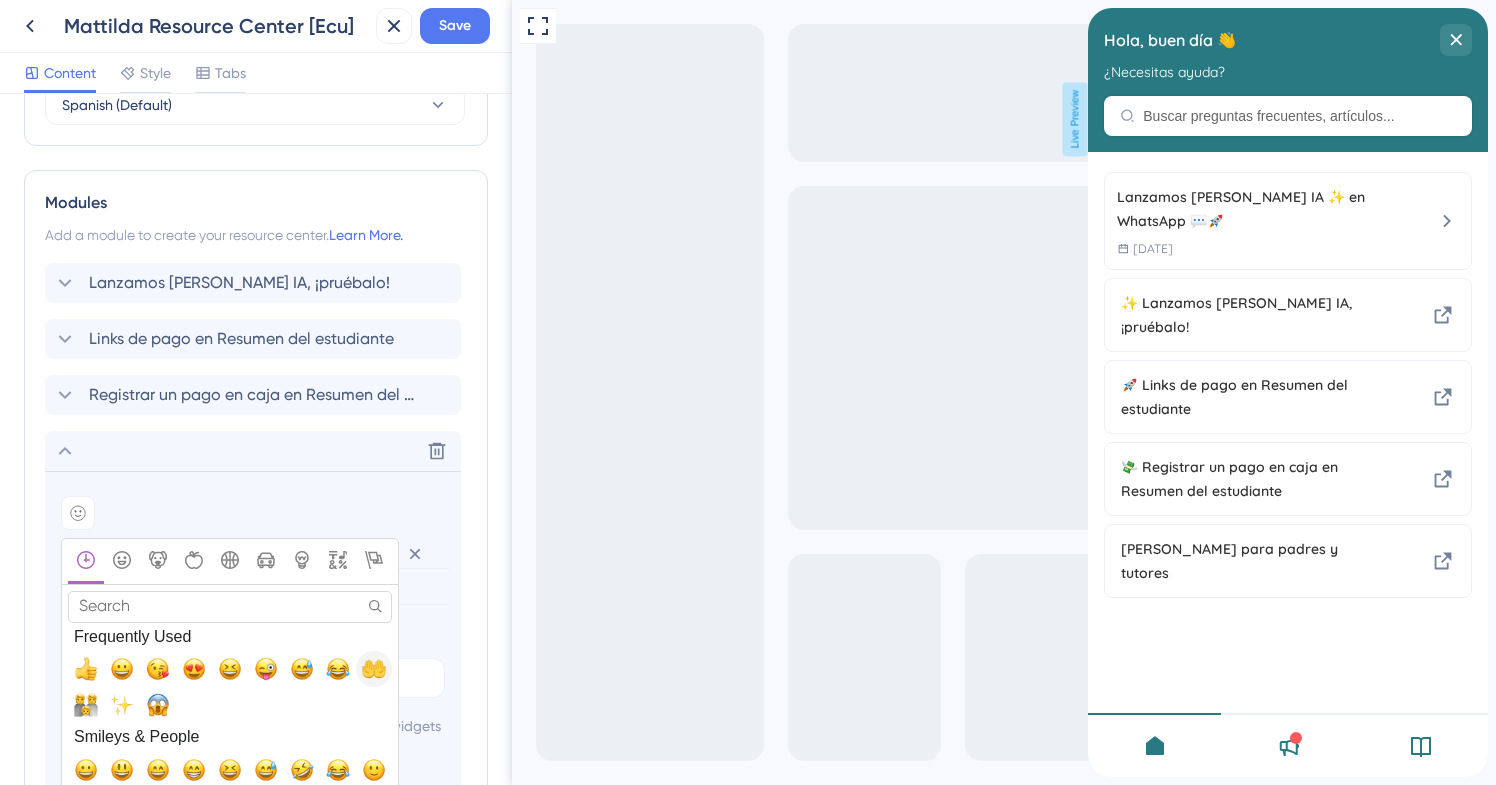 click at bounding box center [374, 669] 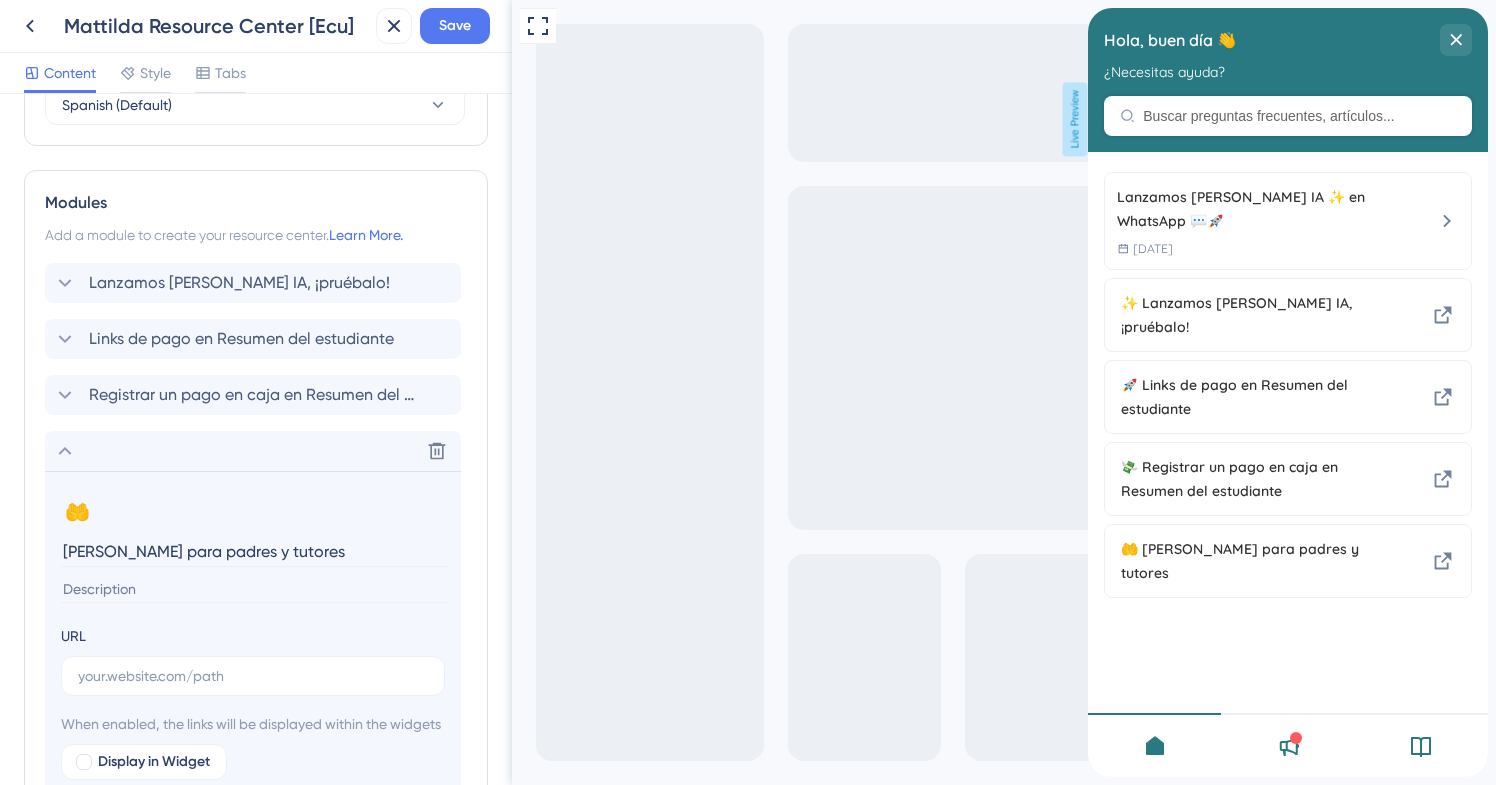 click at bounding box center [255, 589] 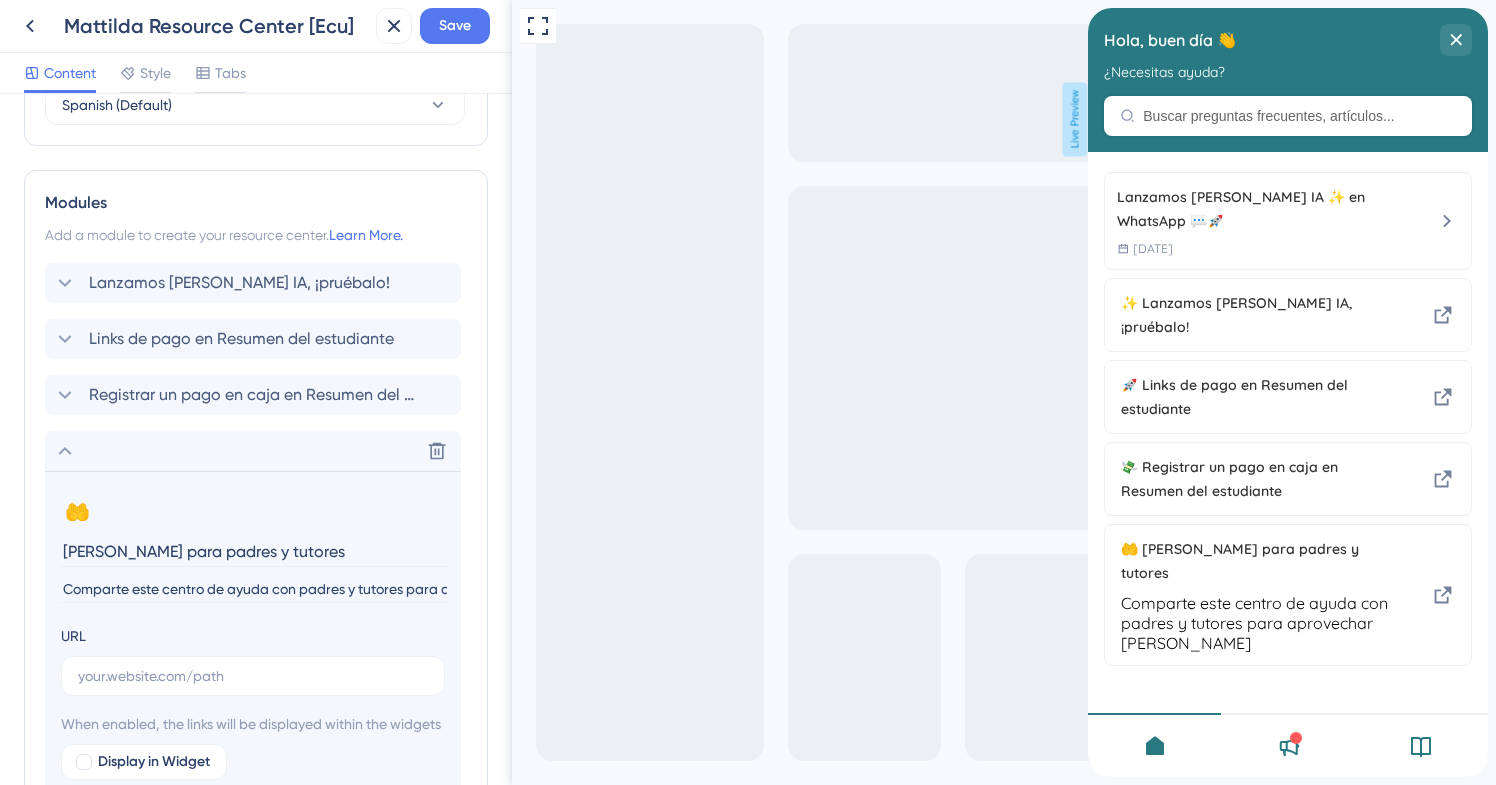 scroll, scrollTop: 0, scrollLeft: 199, axis: horizontal 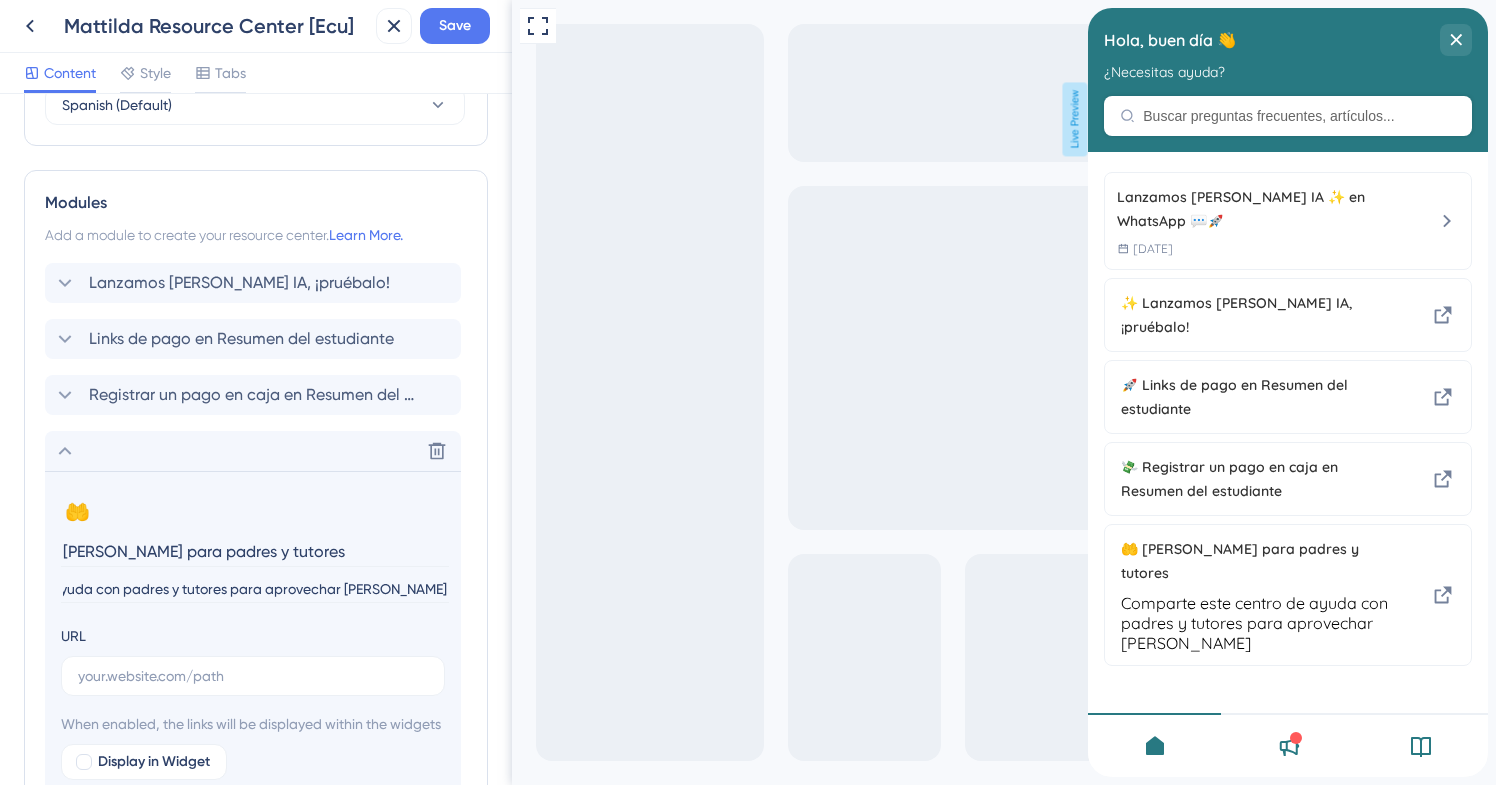 type on "Comparte este centro de ayuda con padres y tutores para aprovechar [PERSON_NAME]" 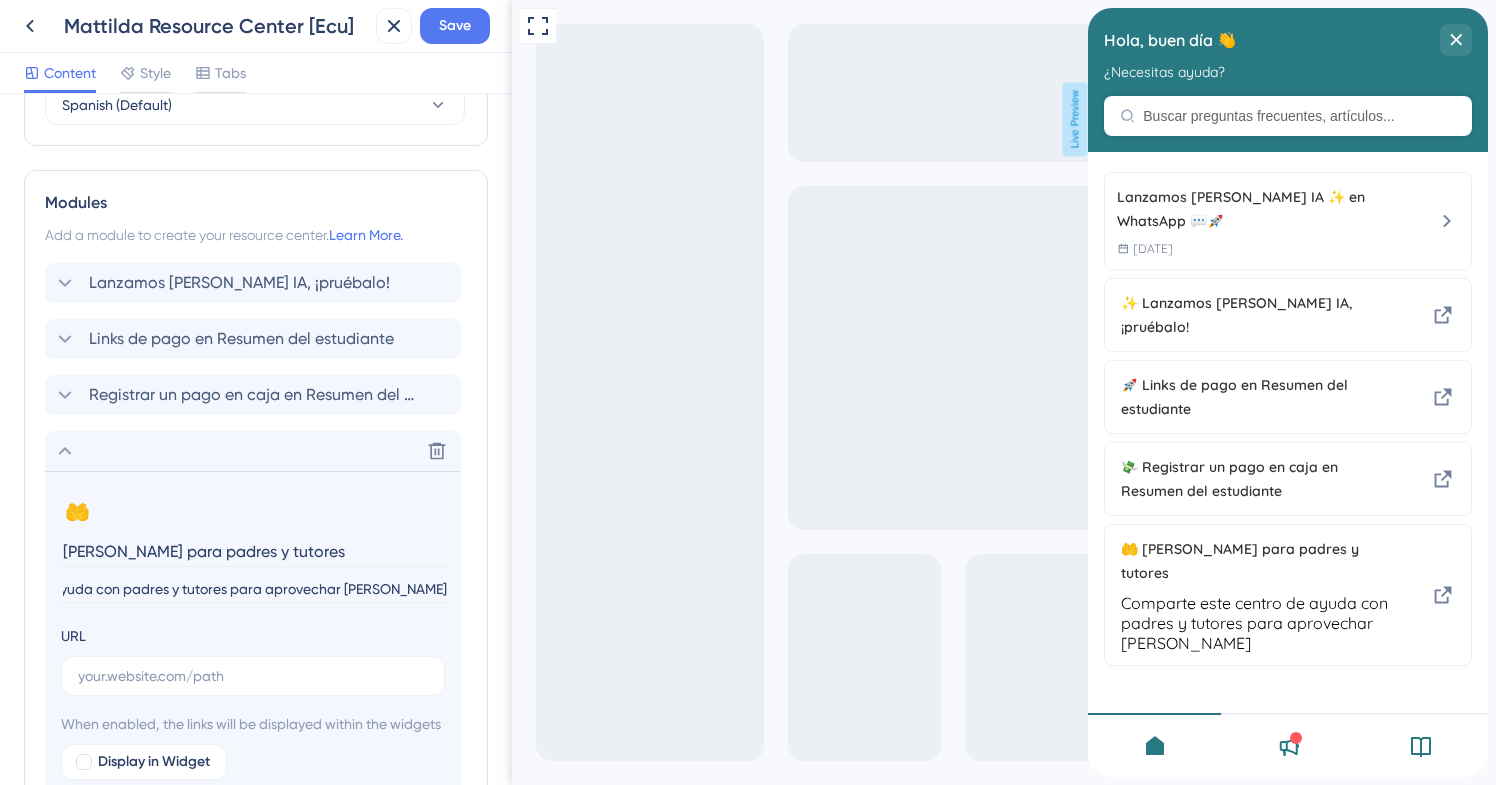 scroll, scrollTop: 0, scrollLeft: 0, axis: both 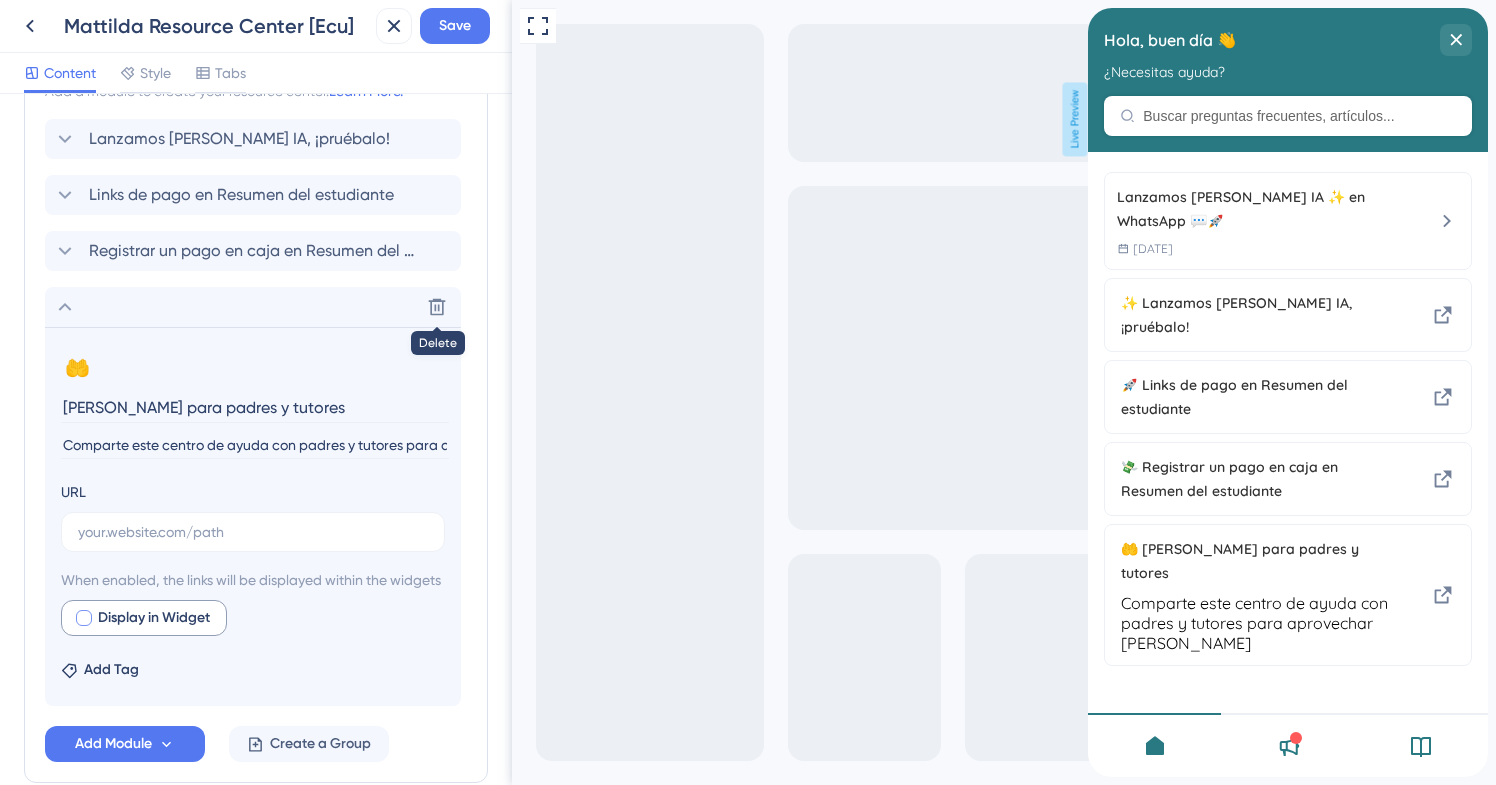 click at bounding box center [84, 618] 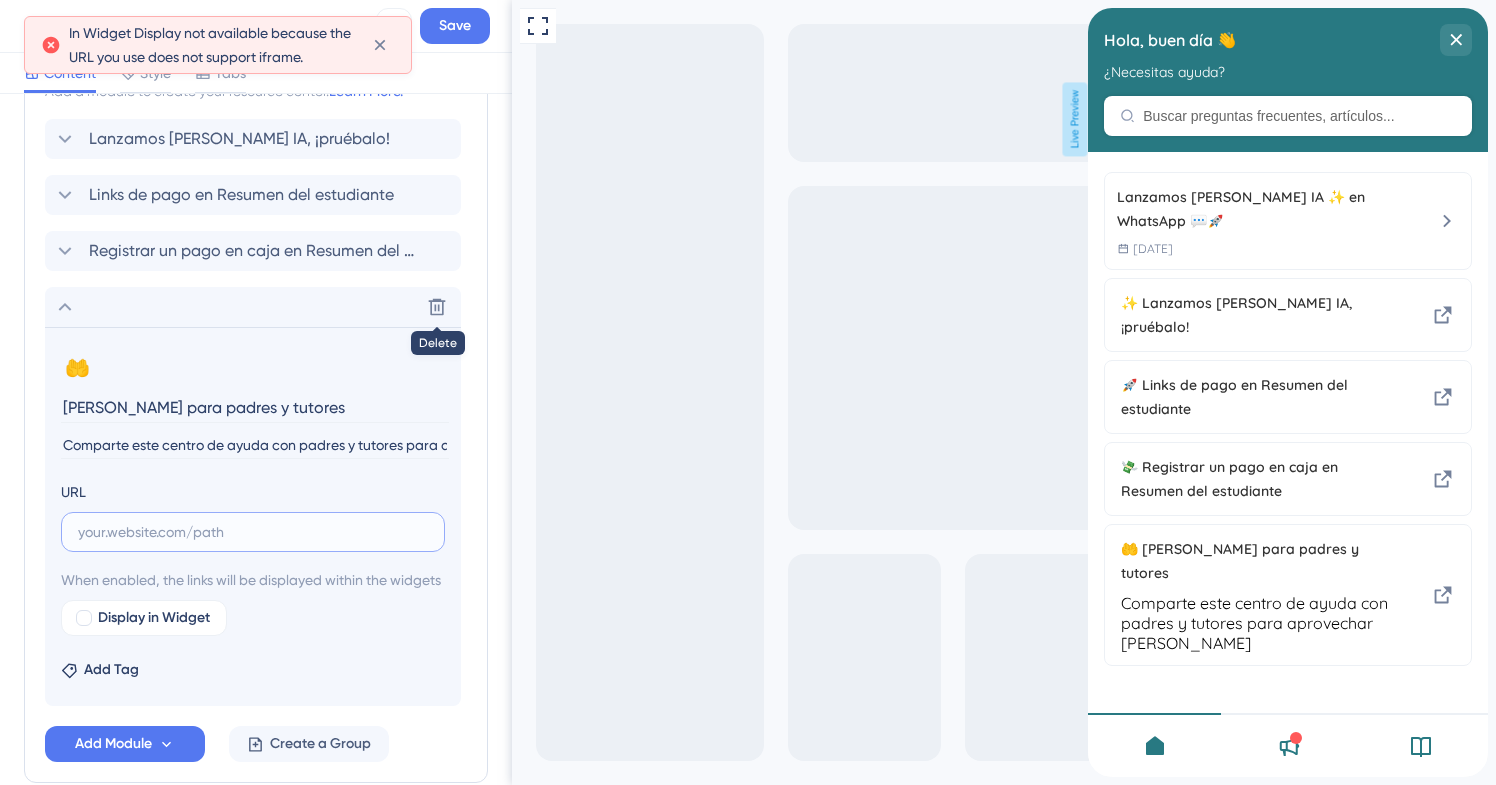 click at bounding box center (253, 532) 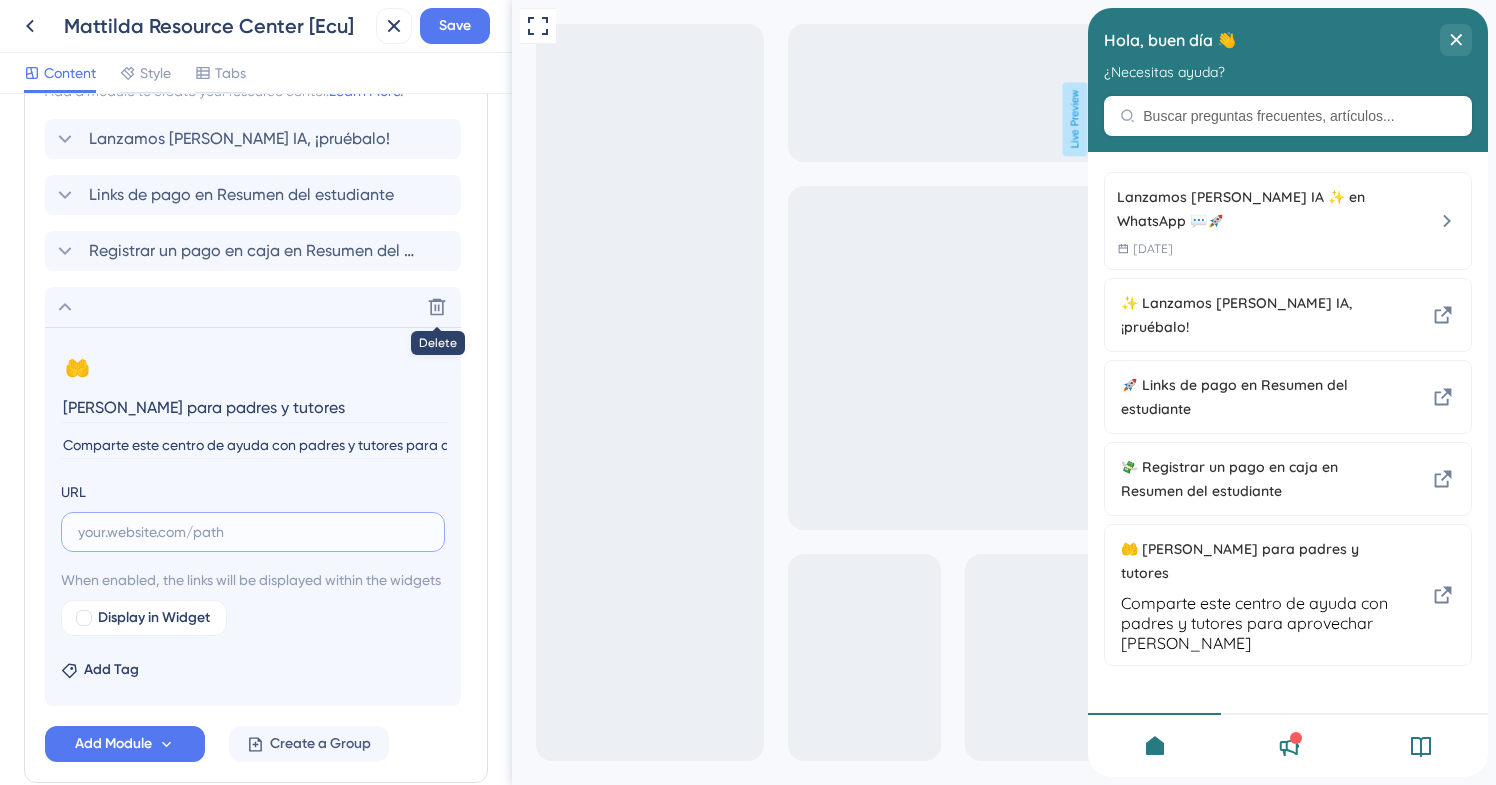 click at bounding box center [253, 532] 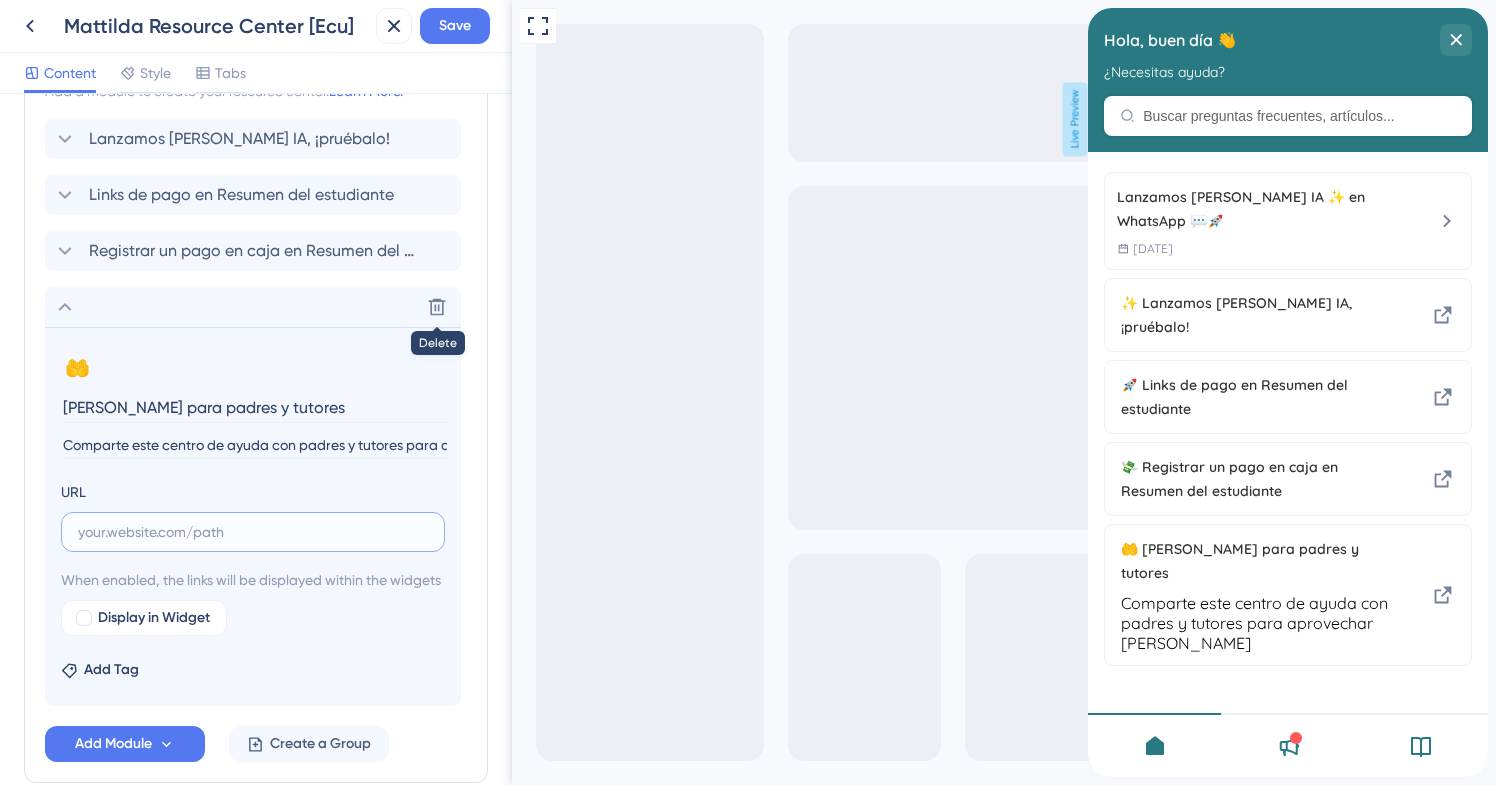 paste on "https://ayuda-ecu.mattilda.io/" 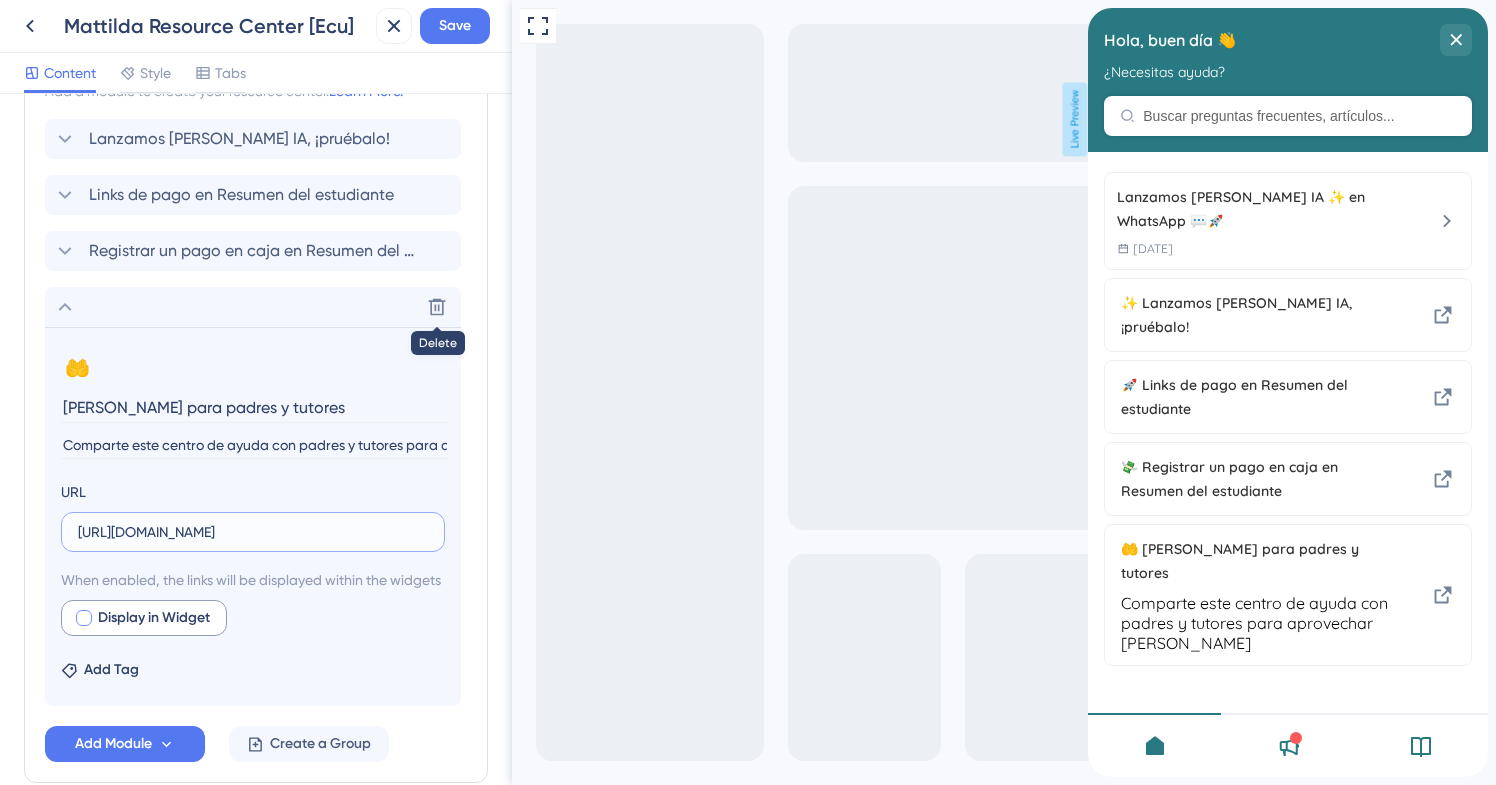 type on "https://ayuda-ecu.mattilda.io/" 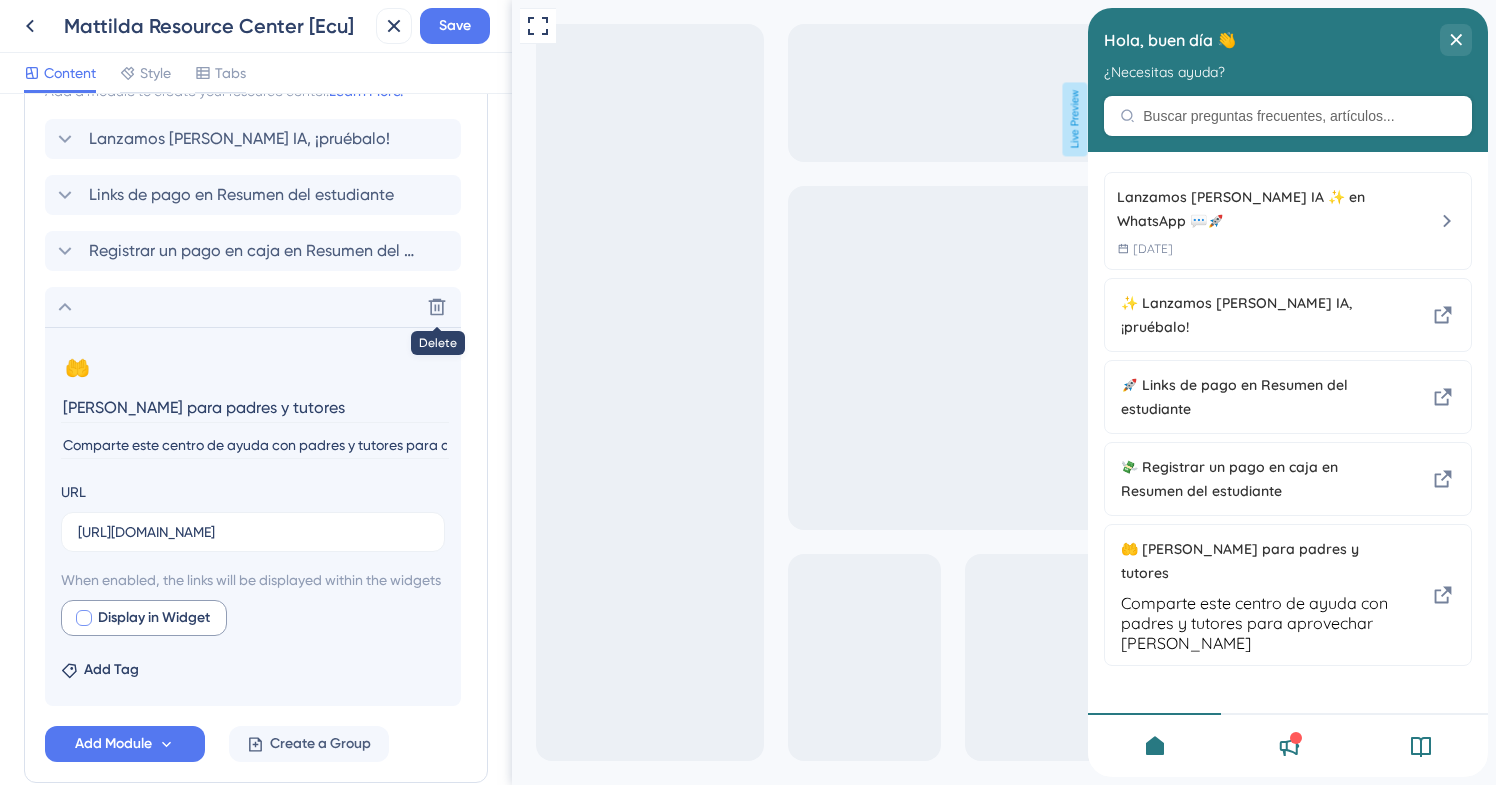 click at bounding box center (84, 618) 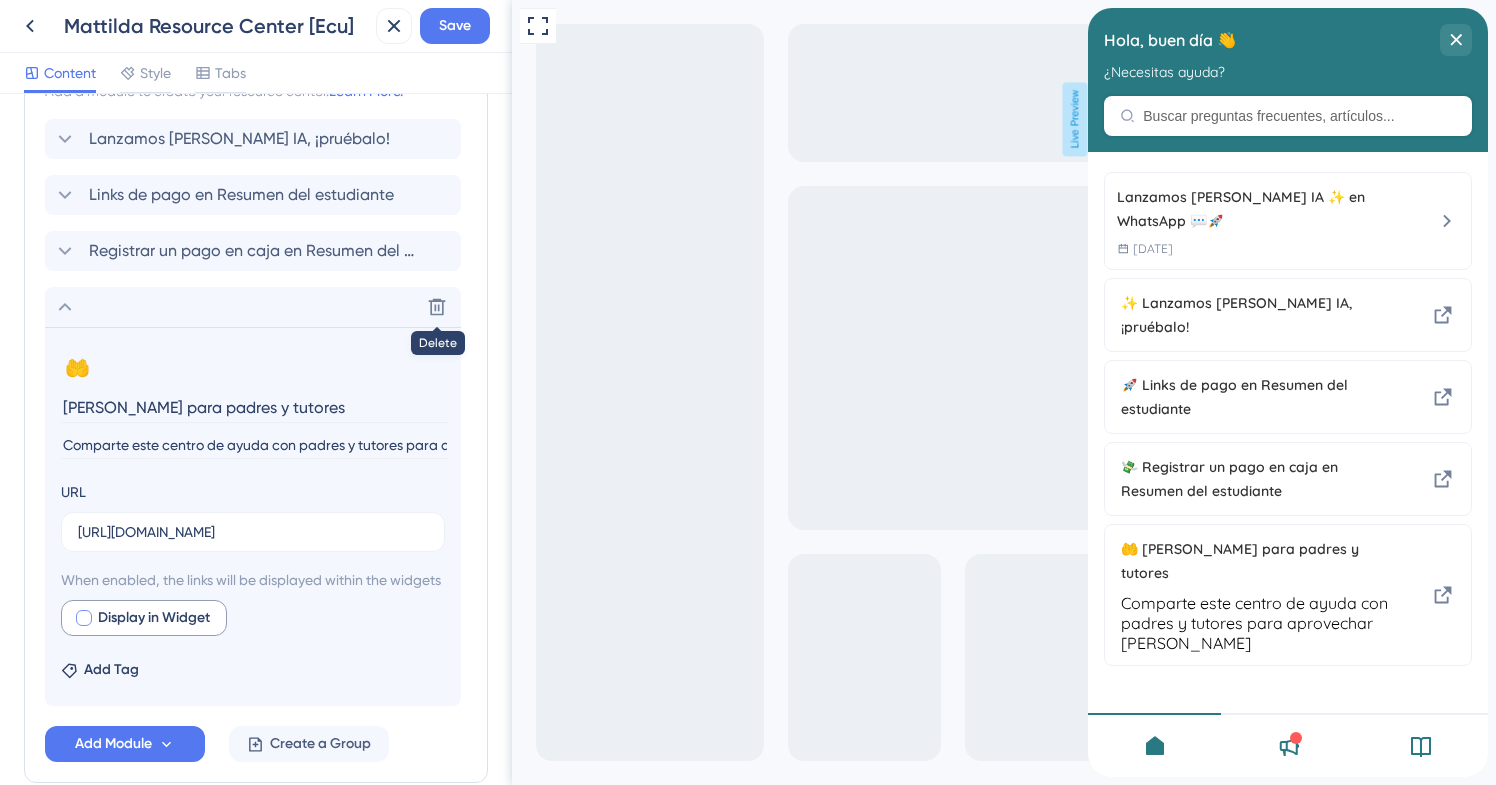 checkbox on "true" 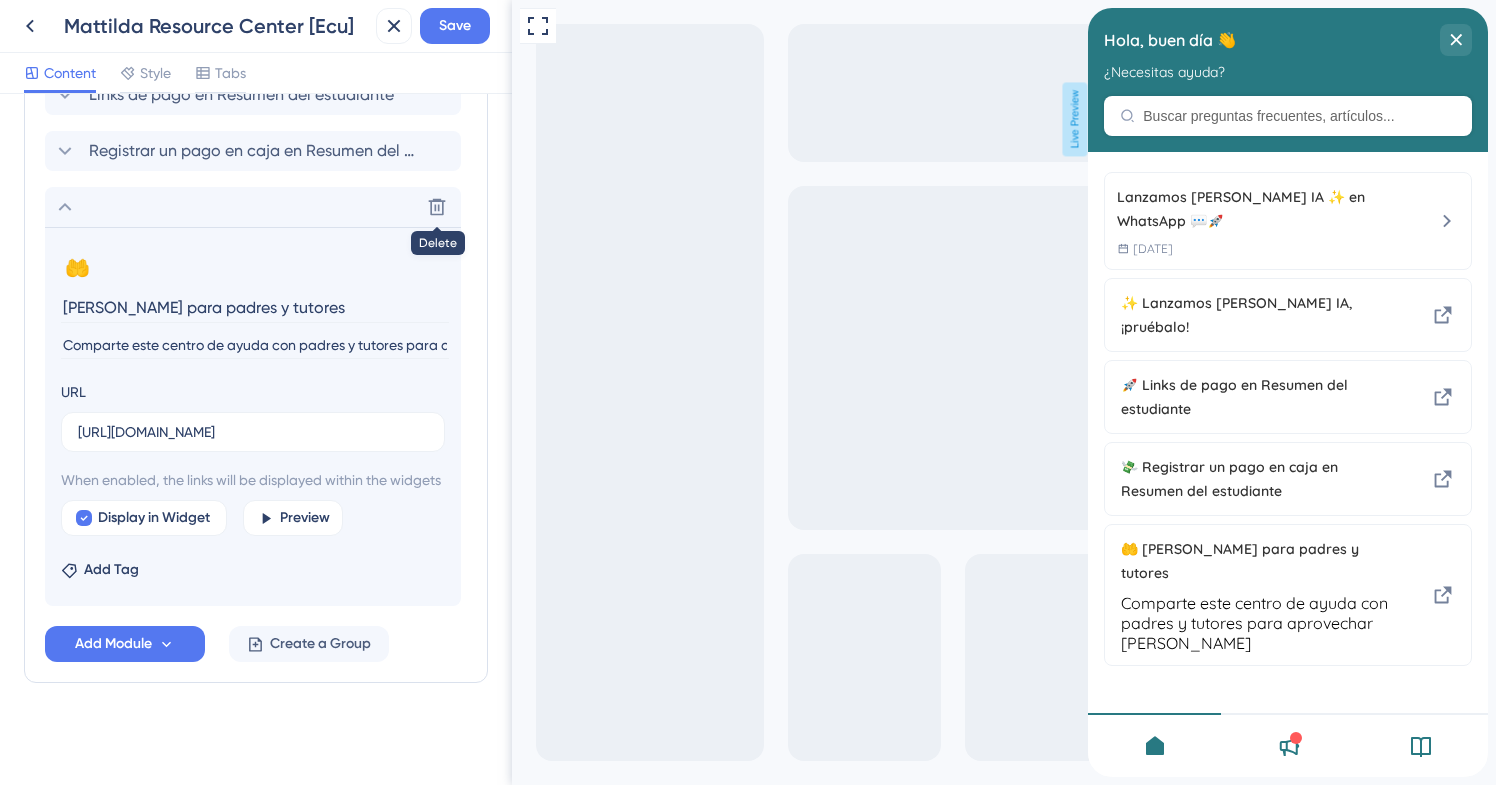 scroll, scrollTop: 1122, scrollLeft: 0, axis: vertical 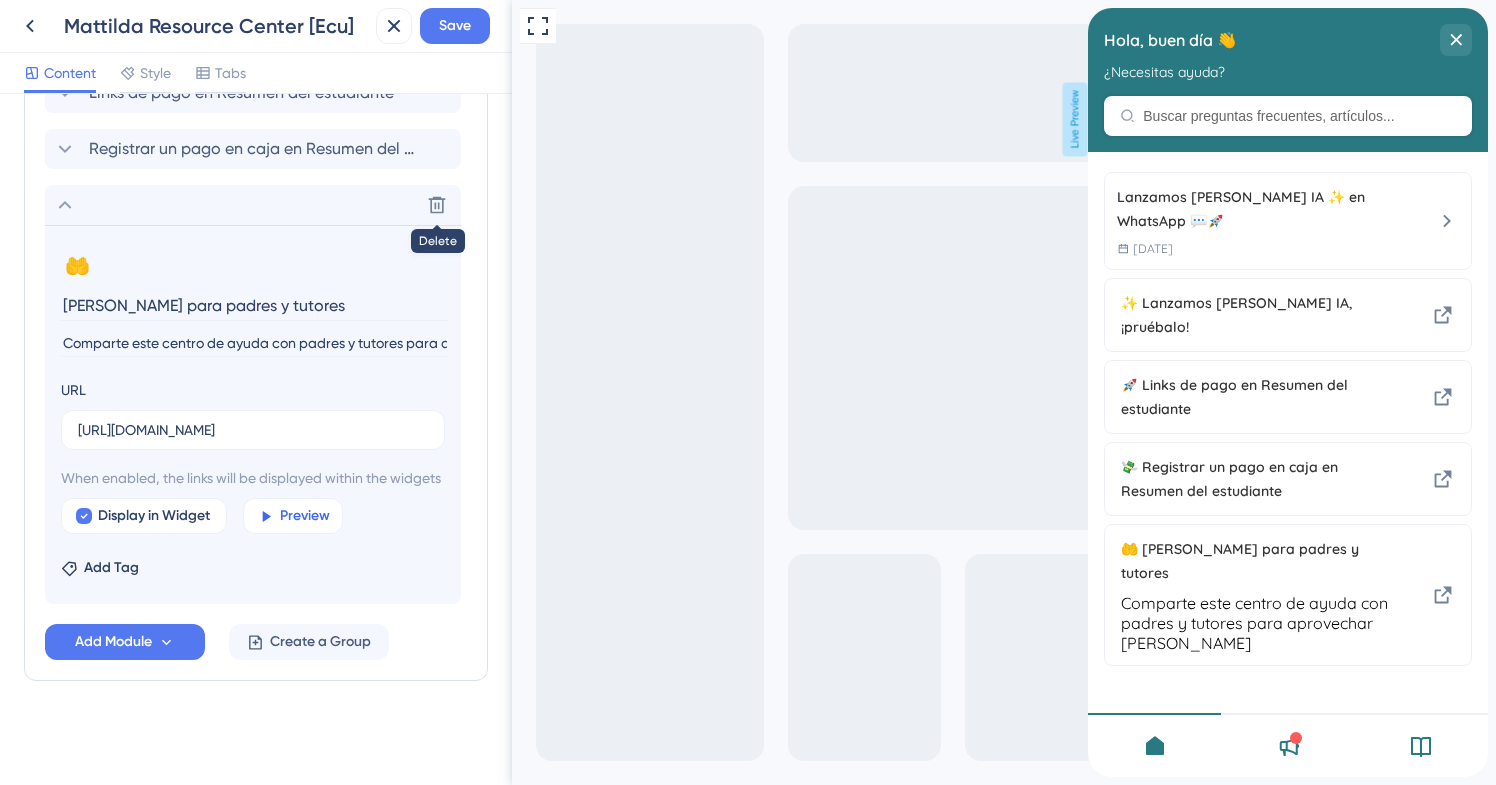 click on "Preview" at bounding box center (305, 516) 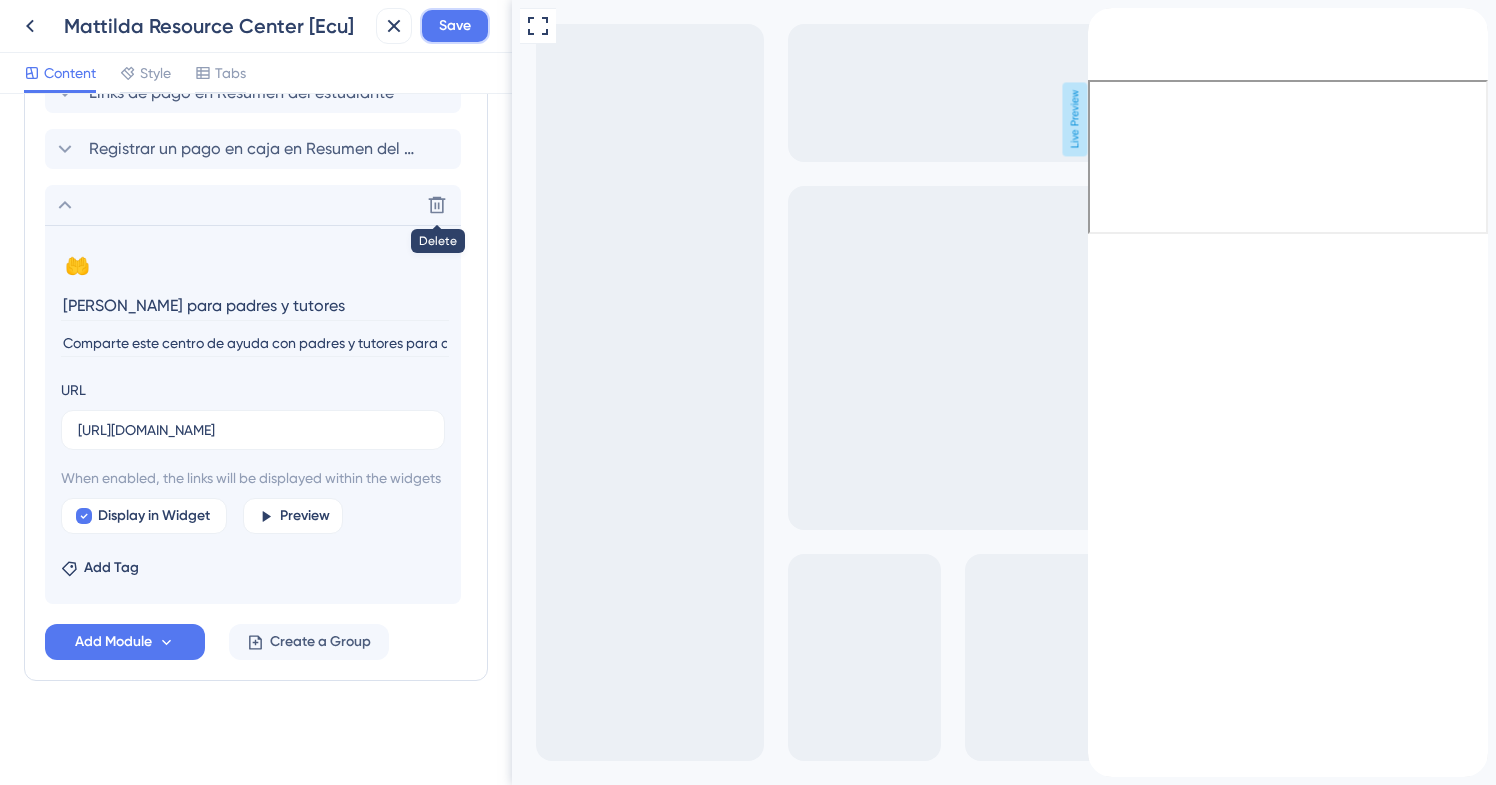 click on "Save" at bounding box center [455, 26] 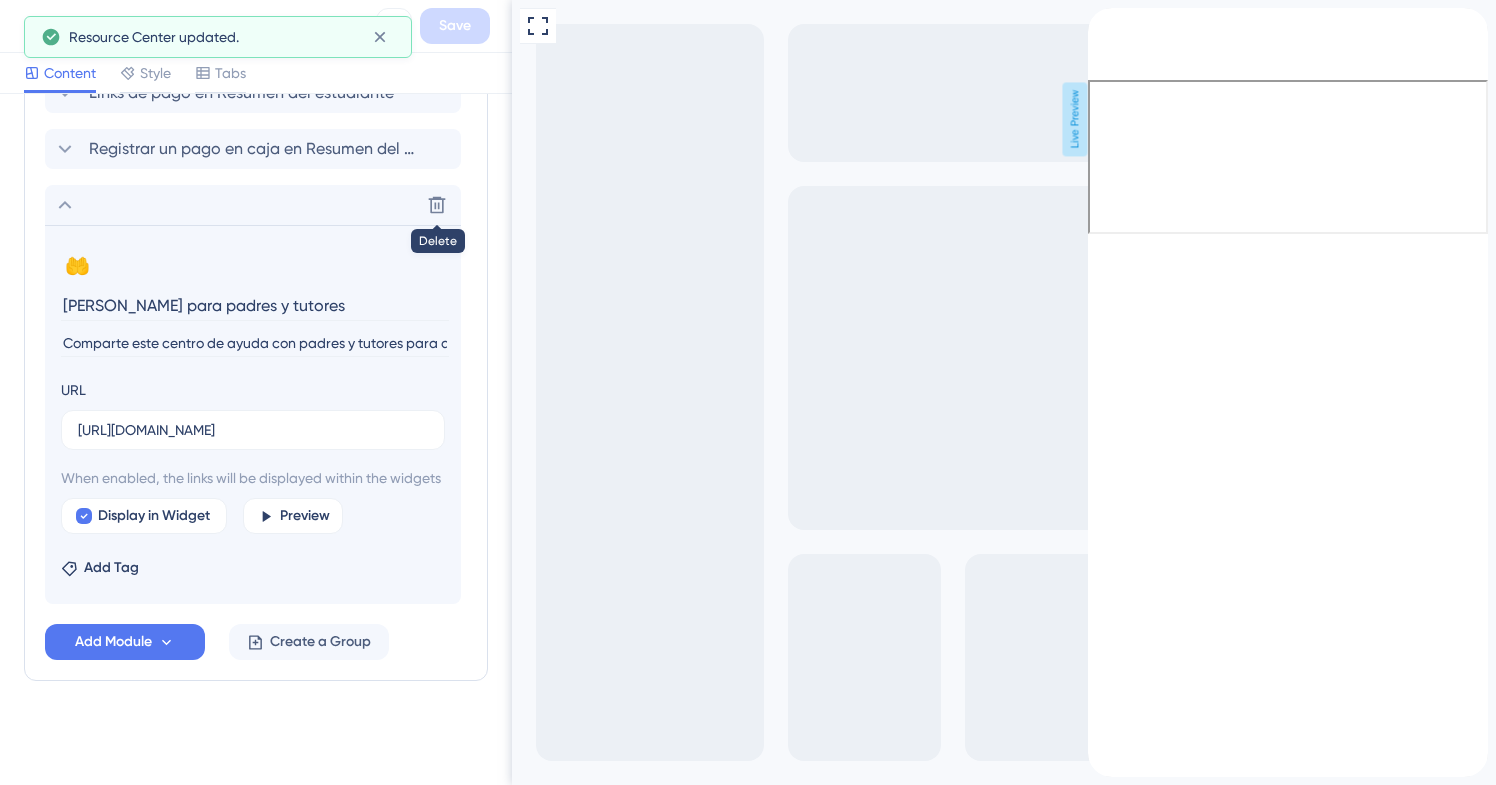 click at bounding box center [1104, 64] 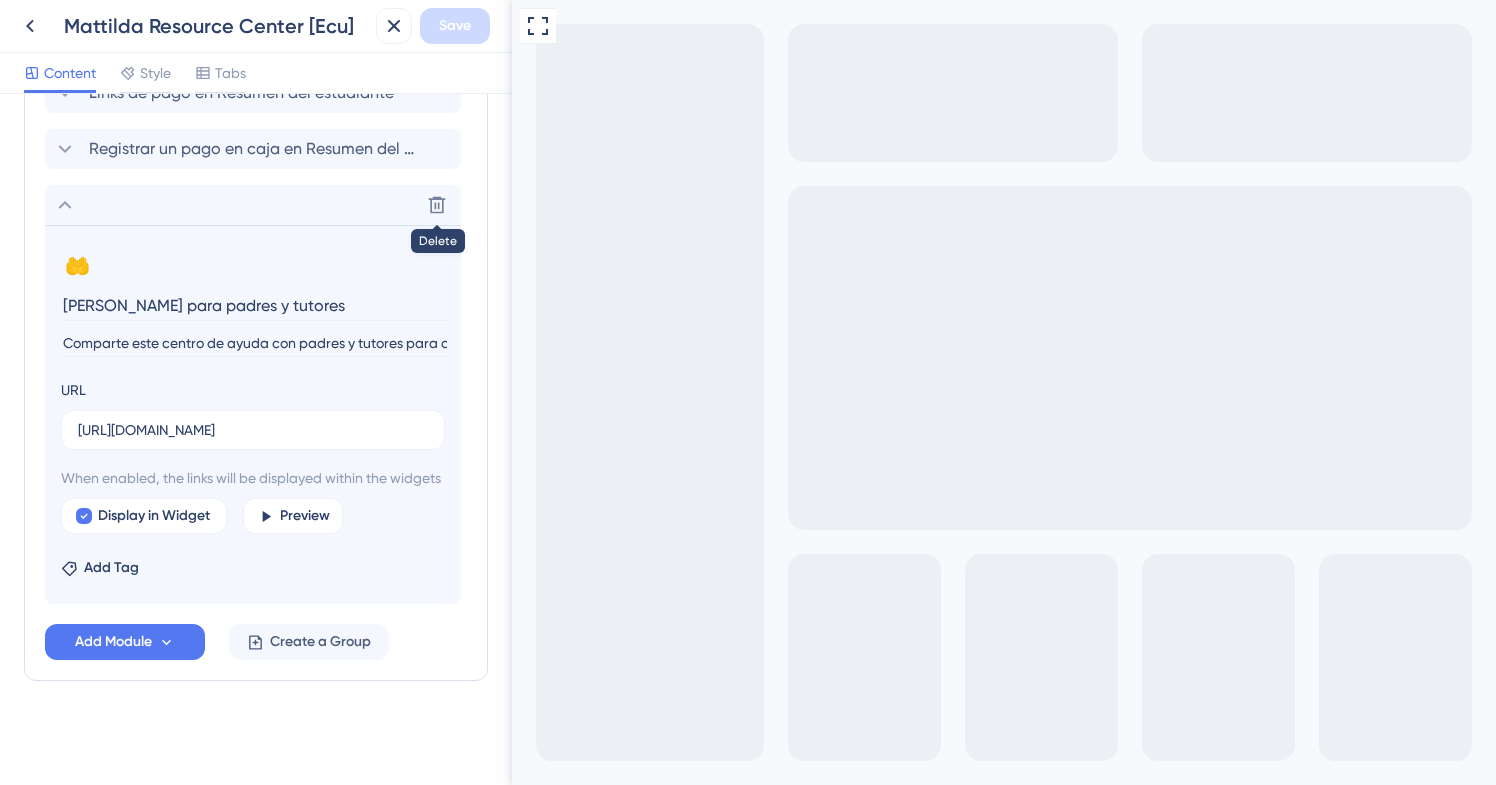 click on "Comparte este centro de ayuda con padres y tutores para aprovechar [PERSON_NAME]" at bounding box center (255, 343) 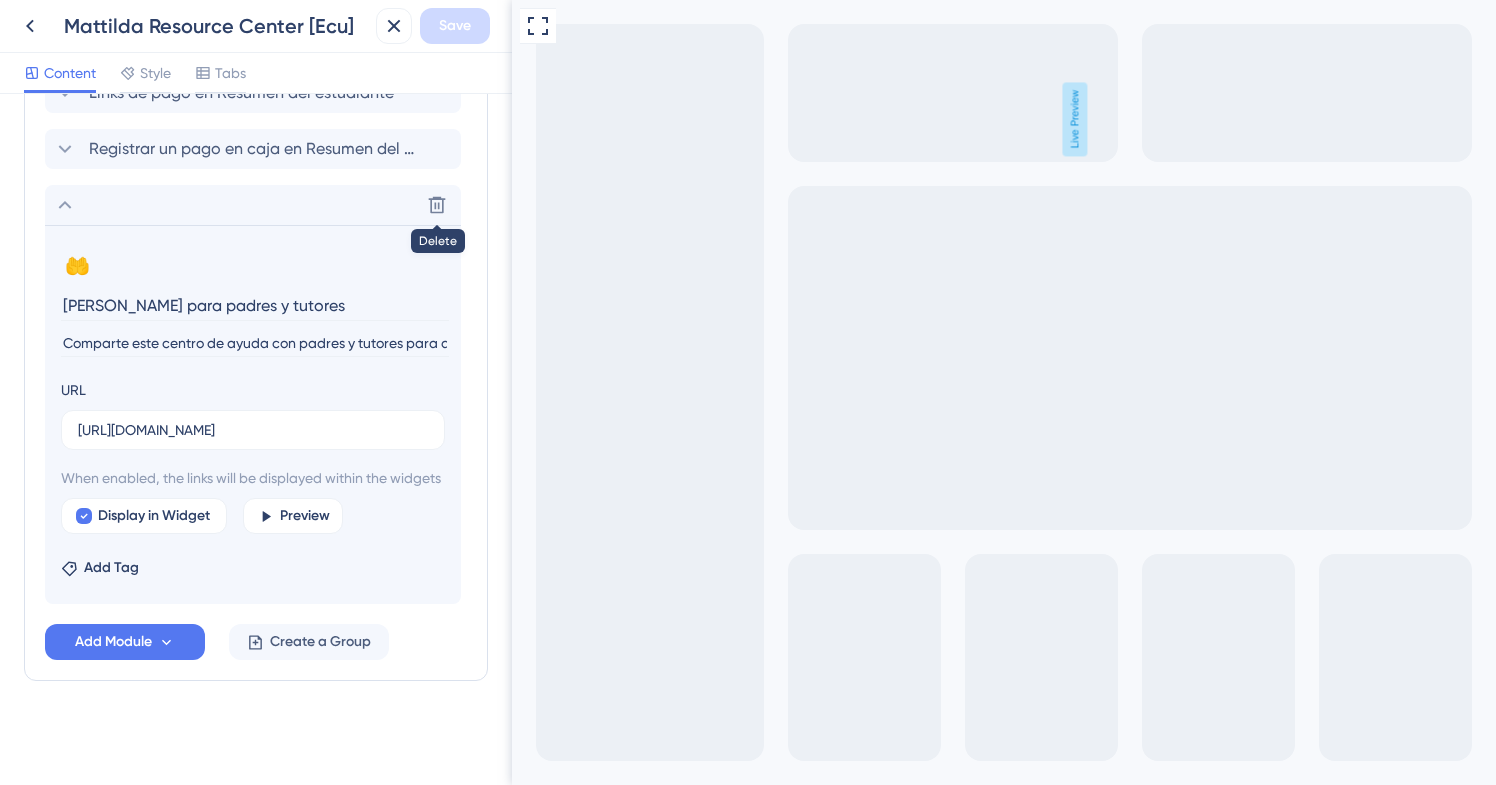 click on "Comparte este centro de ayuda con padres y tutores para aprovechar [PERSON_NAME]" at bounding box center [255, 343] 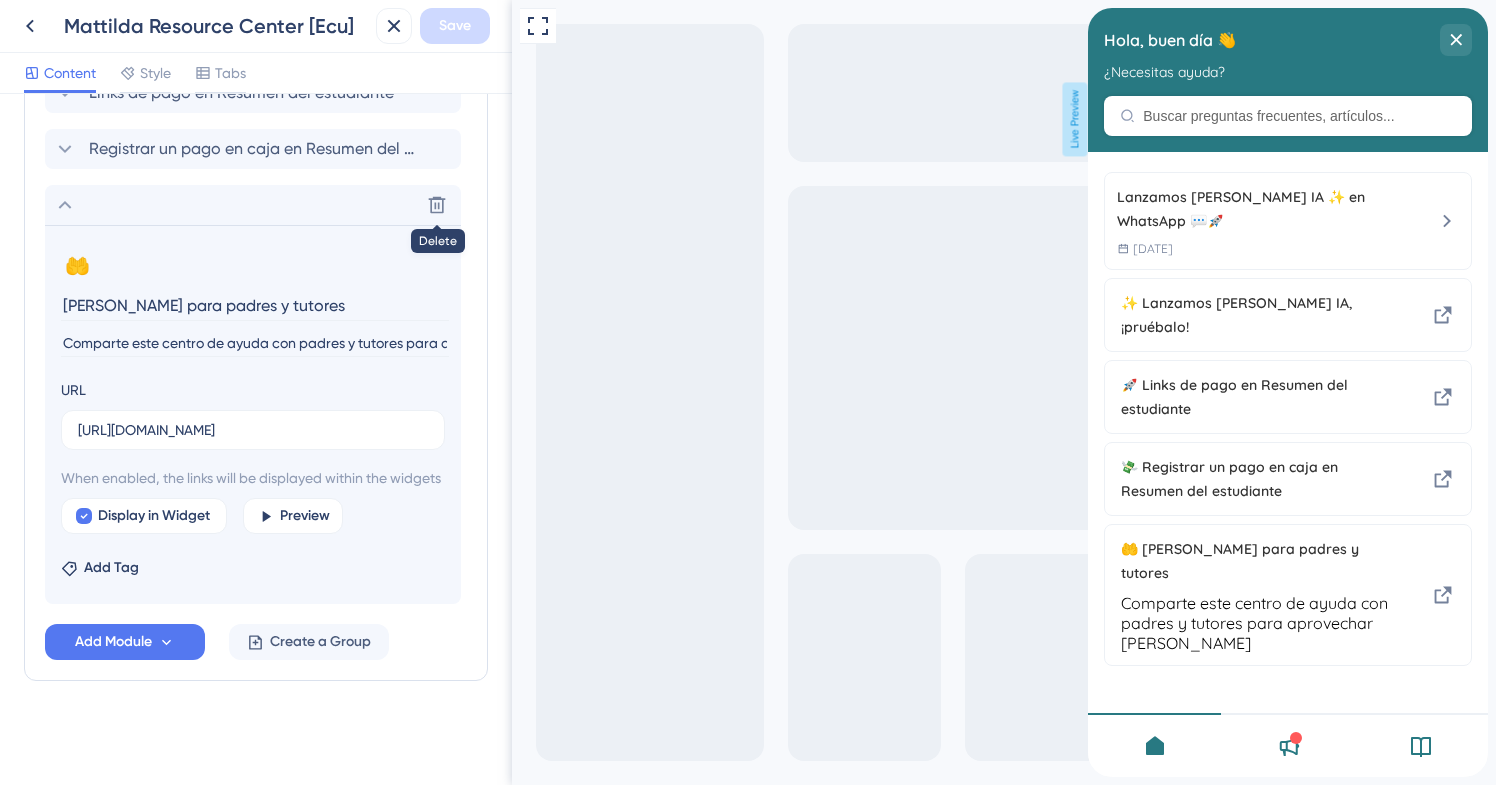 click on "Comparte este centro de ayuda con padres y tutores para aprovechar [PERSON_NAME]" at bounding box center [255, 343] 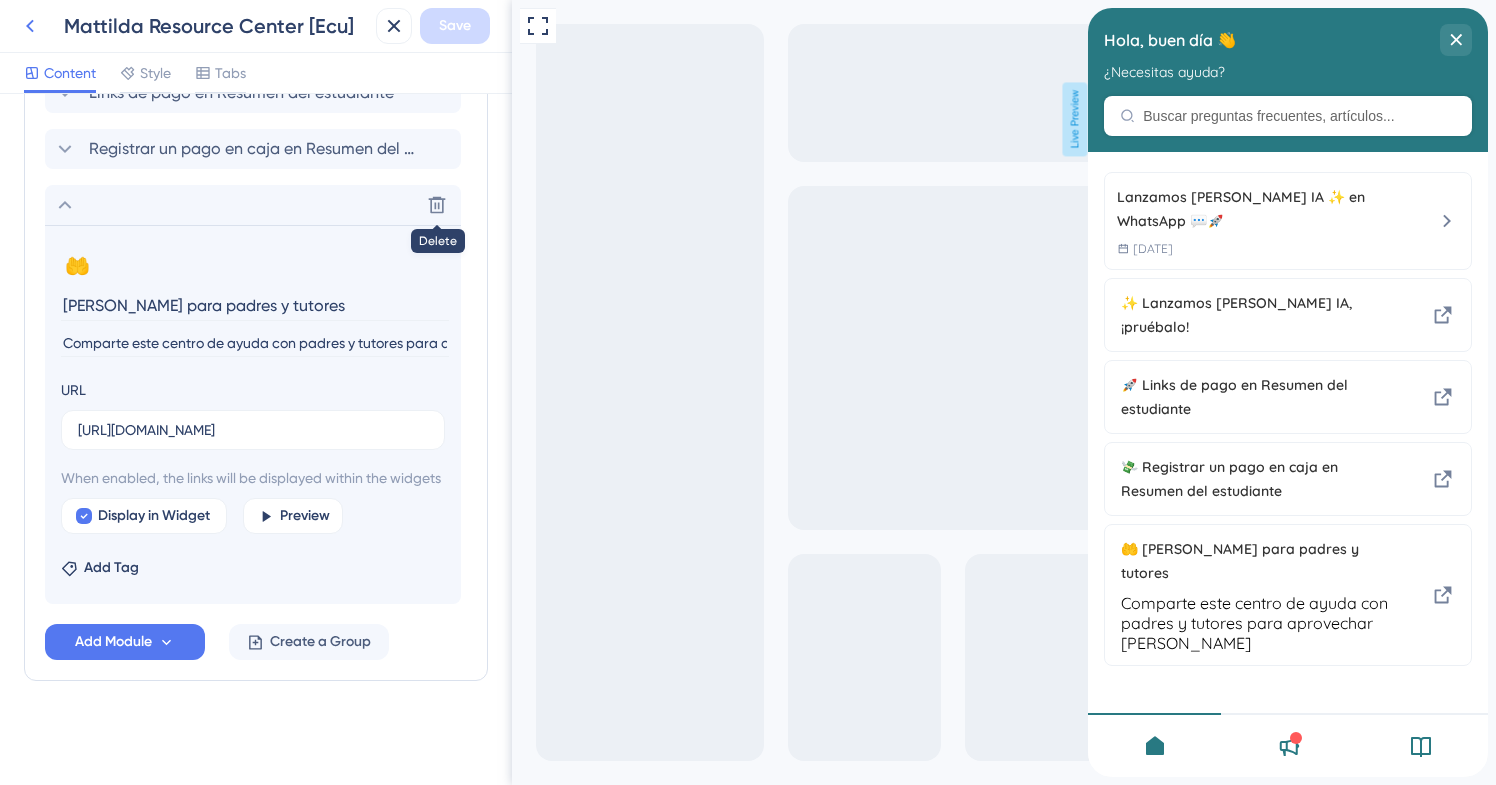 click 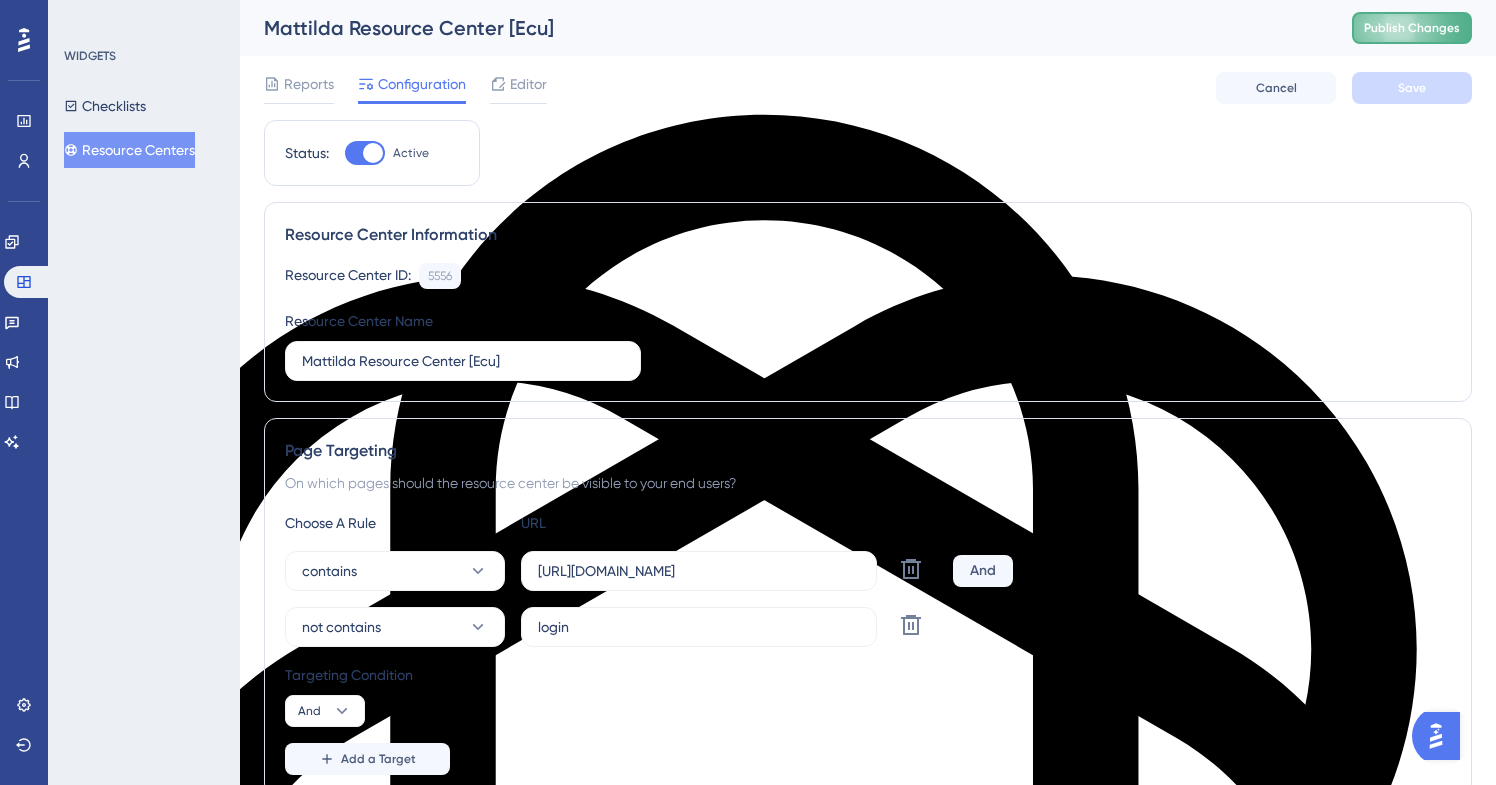 click on "Publish Changes" at bounding box center (1412, 28) 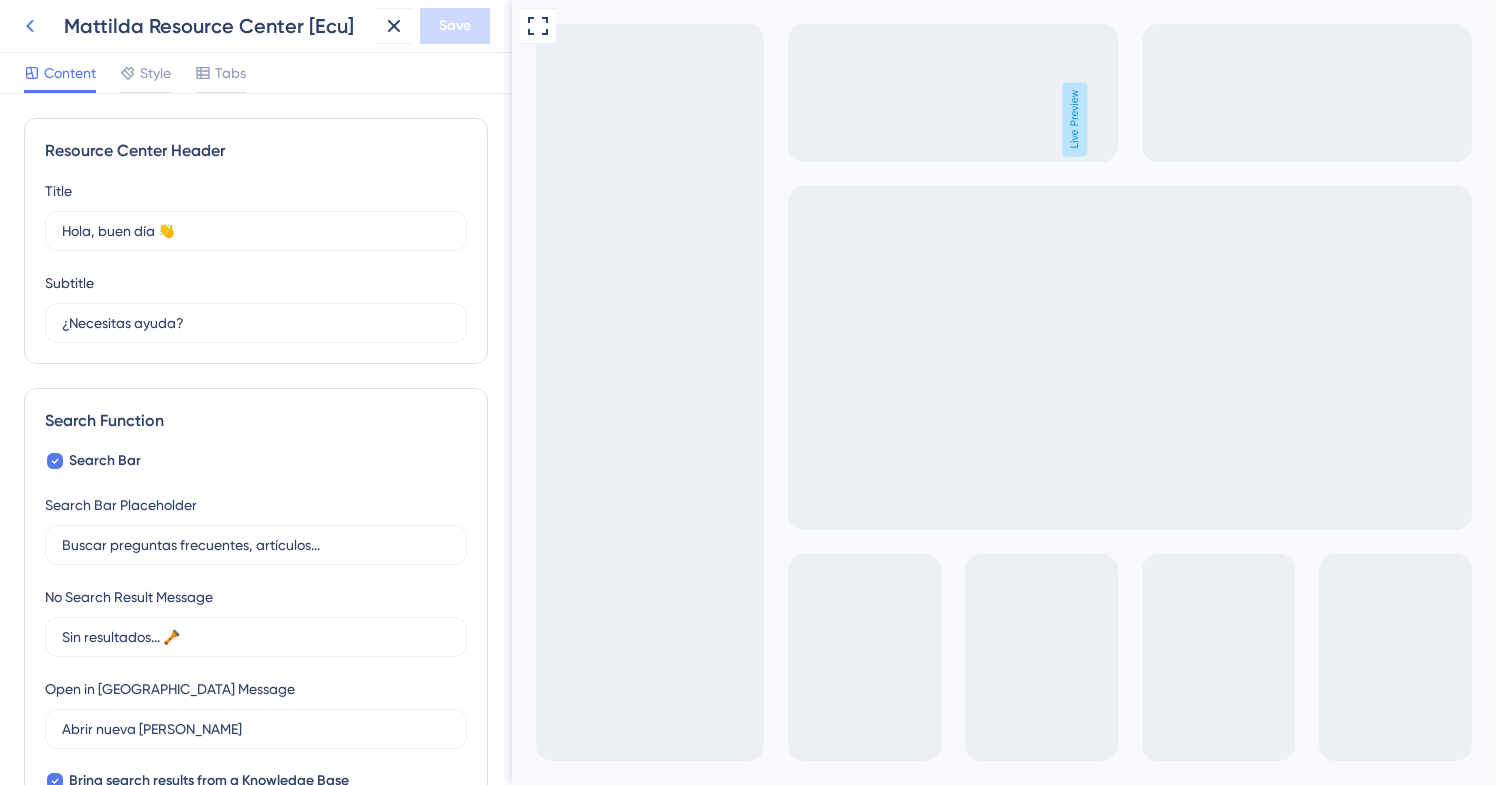 scroll, scrollTop: 0, scrollLeft: 0, axis: both 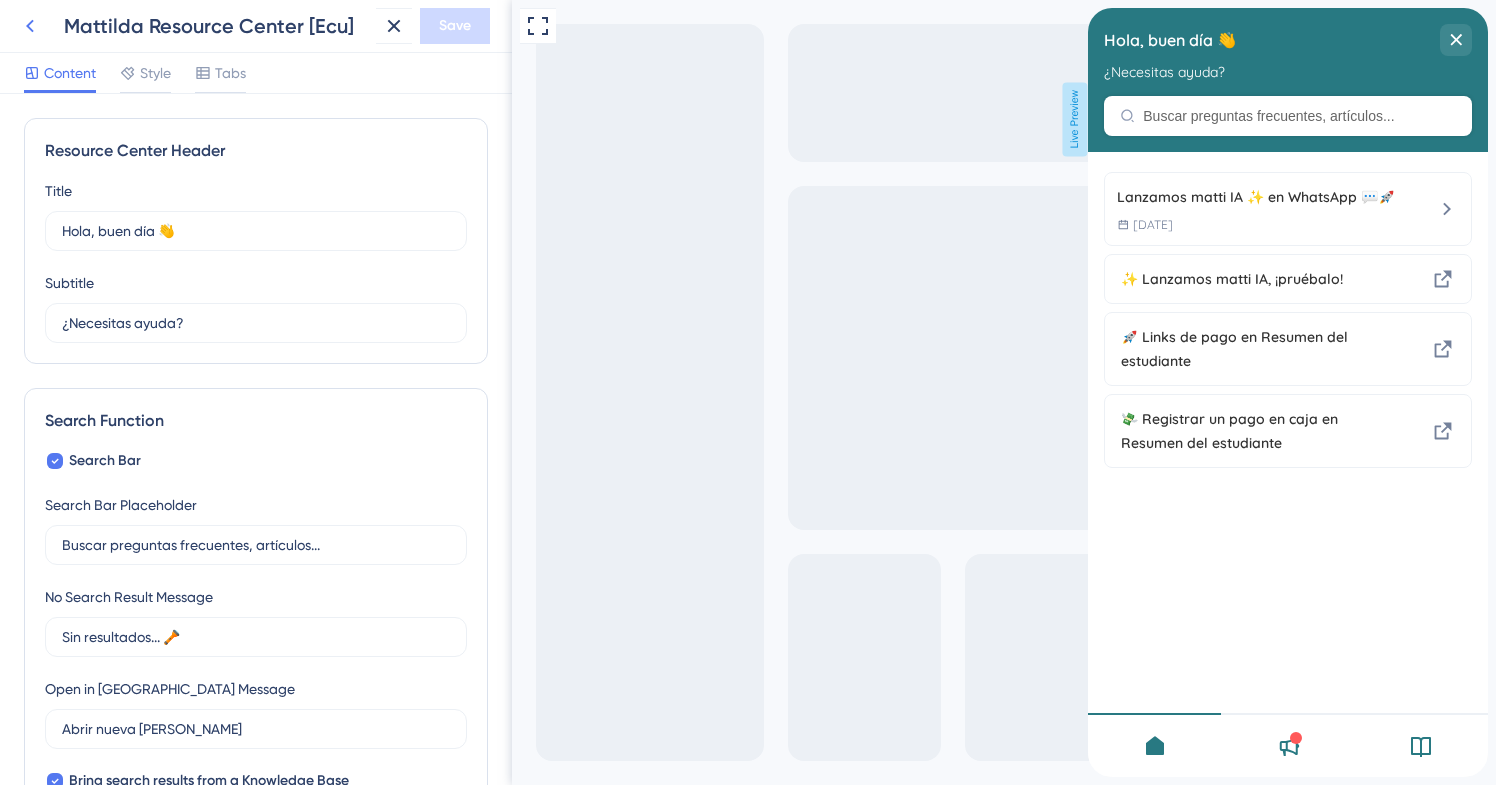 click 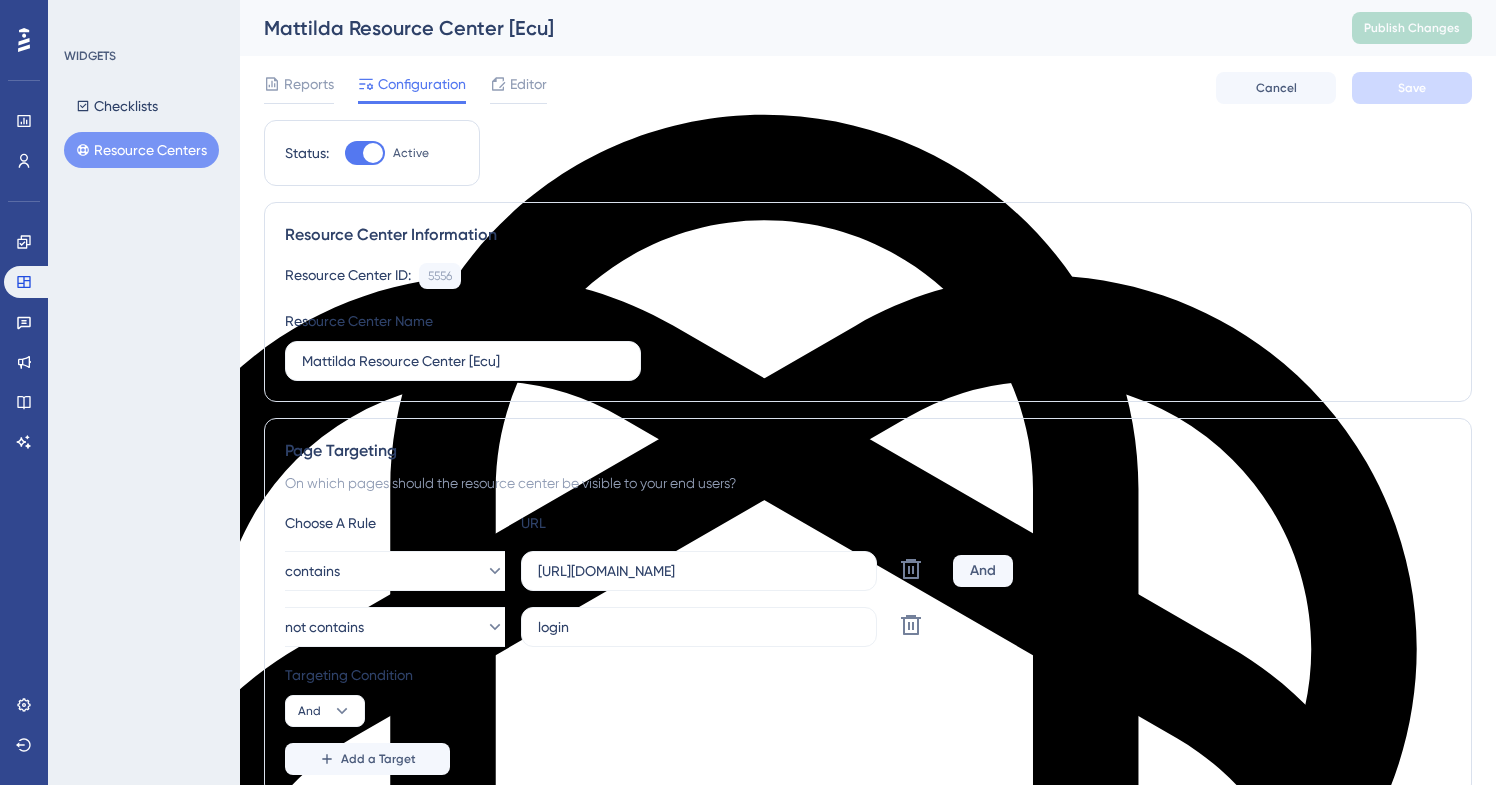 scroll, scrollTop: 0, scrollLeft: 0, axis: both 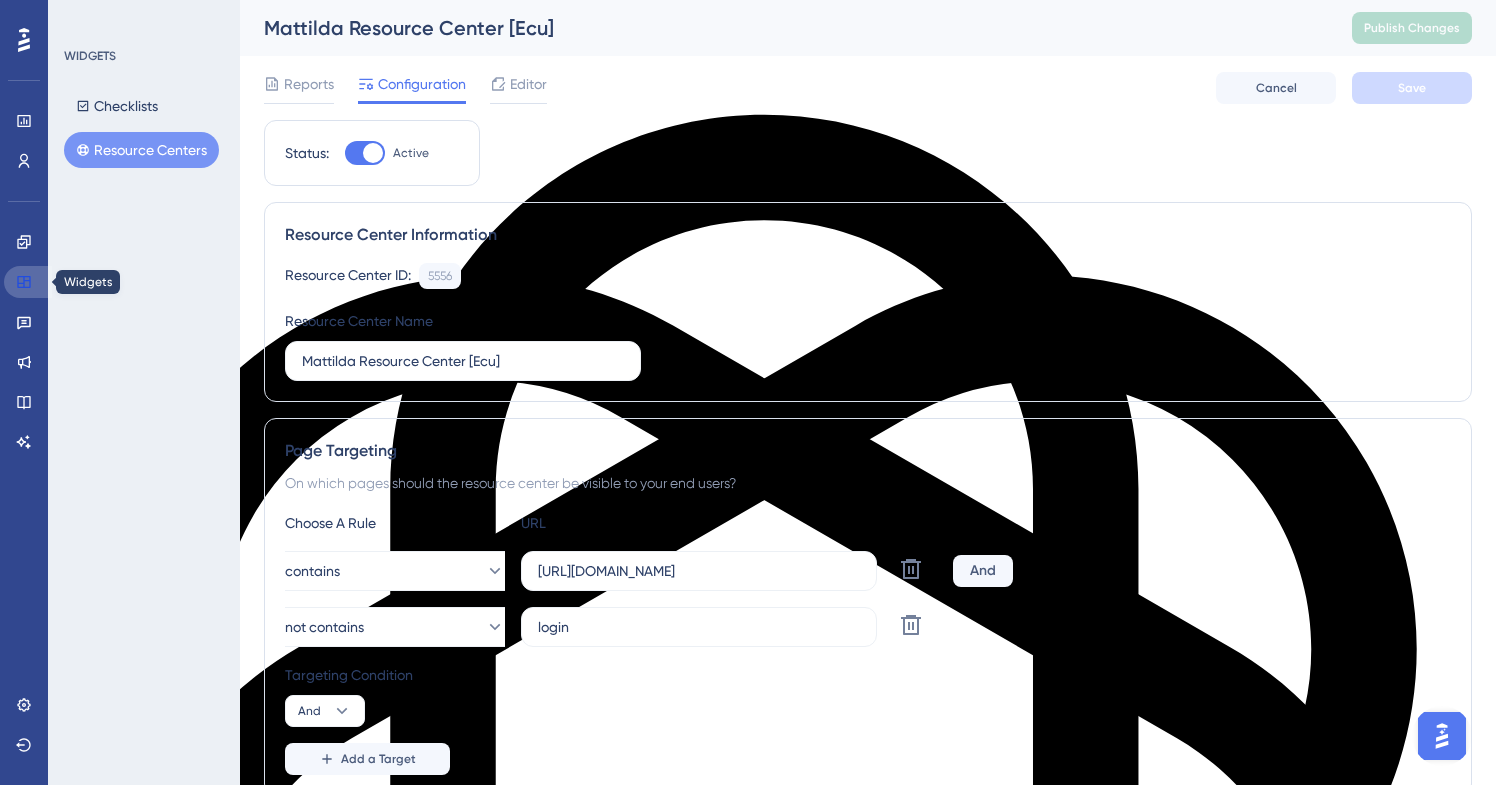 click 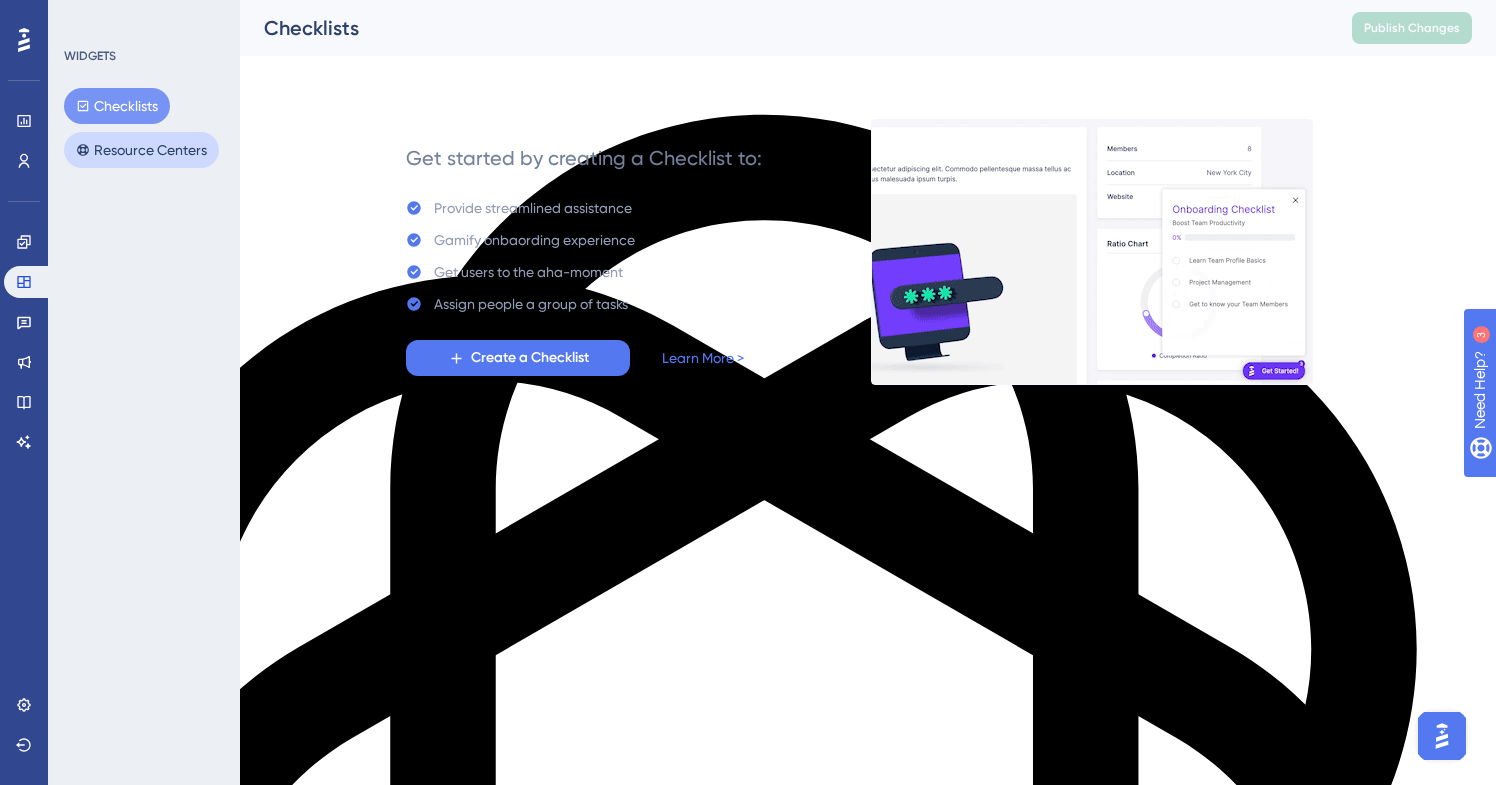scroll, scrollTop: 0, scrollLeft: 0, axis: both 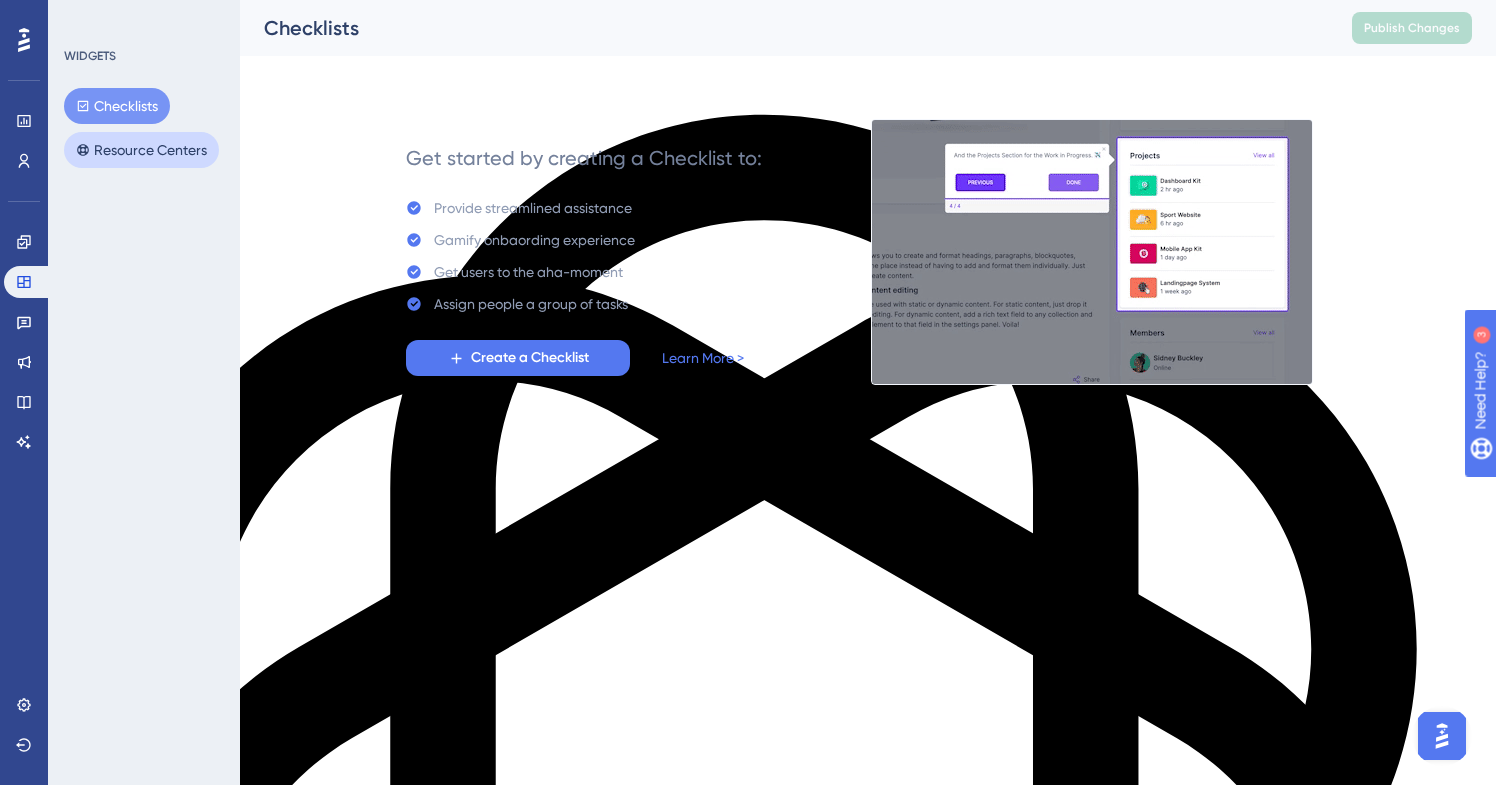click on "Resource Centers" at bounding box center [141, 150] 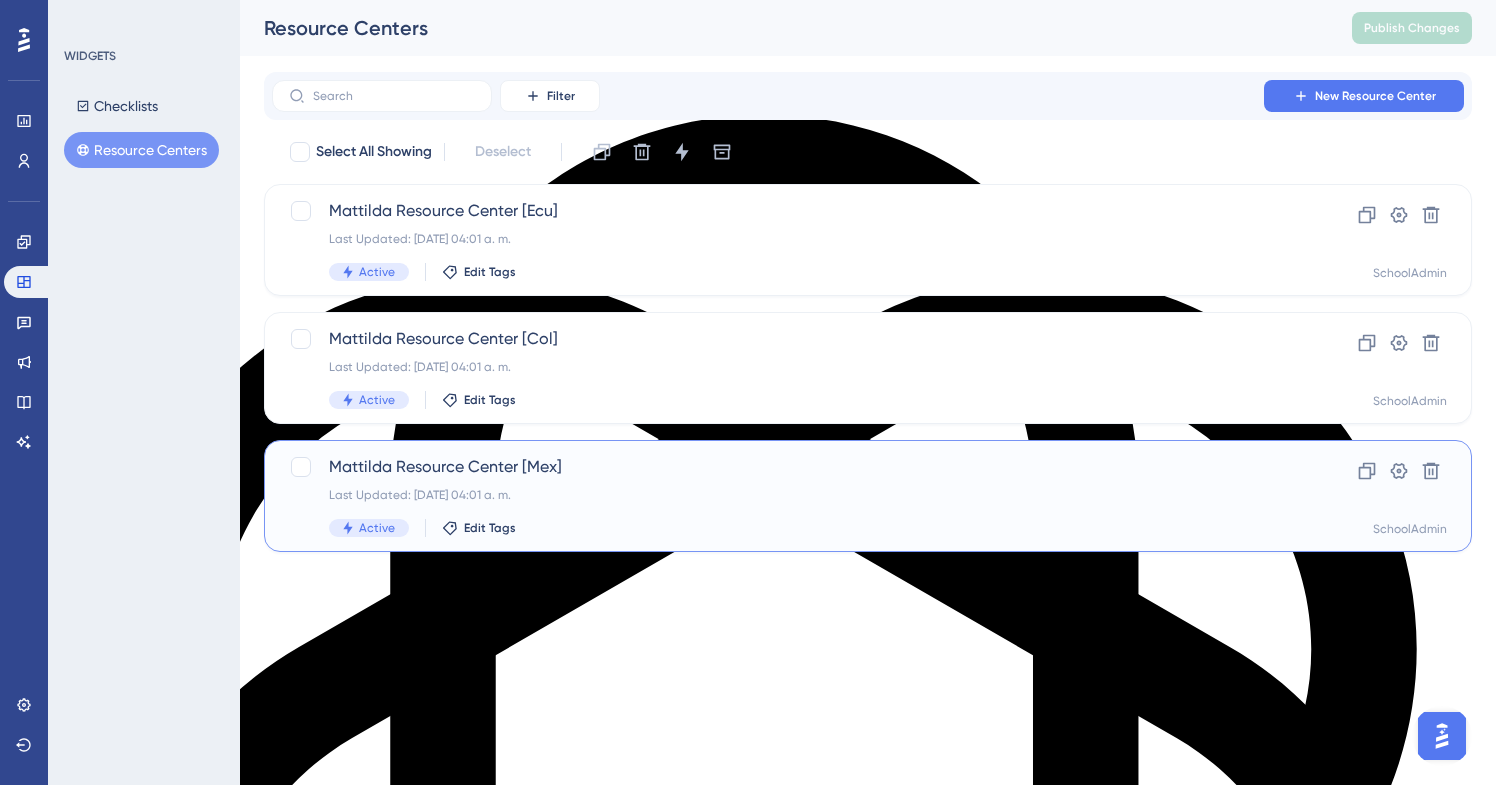 click on "Mattilda Resource Center [Mex]" at bounding box center [788, 467] 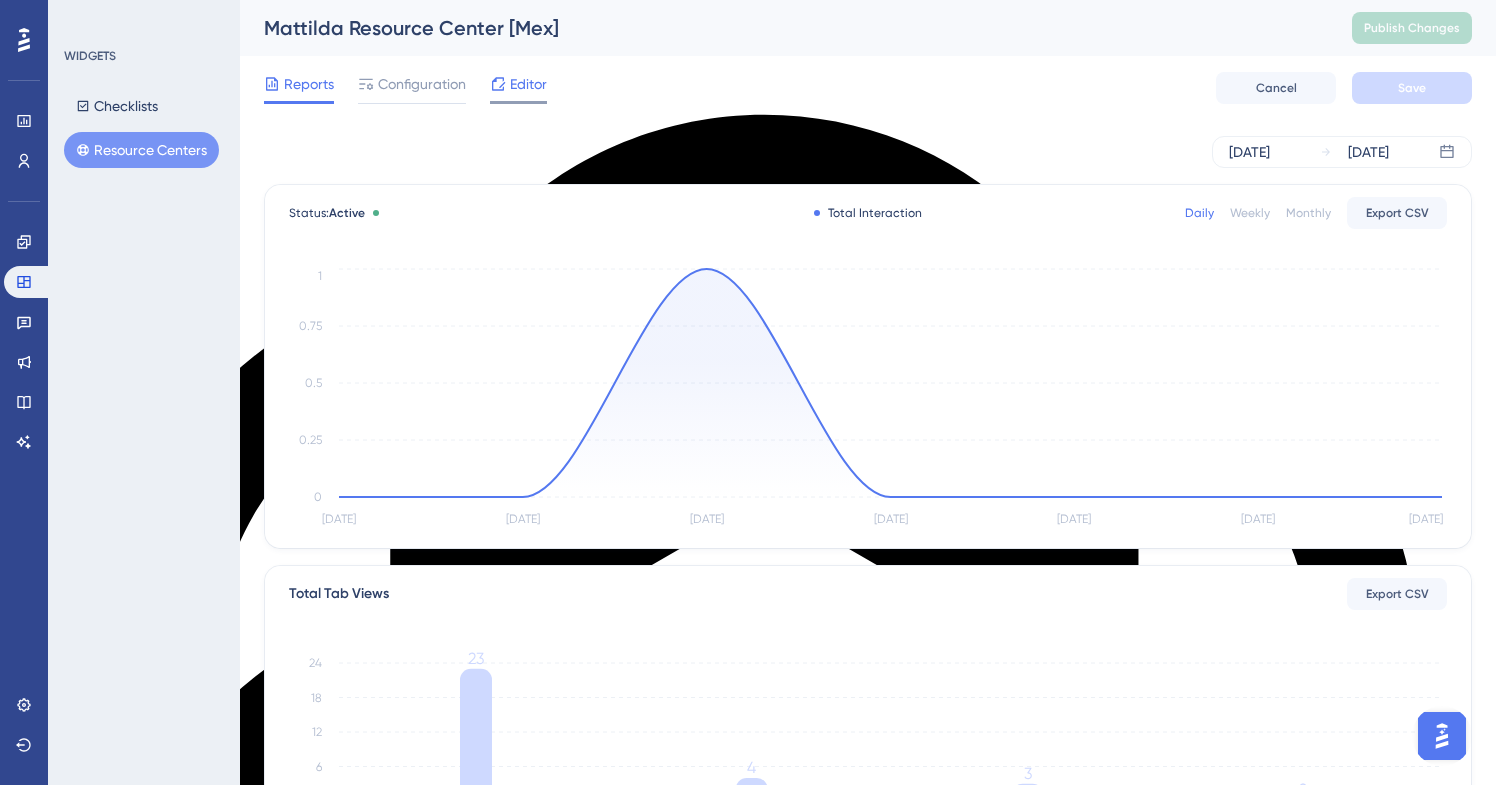 click on "Editor" at bounding box center [528, 84] 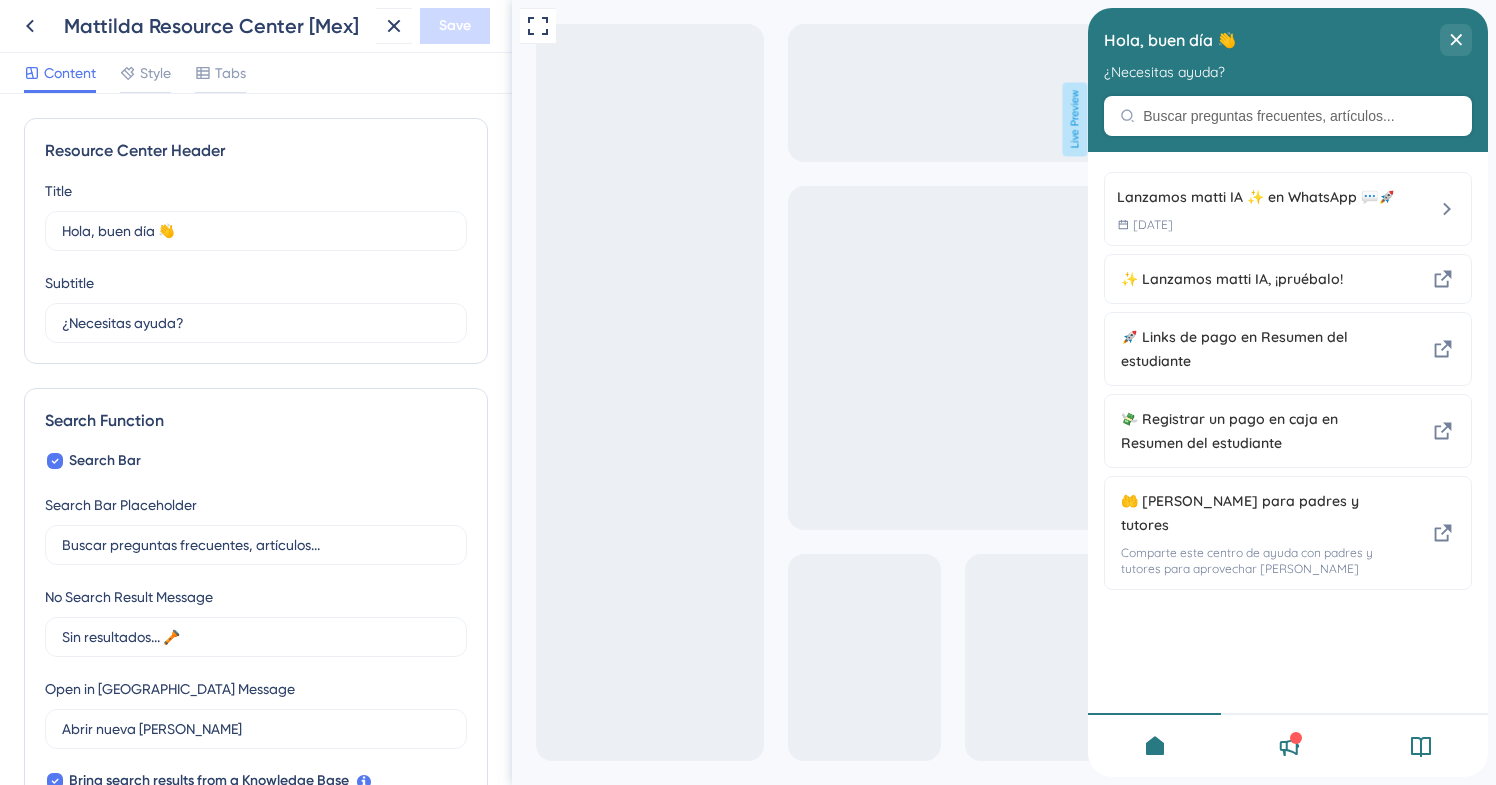 scroll, scrollTop: 0, scrollLeft: 0, axis: both 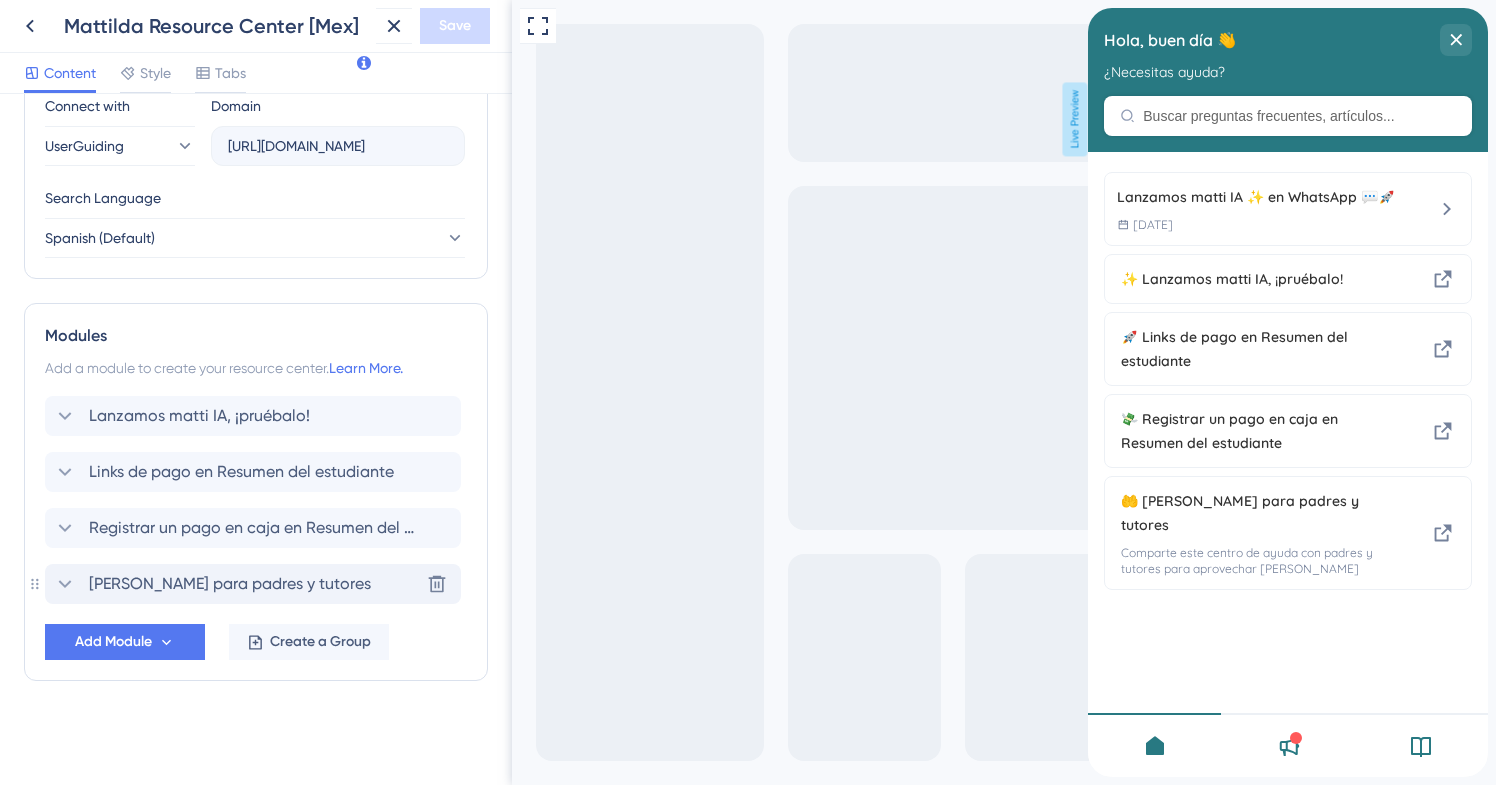 click 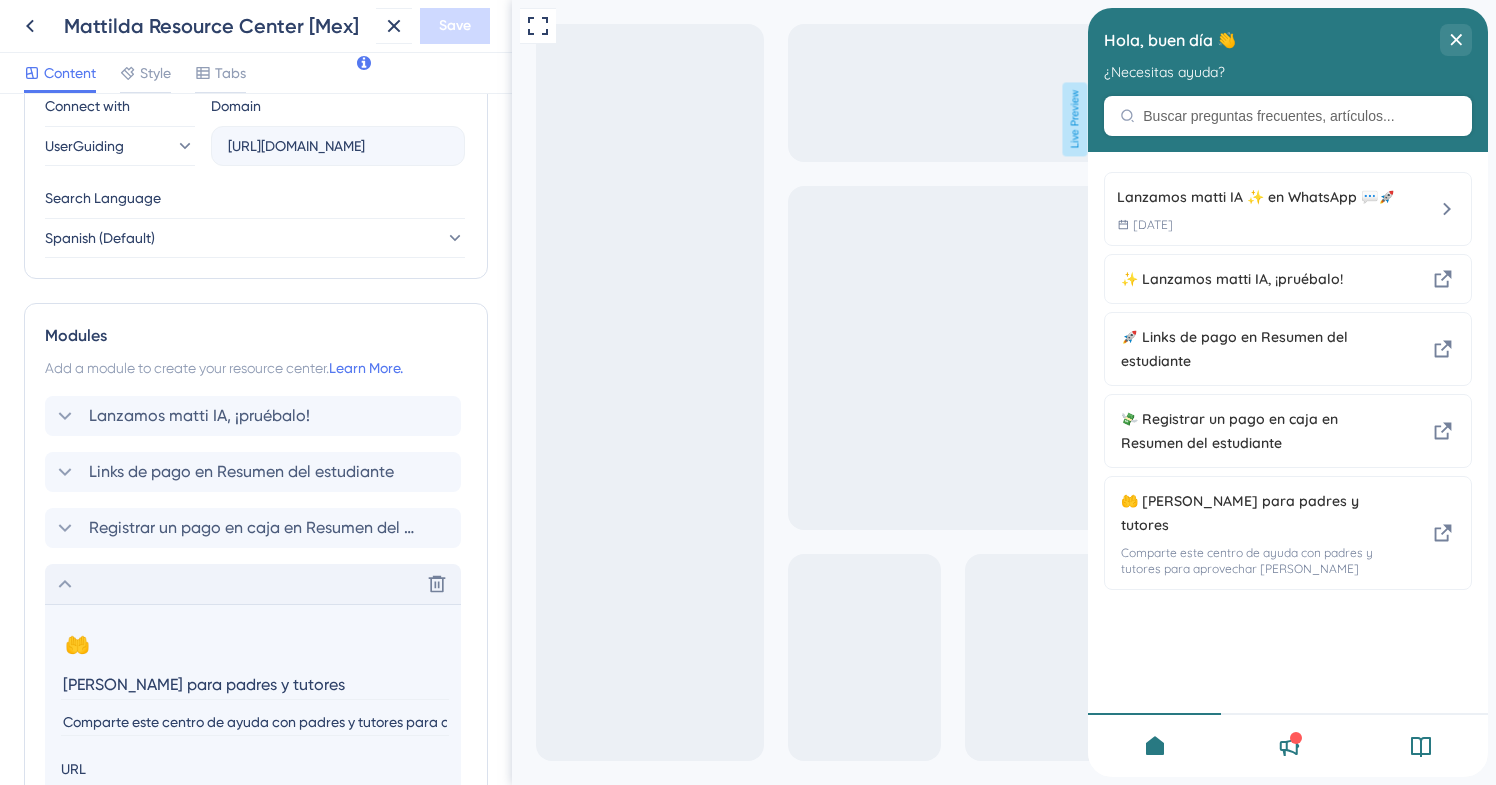 click on "[PERSON_NAME] para padres y tutores" at bounding box center (255, 684) 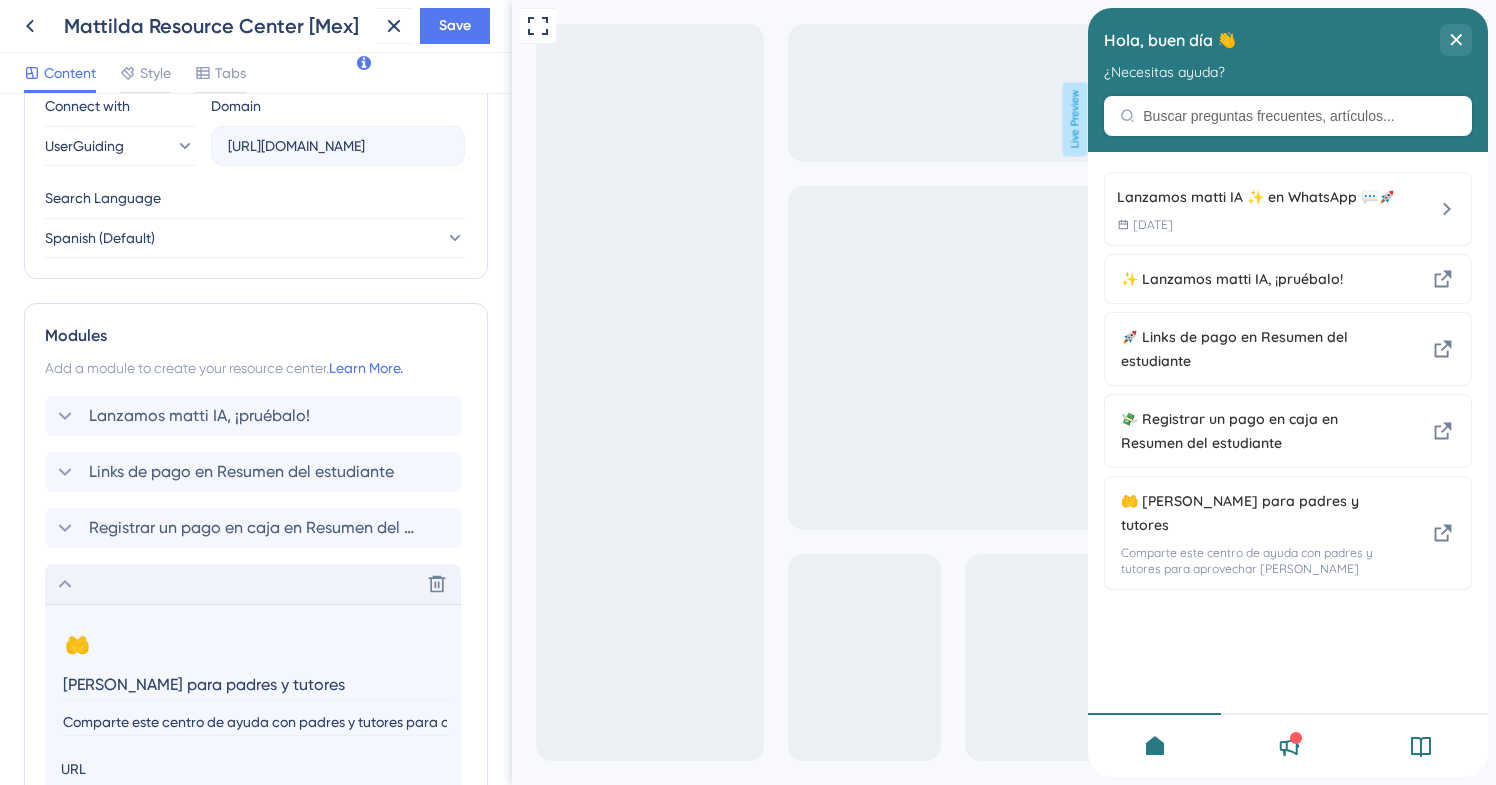 type on "[PERSON_NAME] para padres y tutores" 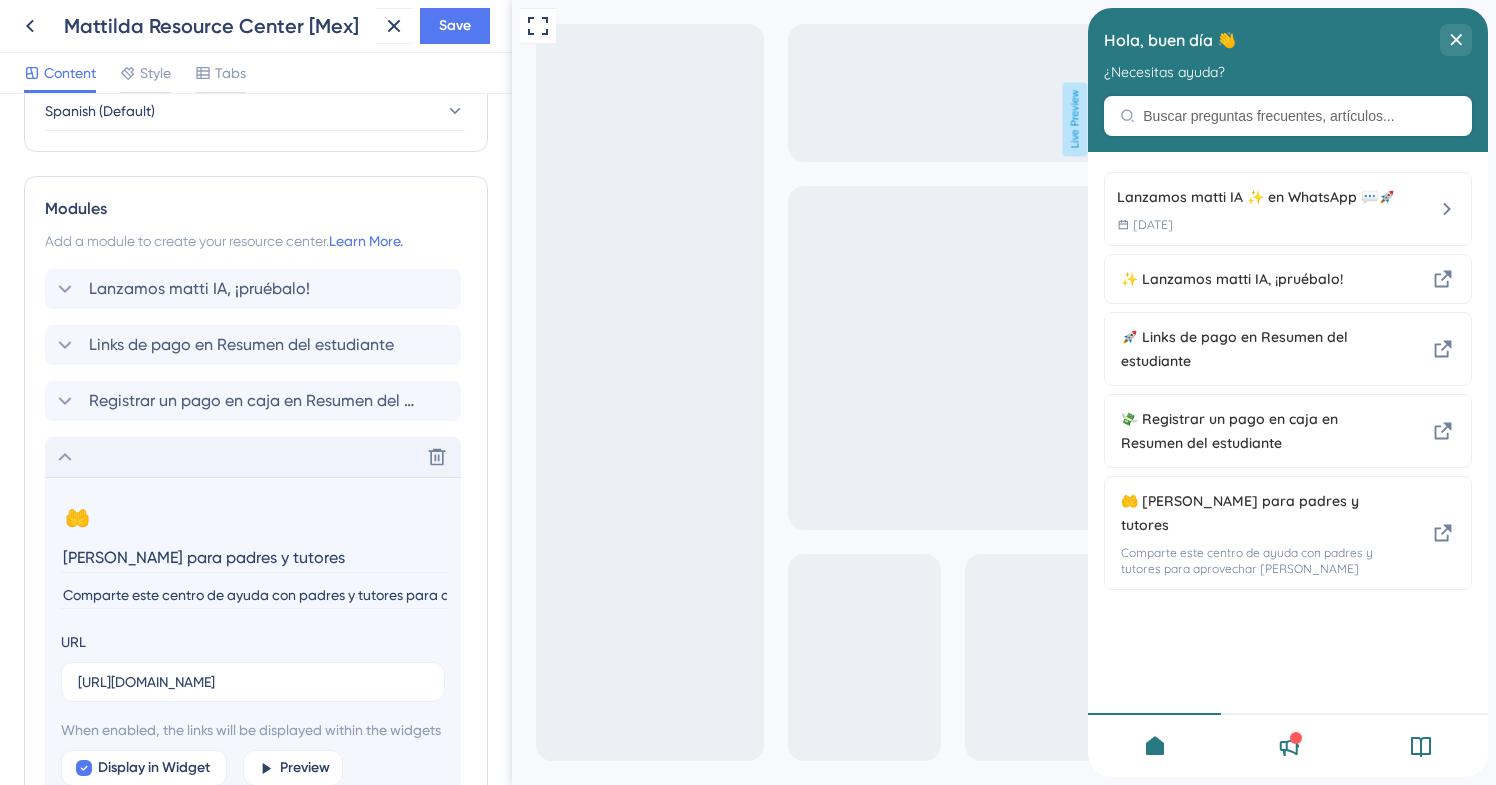 scroll, scrollTop: 849, scrollLeft: 0, axis: vertical 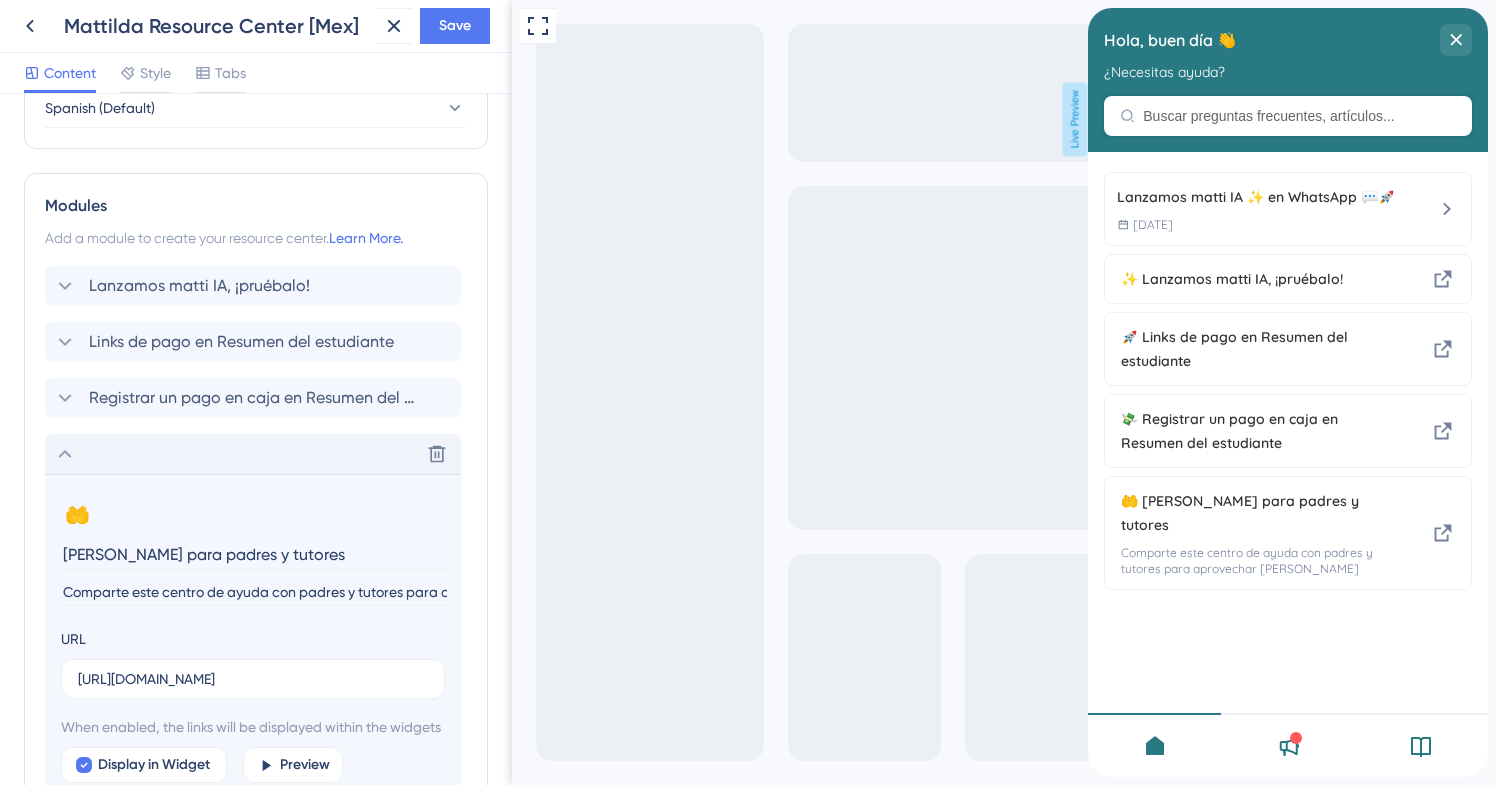click on "Comparte este centro de ayuda con padres y tutores para aprovechar [PERSON_NAME]" at bounding box center [255, 592] 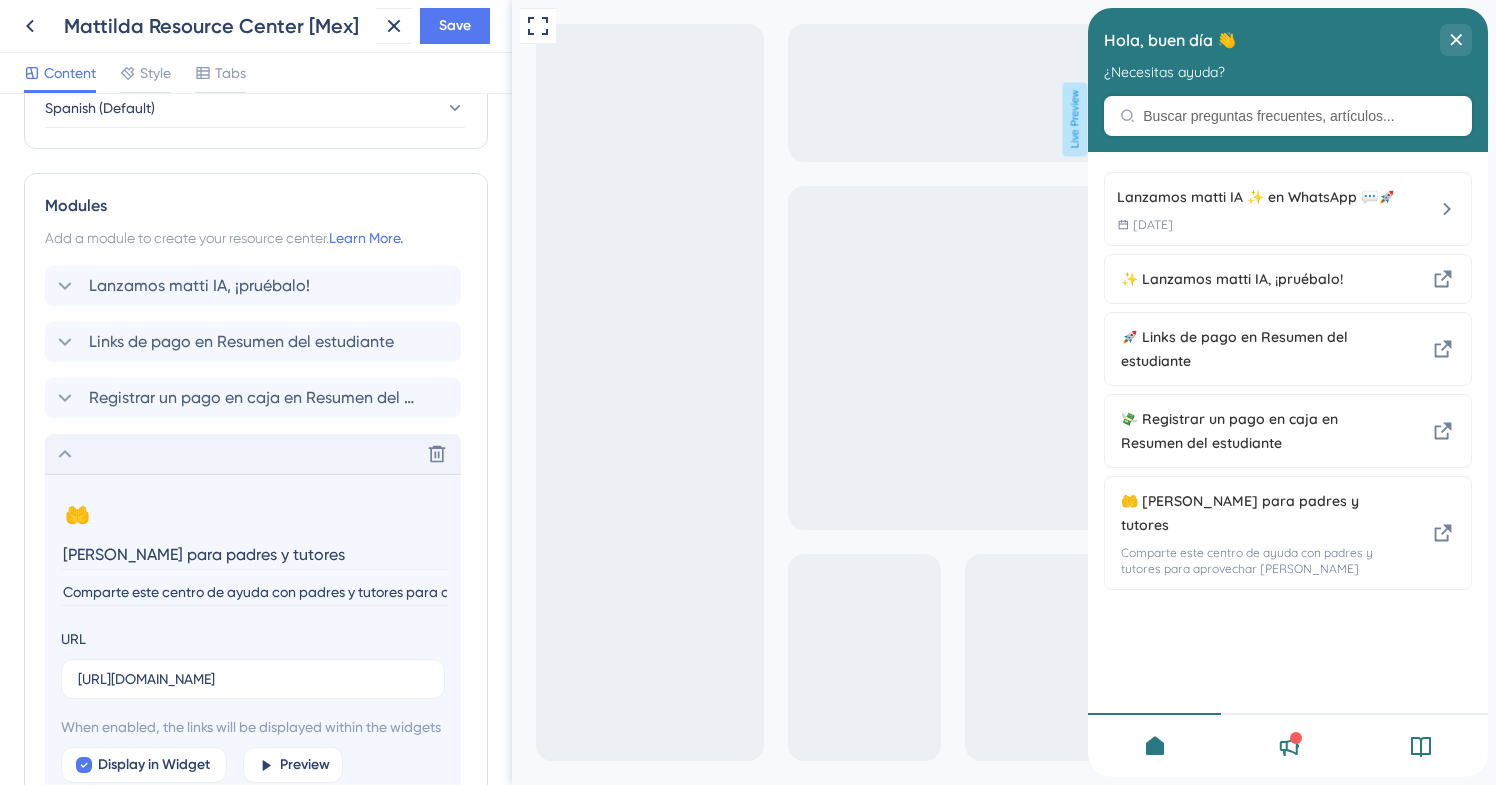 click on "Comparte este centro de ayuda con padres y tutores para aprovechar [PERSON_NAME]" at bounding box center [255, 592] 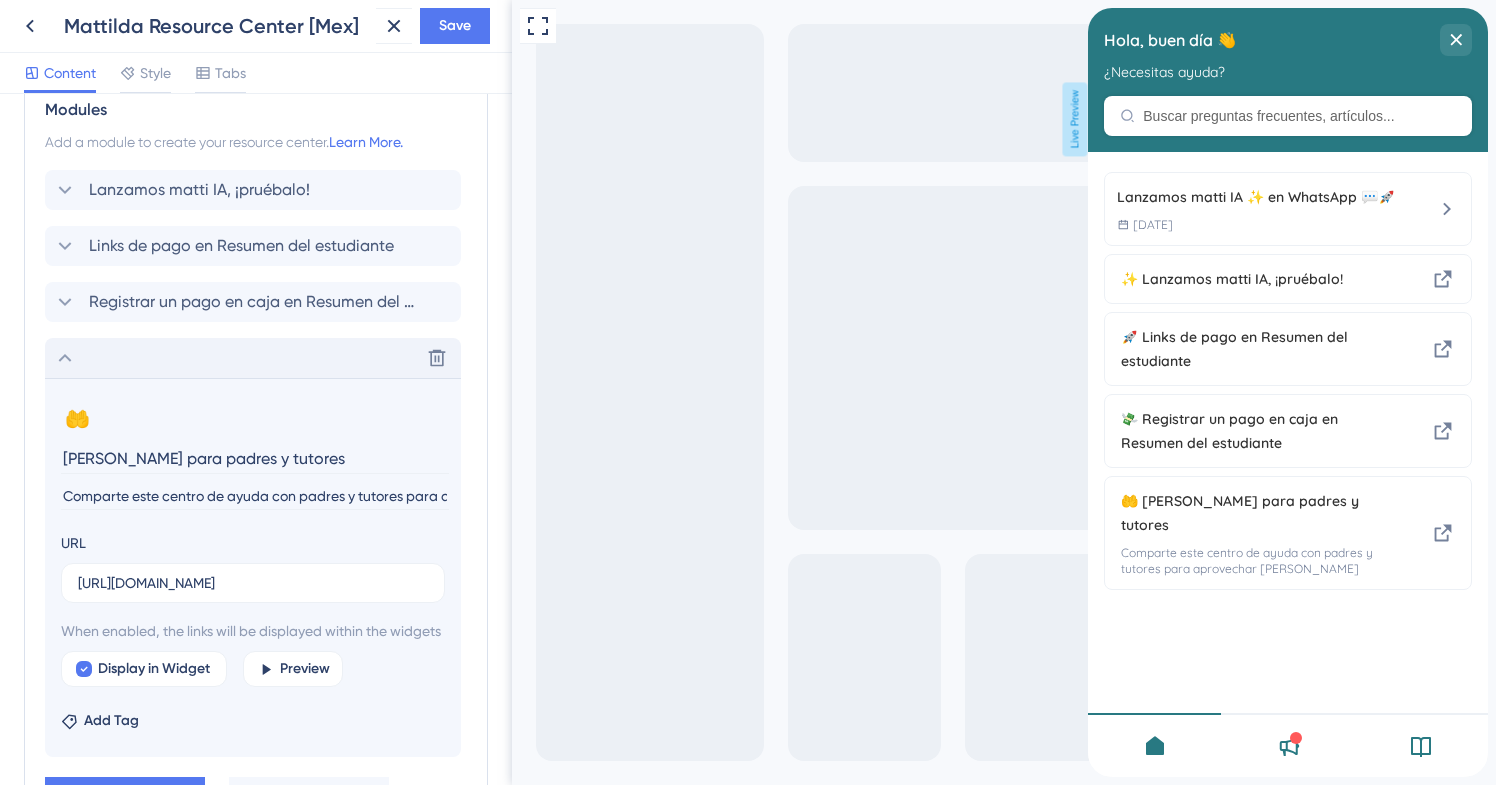 scroll, scrollTop: 1000, scrollLeft: 0, axis: vertical 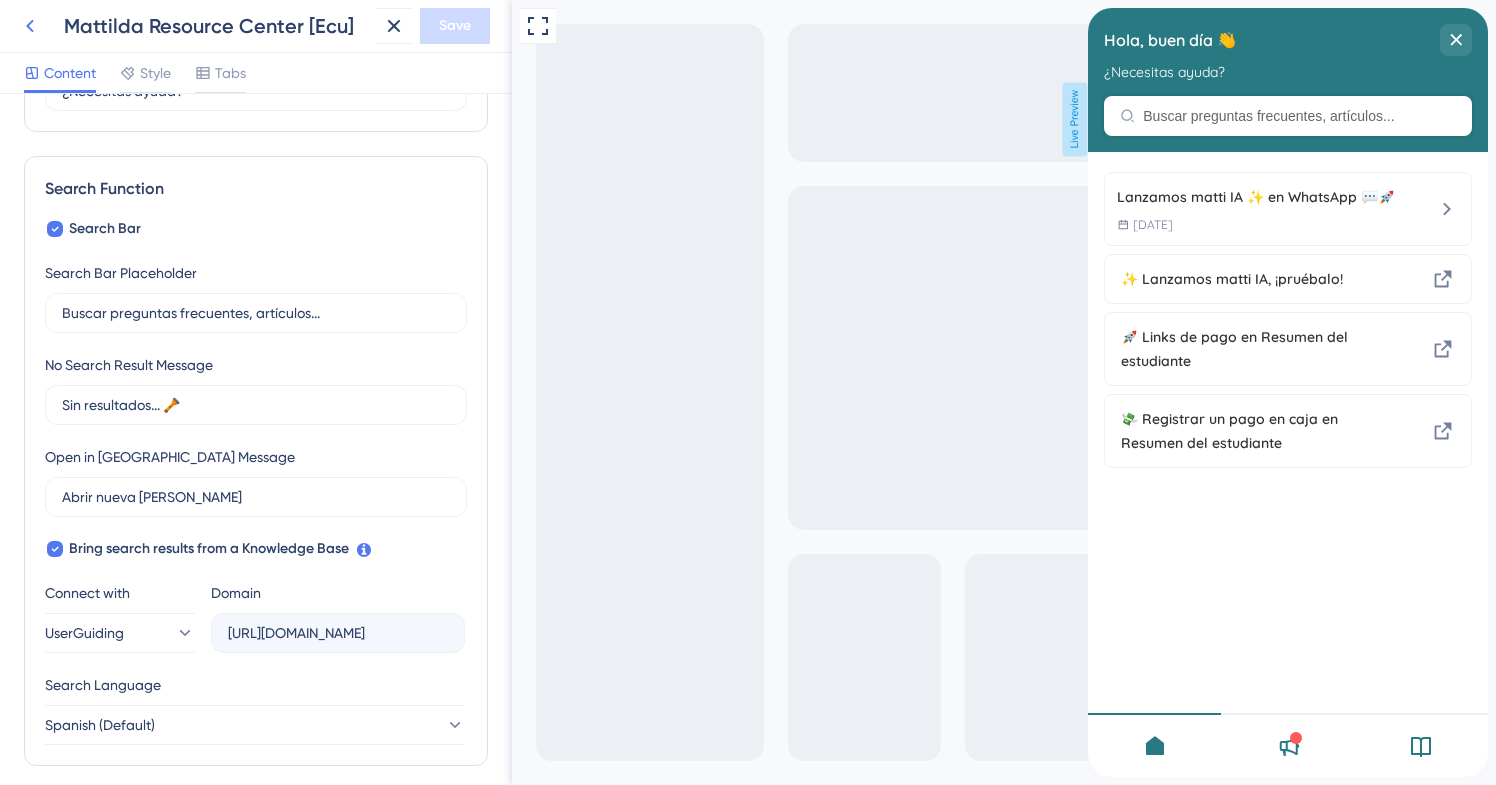 click 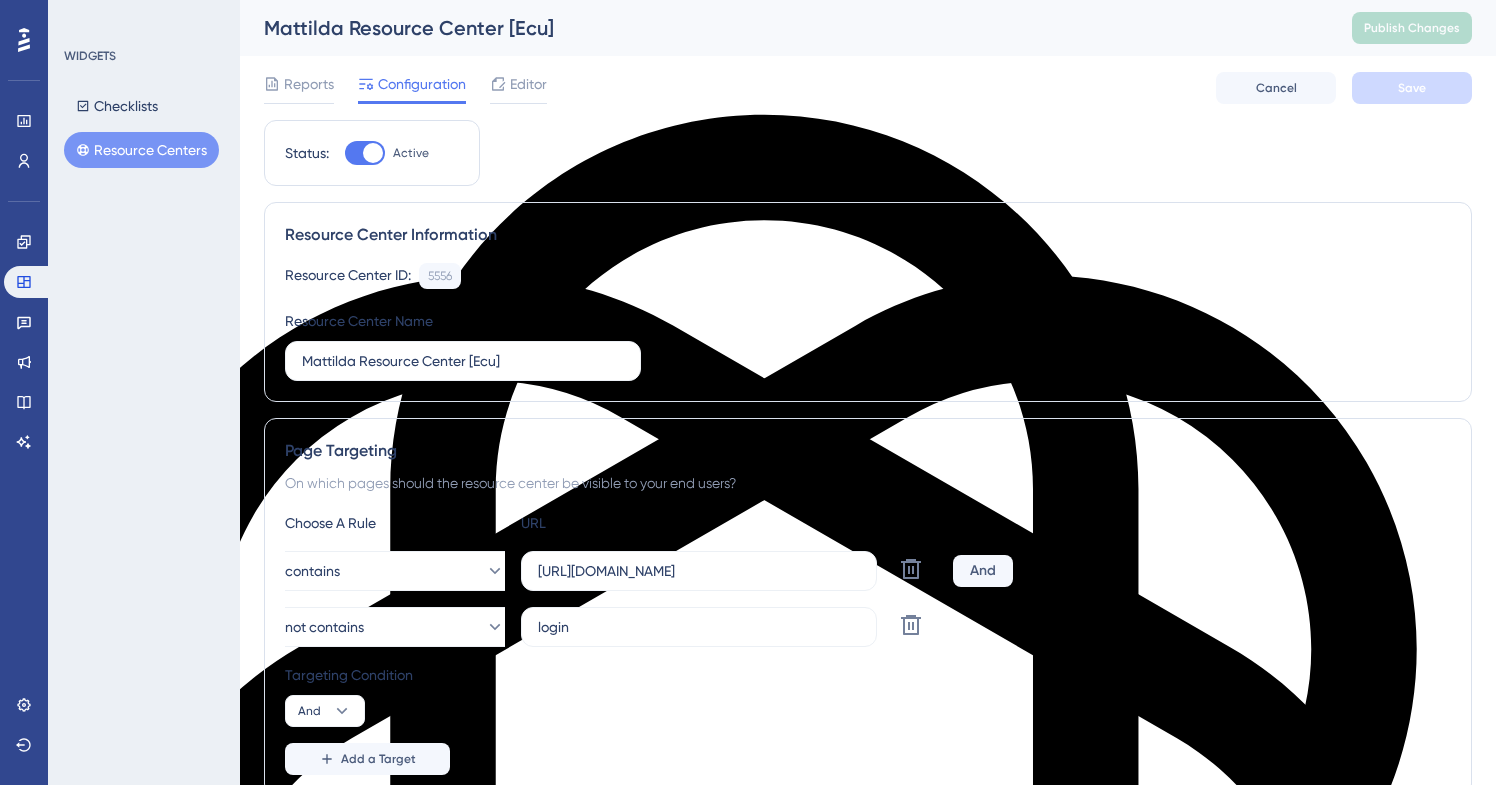 scroll, scrollTop: 0, scrollLeft: 0, axis: both 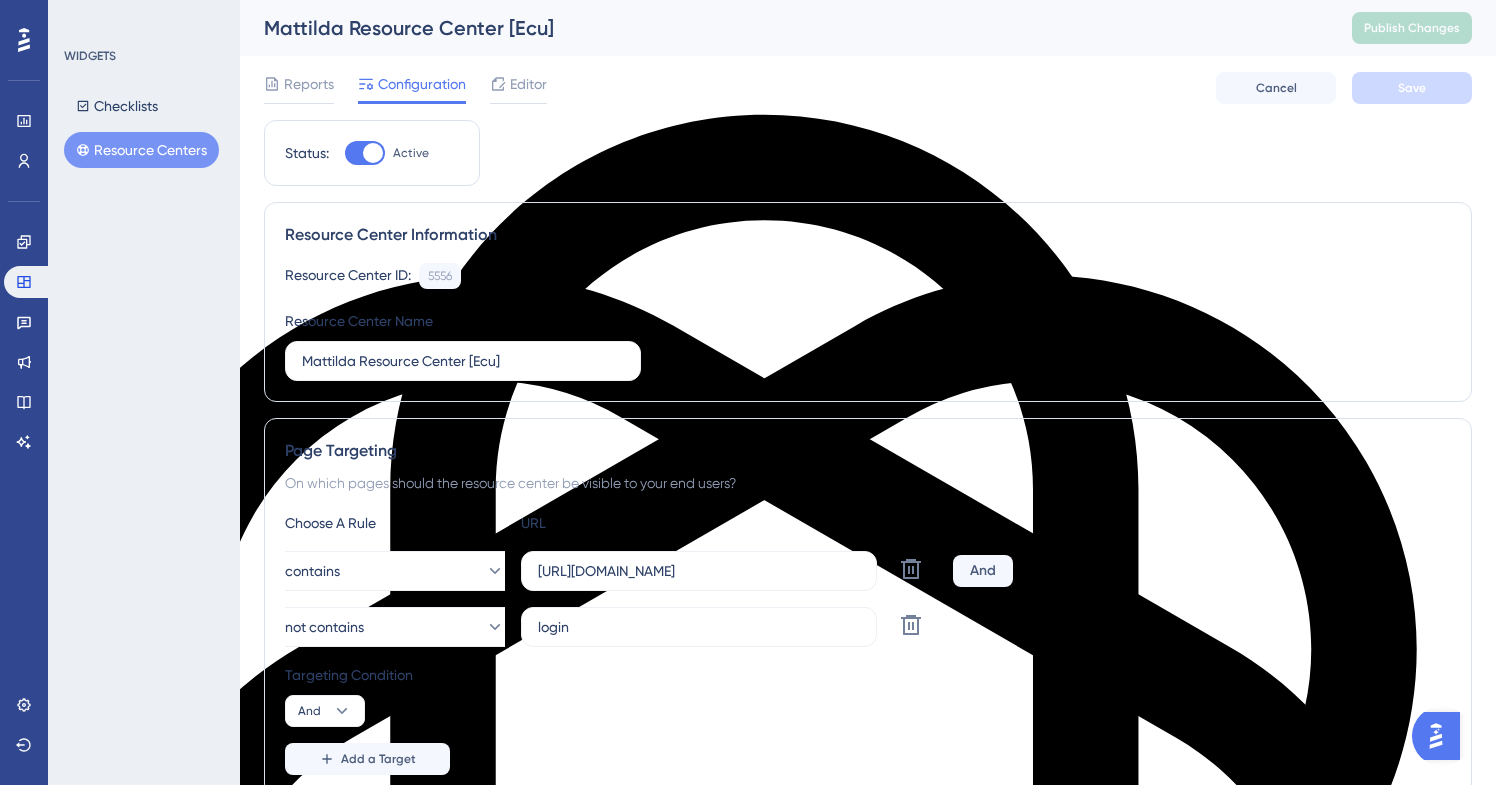click on "Resource Centers" at bounding box center (141, 150) 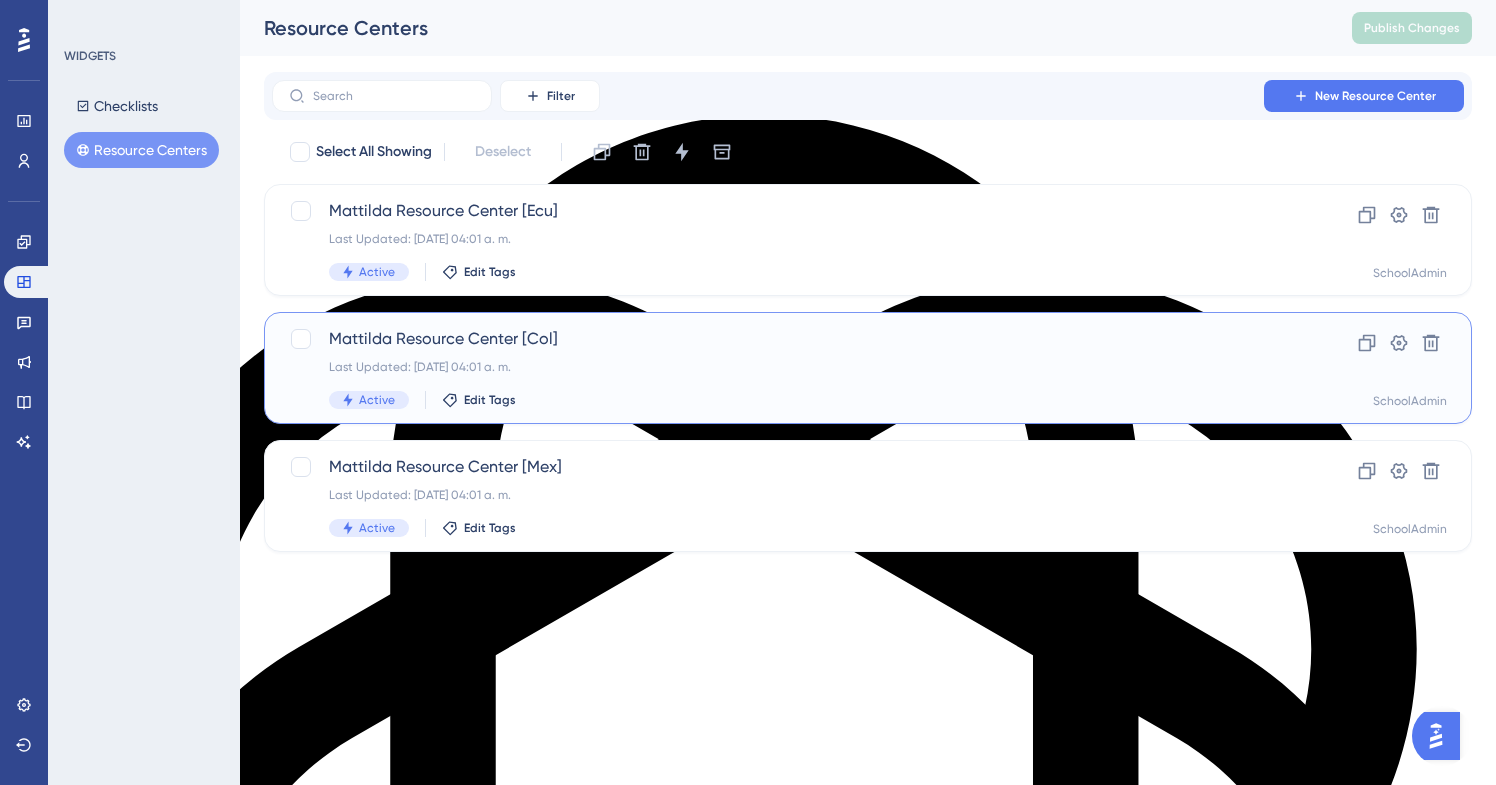 click on "Last Updated: [DATE] 04:01 a. m." at bounding box center (788, 367) 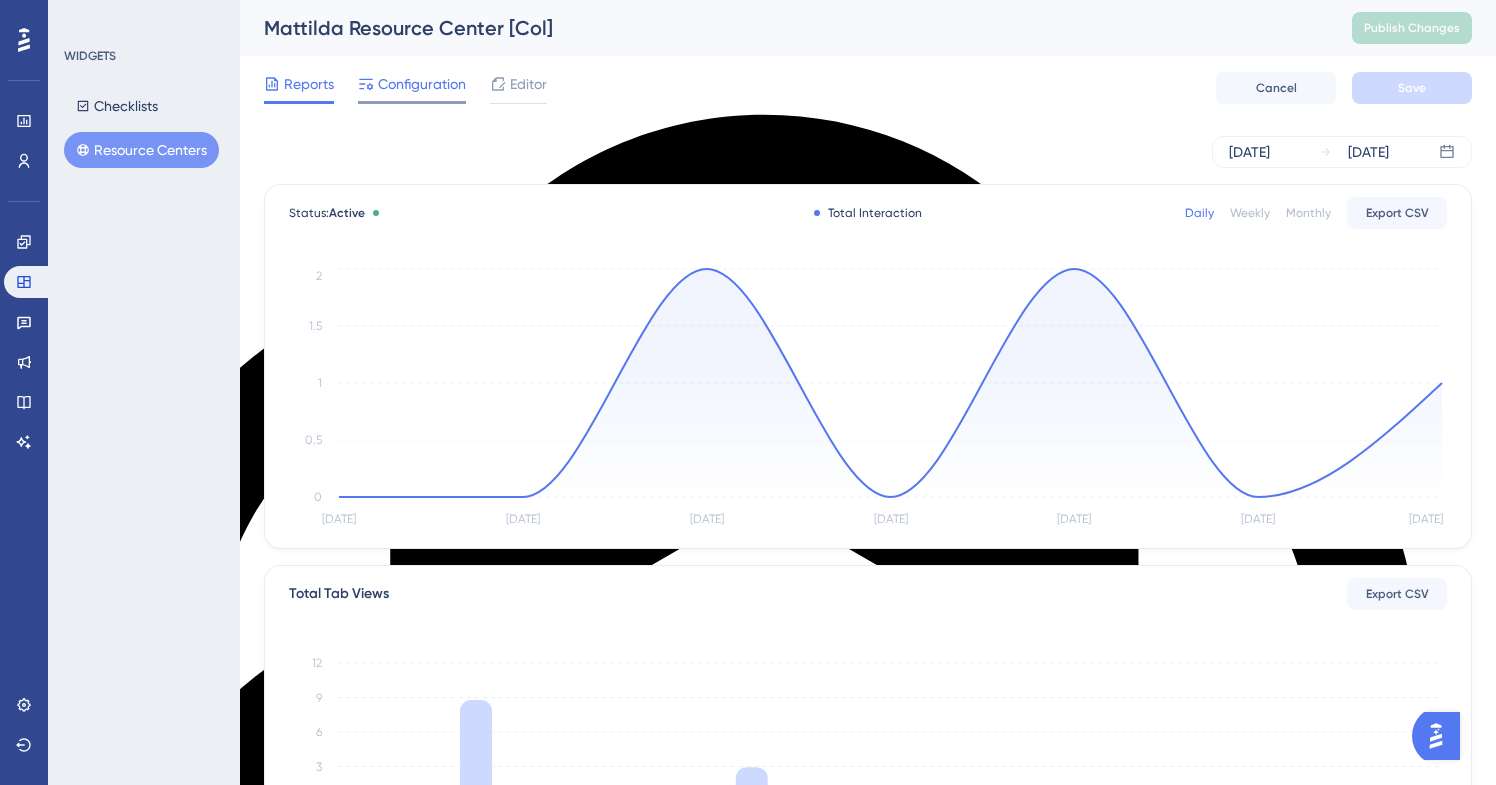 click on "Configuration" at bounding box center (422, 84) 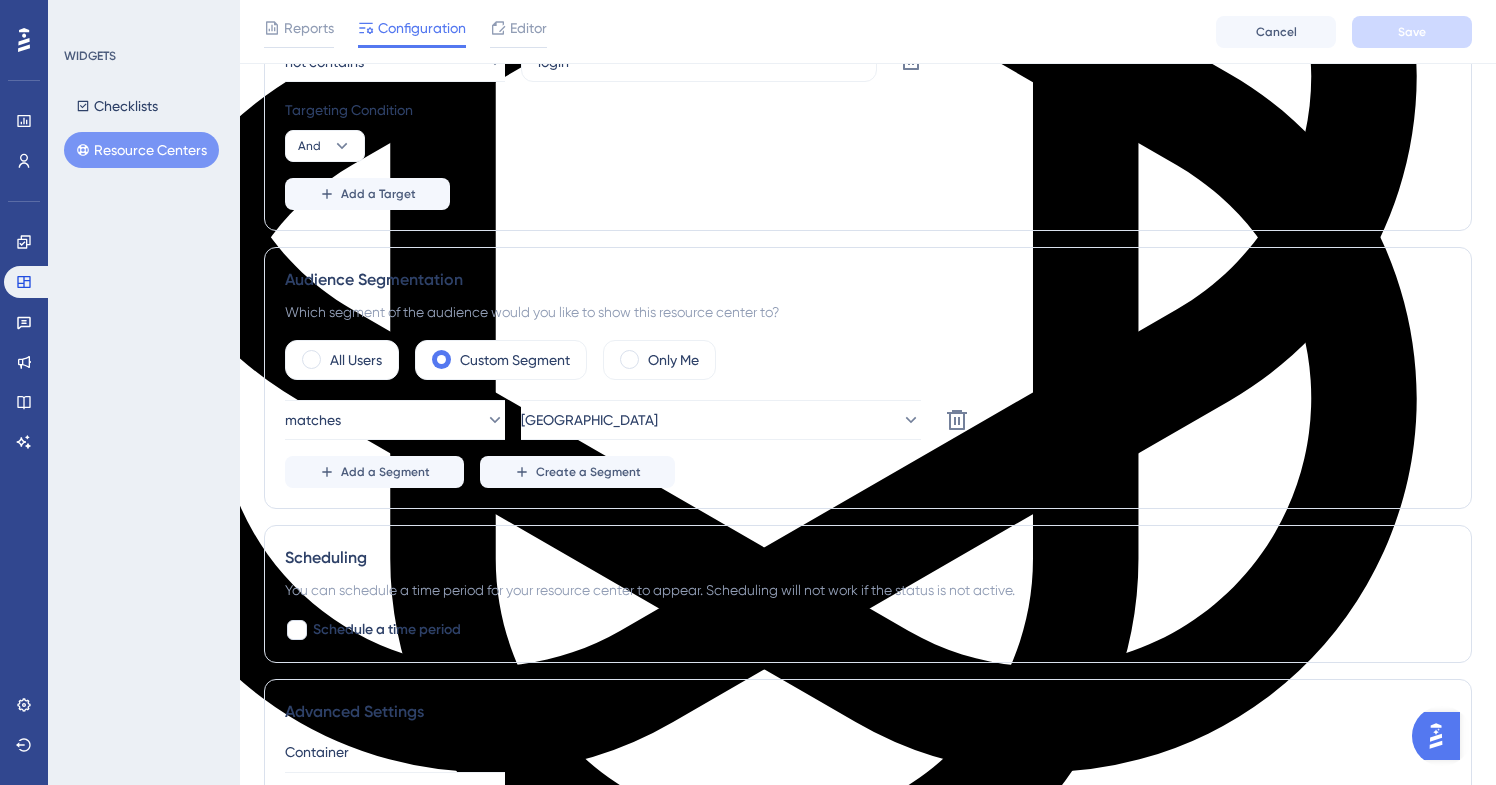 scroll, scrollTop: 634, scrollLeft: 0, axis: vertical 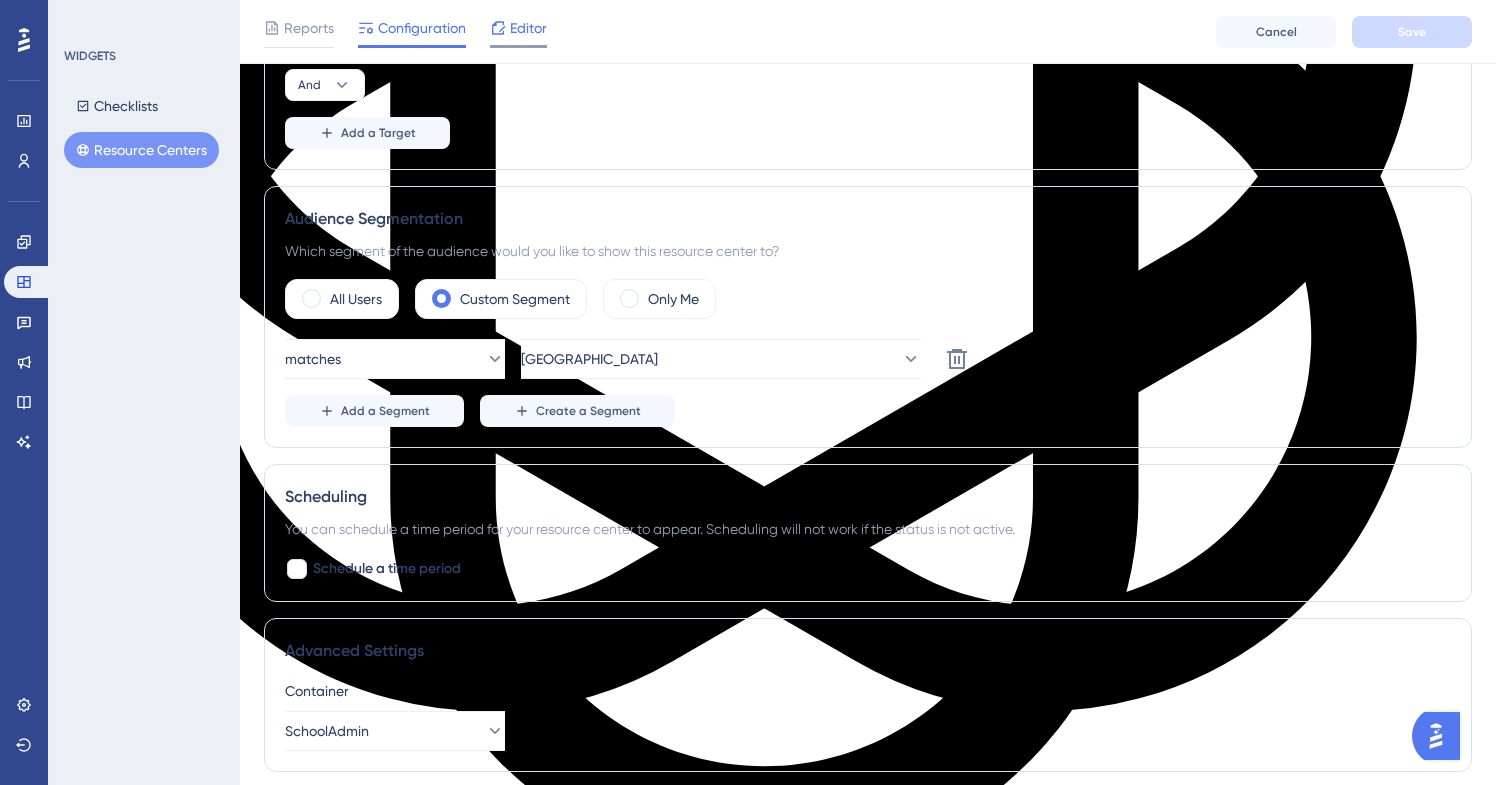 click on "Editor" at bounding box center [528, 28] 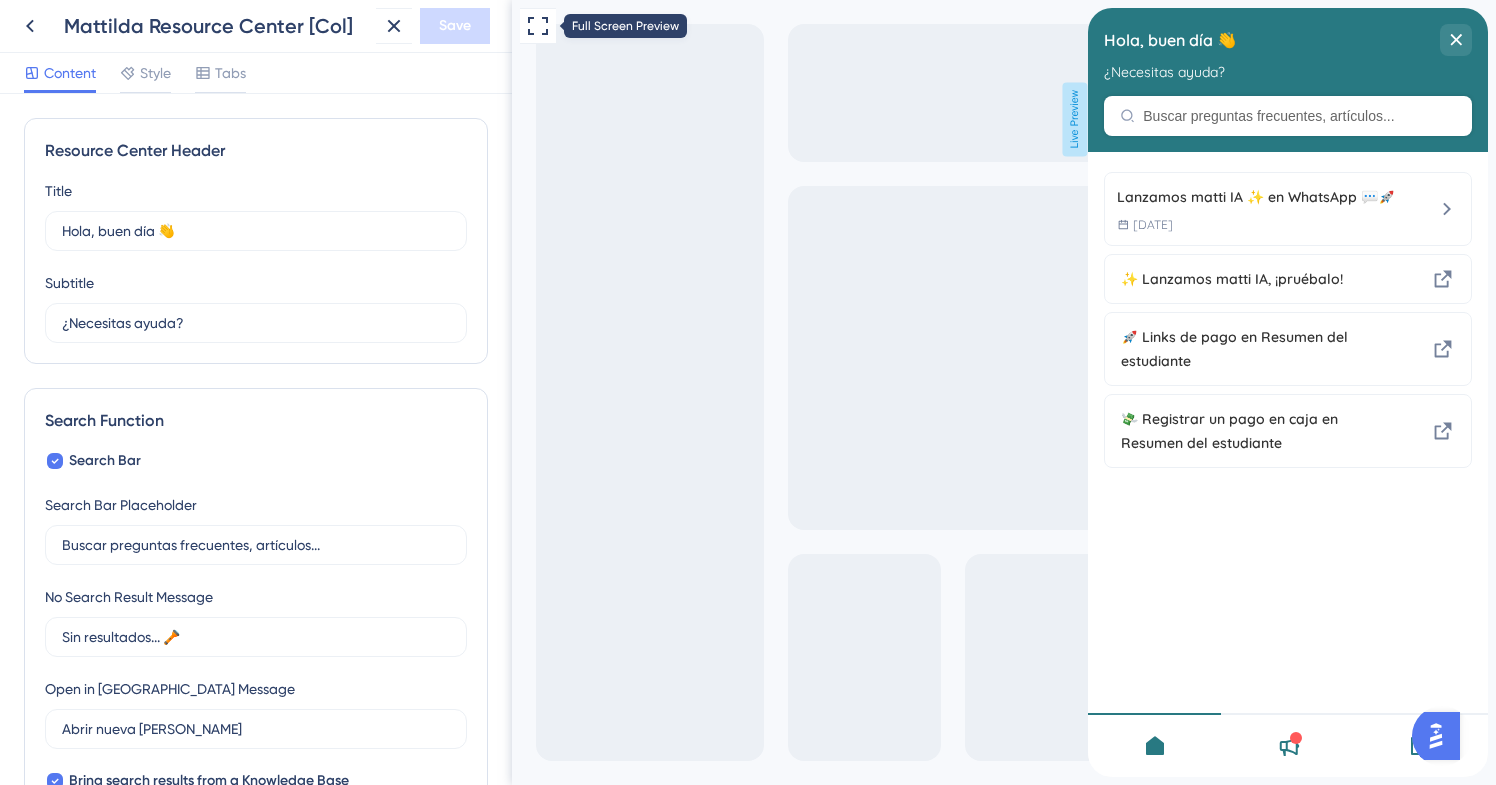 scroll, scrollTop: 0, scrollLeft: 0, axis: both 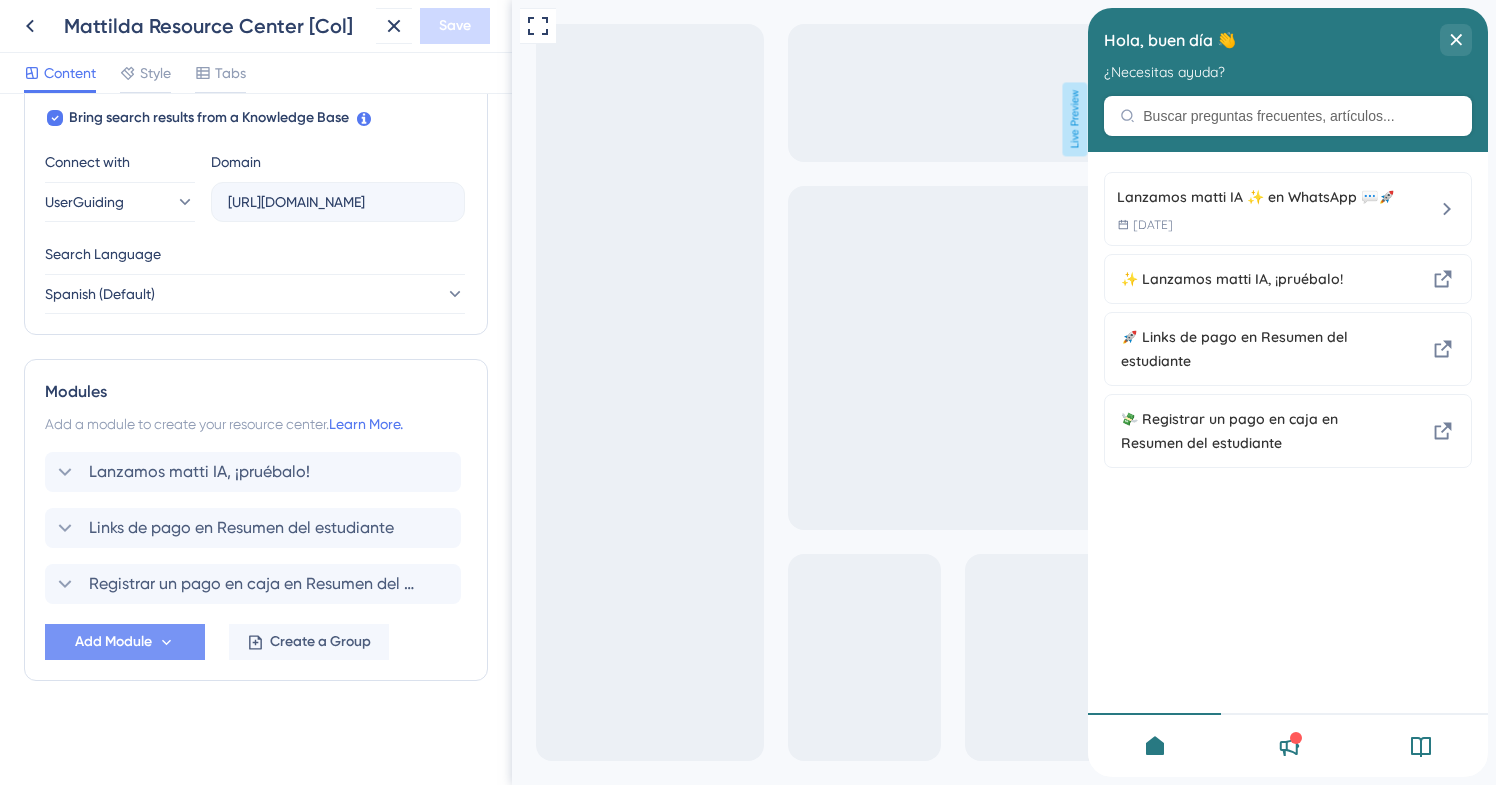 click on "Add Module" at bounding box center (113, 642) 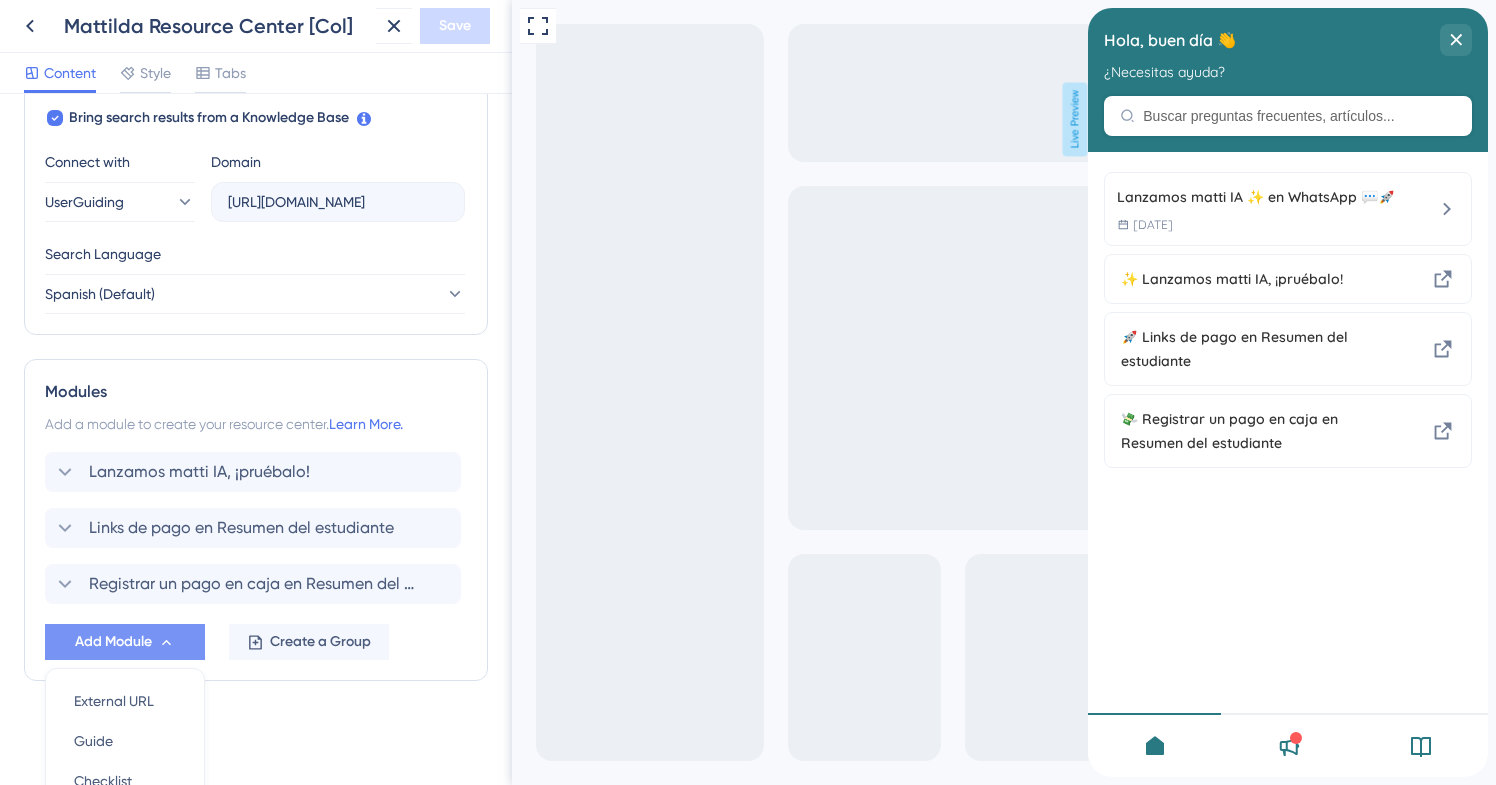 scroll, scrollTop: 852, scrollLeft: 0, axis: vertical 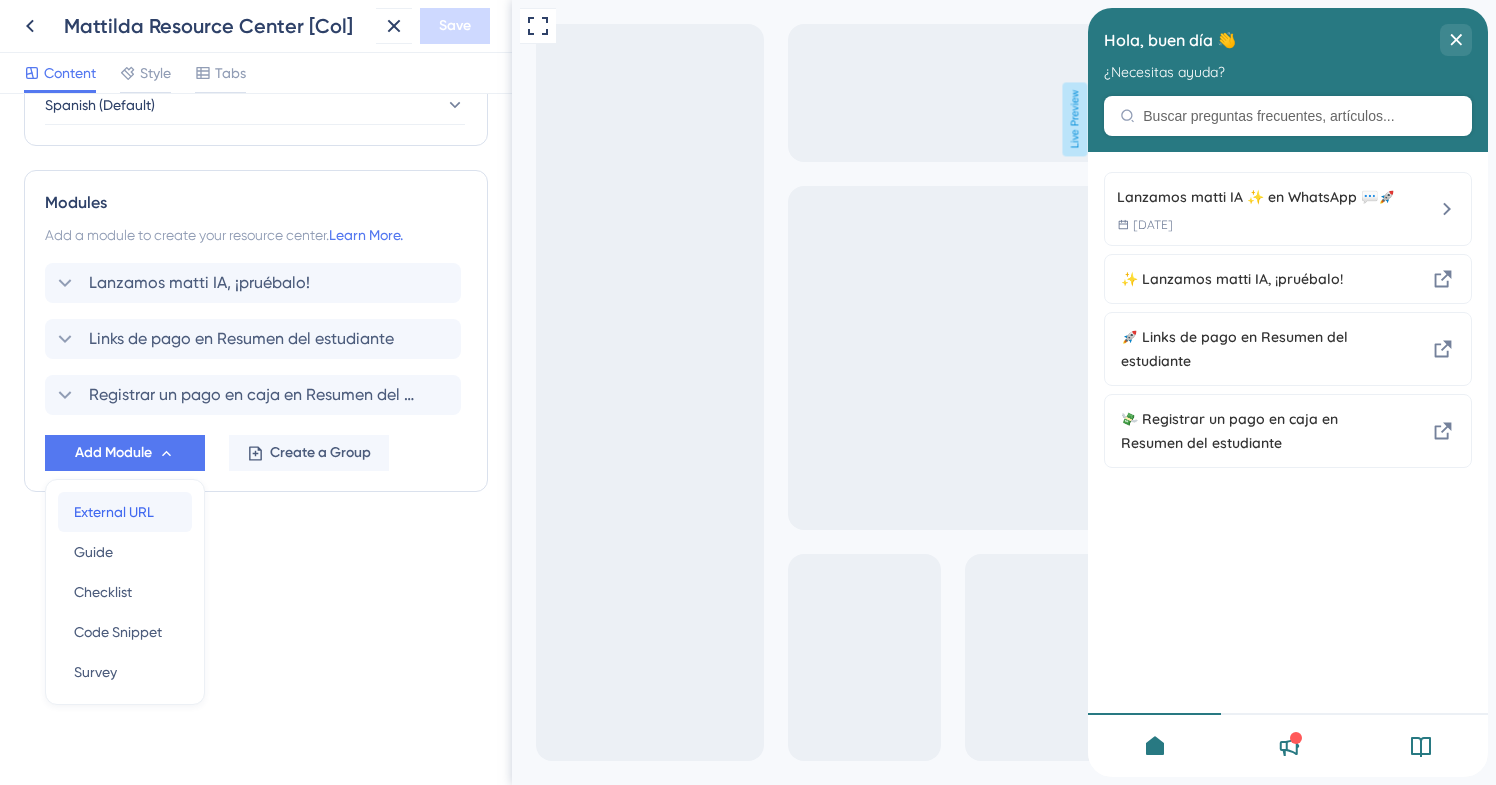 click on "External URL" at bounding box center (114, 512) 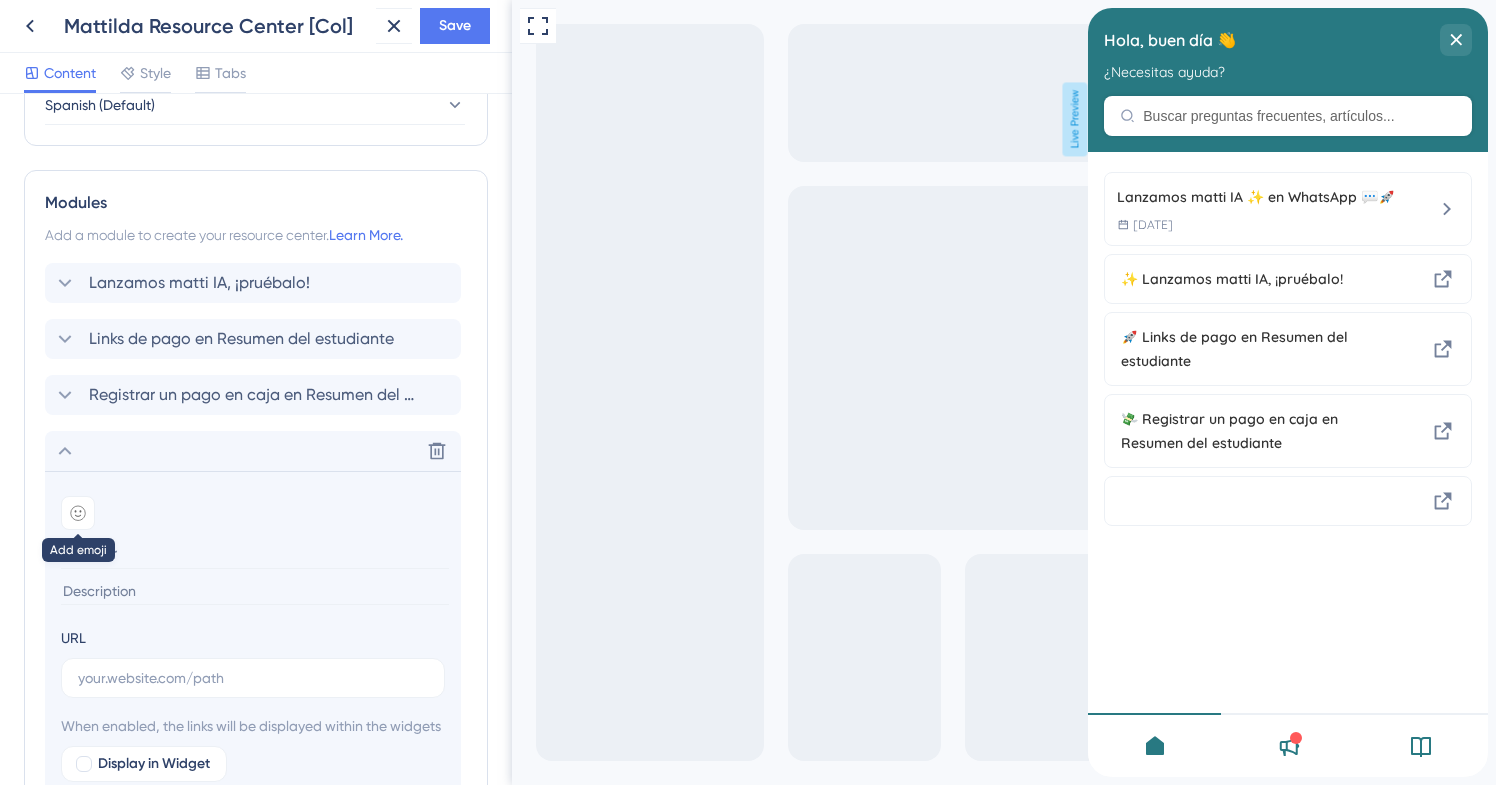 click at bounding box center (78, 513) 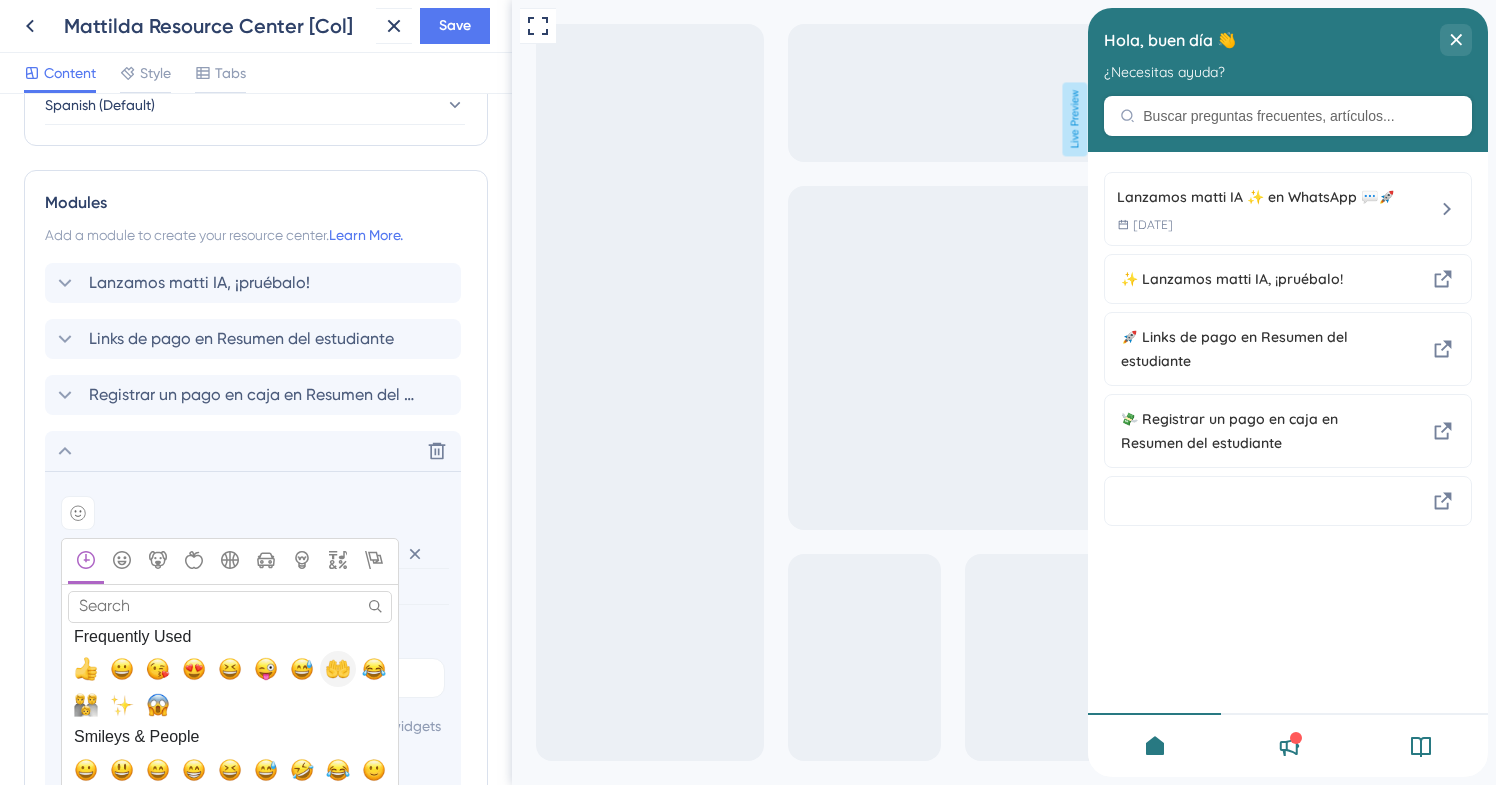 click at bounding box center [338, 669] 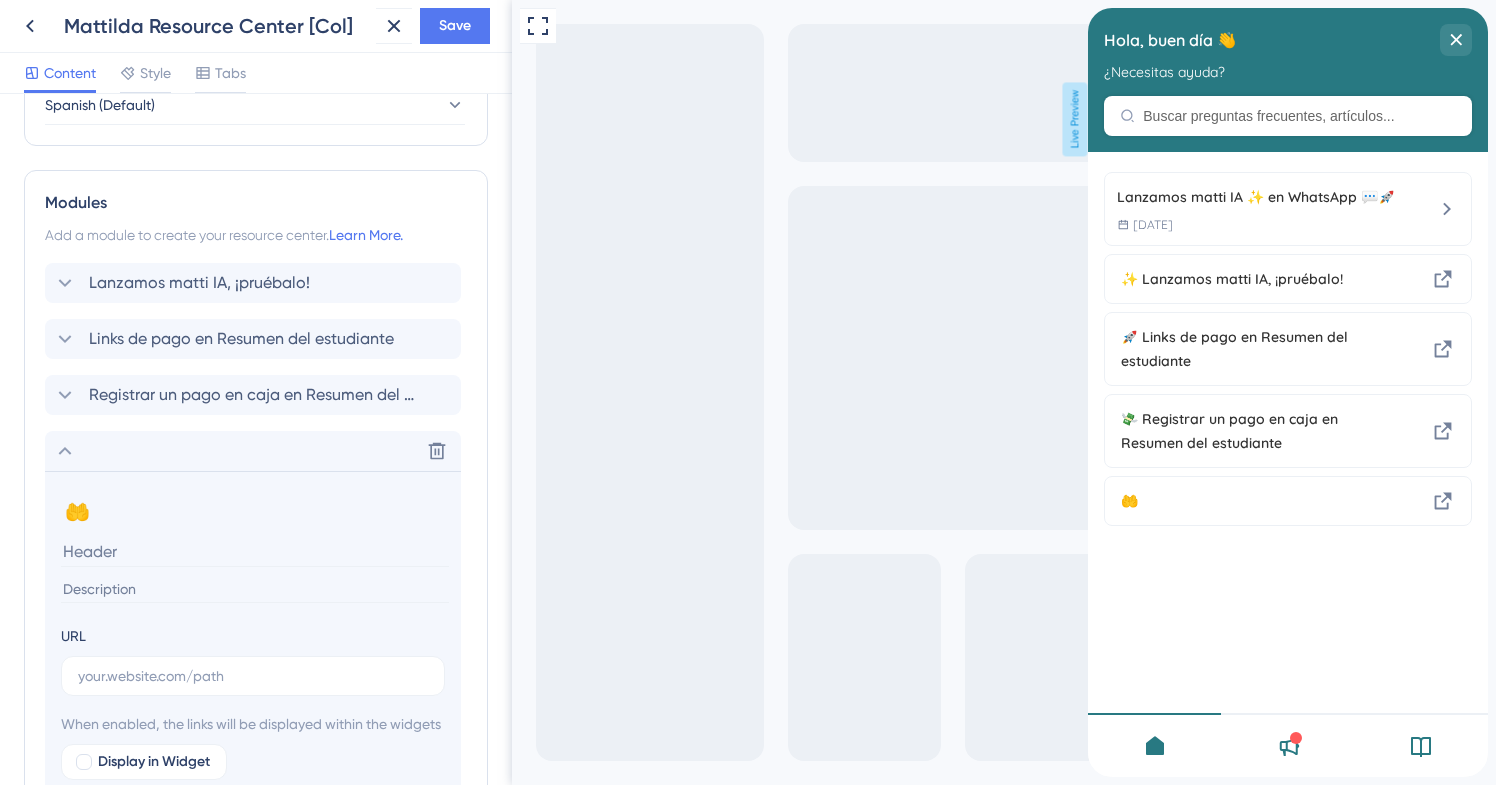 click at bounding box center [255, 551] 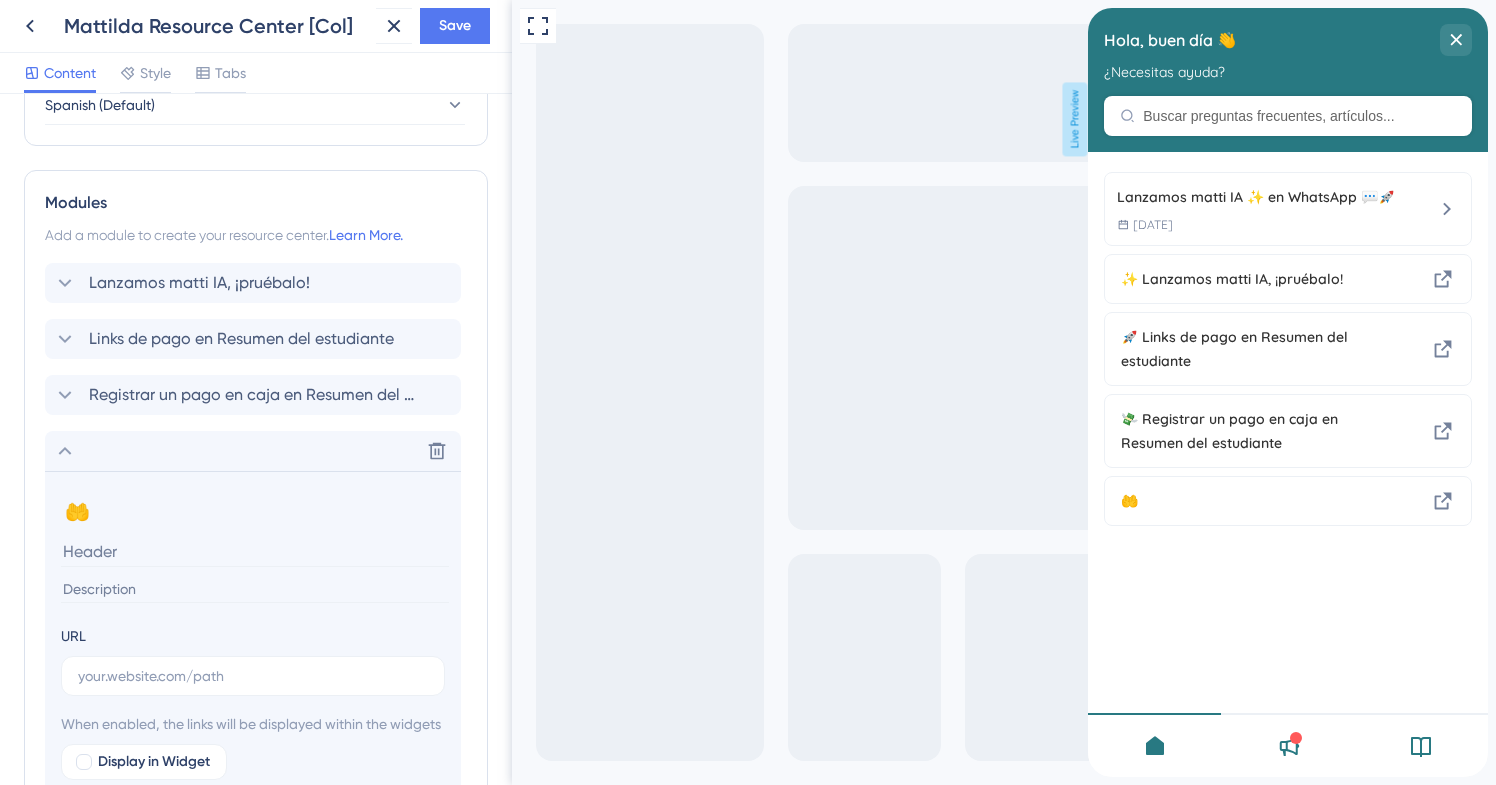type on "a" 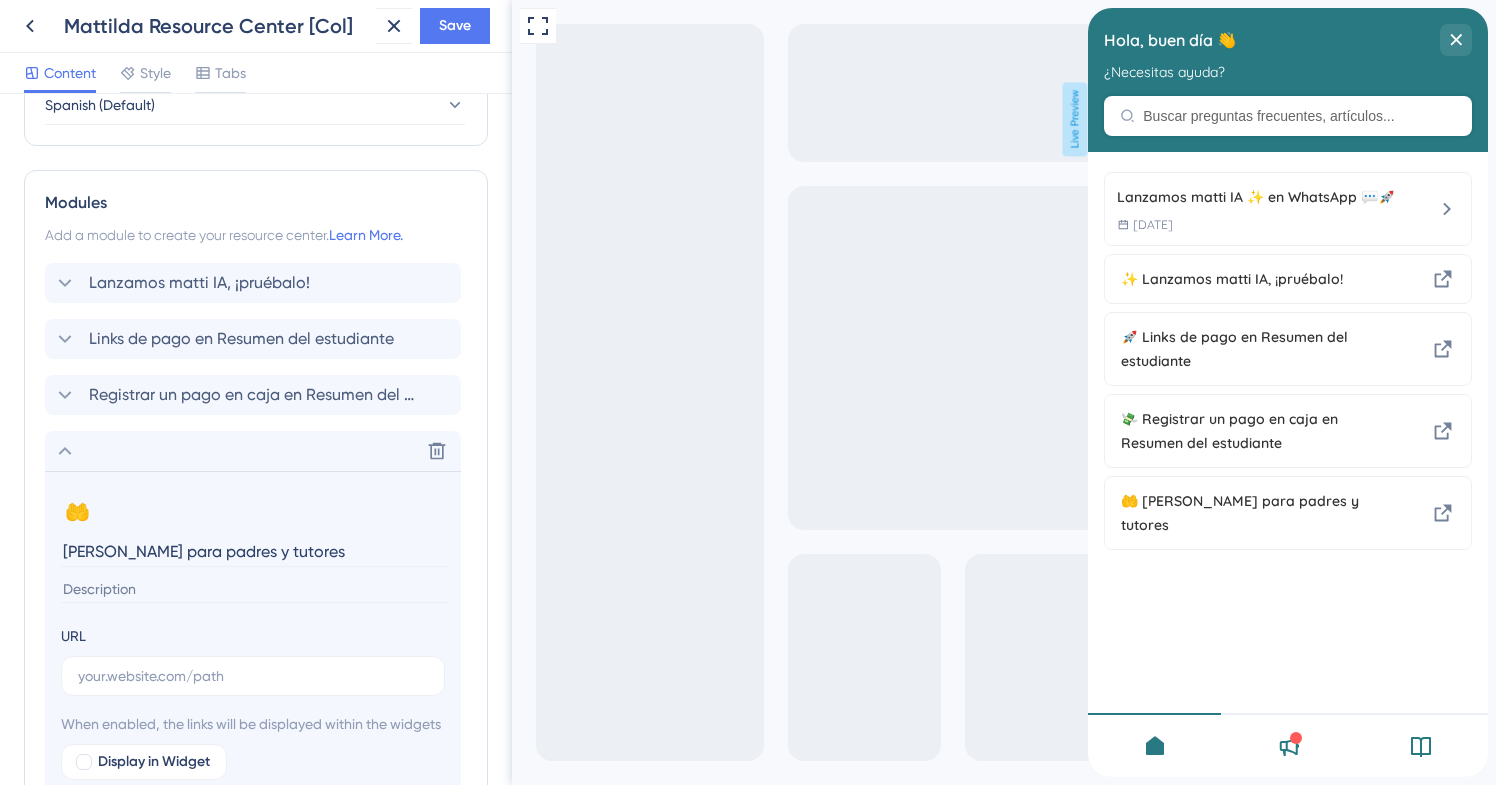 type on "[PERSON_NAME] para padres y tutores" 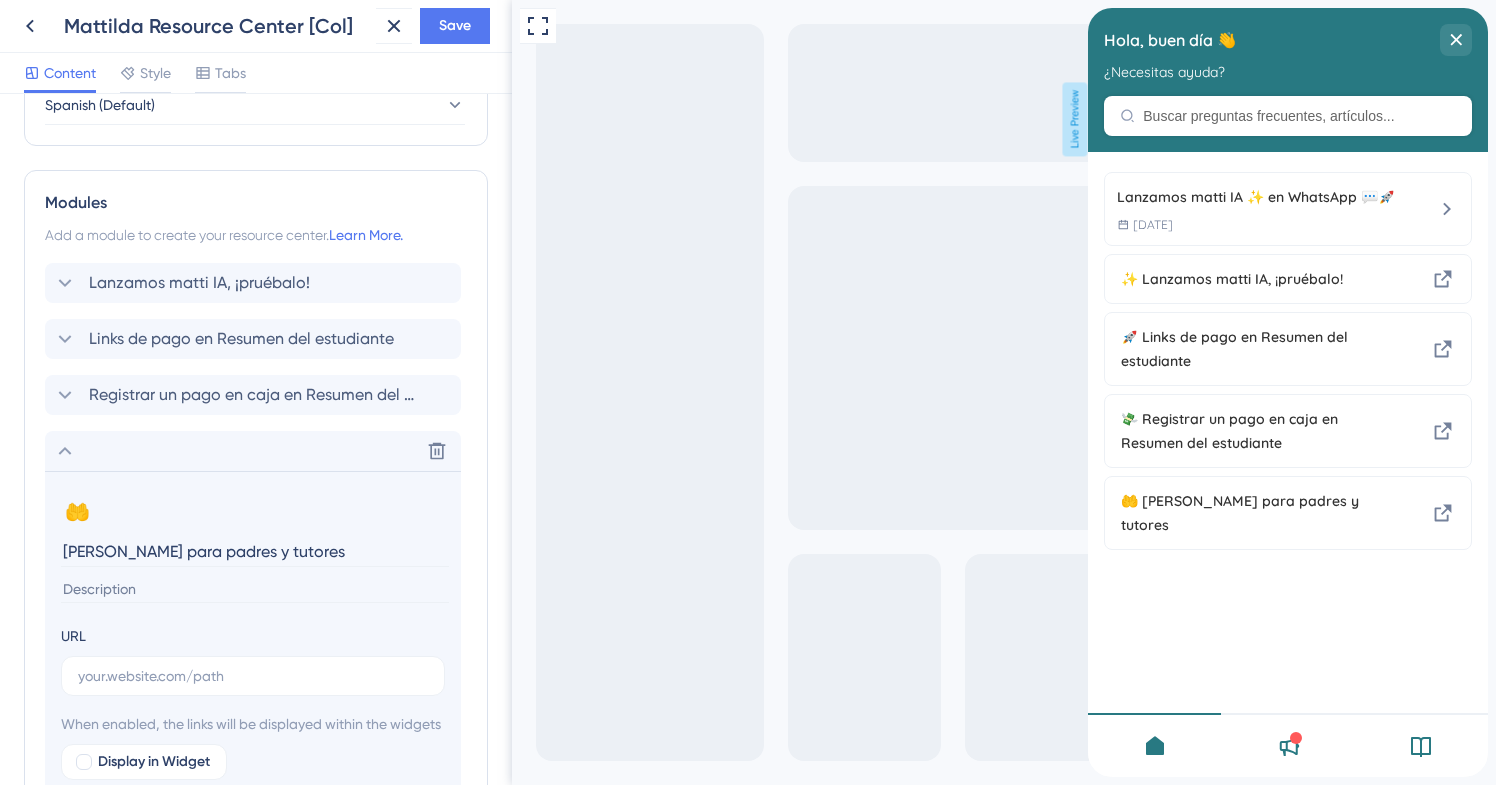 paste on "https://ayuda-ecu.mattilda.io/" 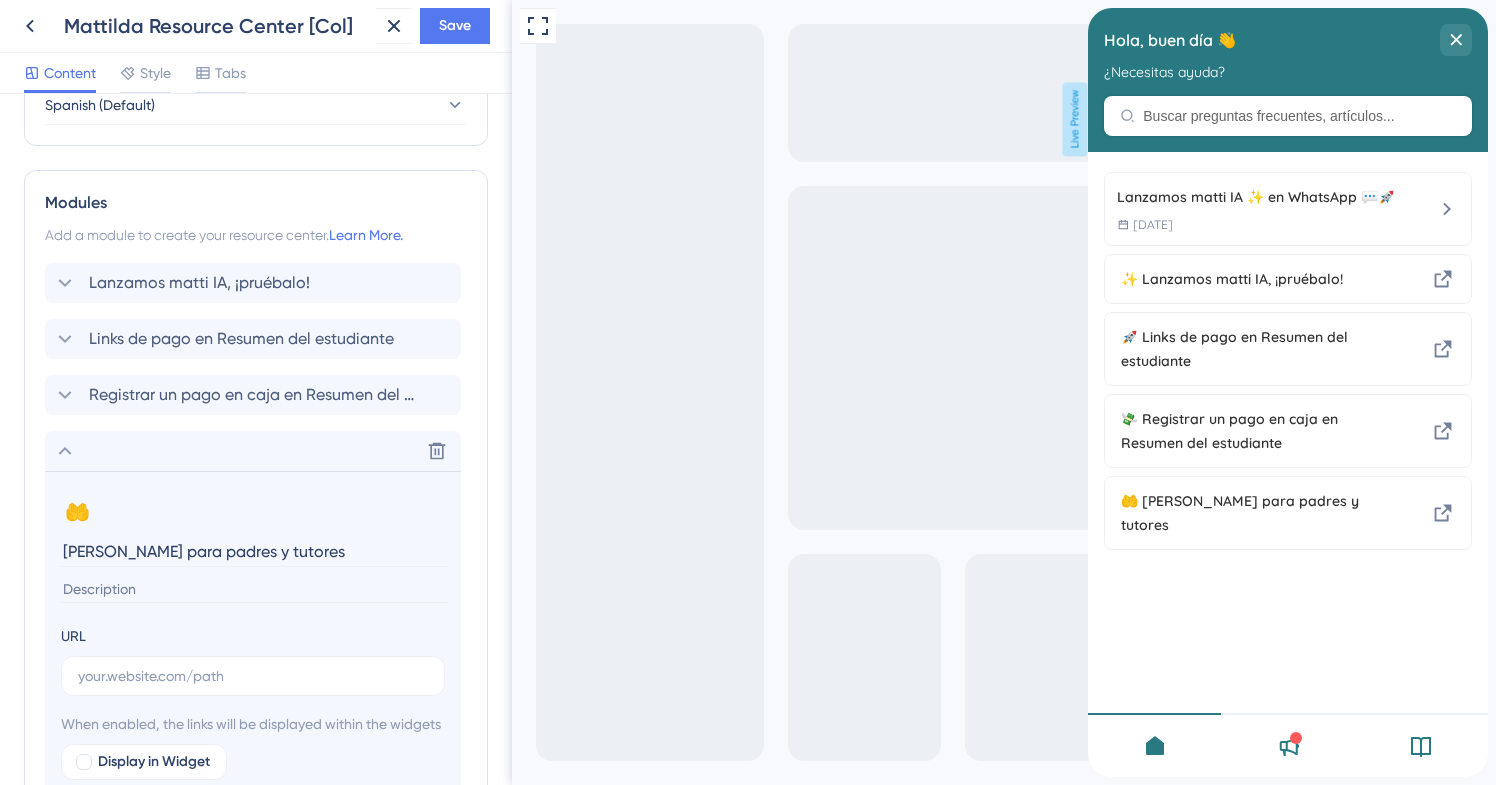 type on "https://ayuda-ecu.mattilda.io/" 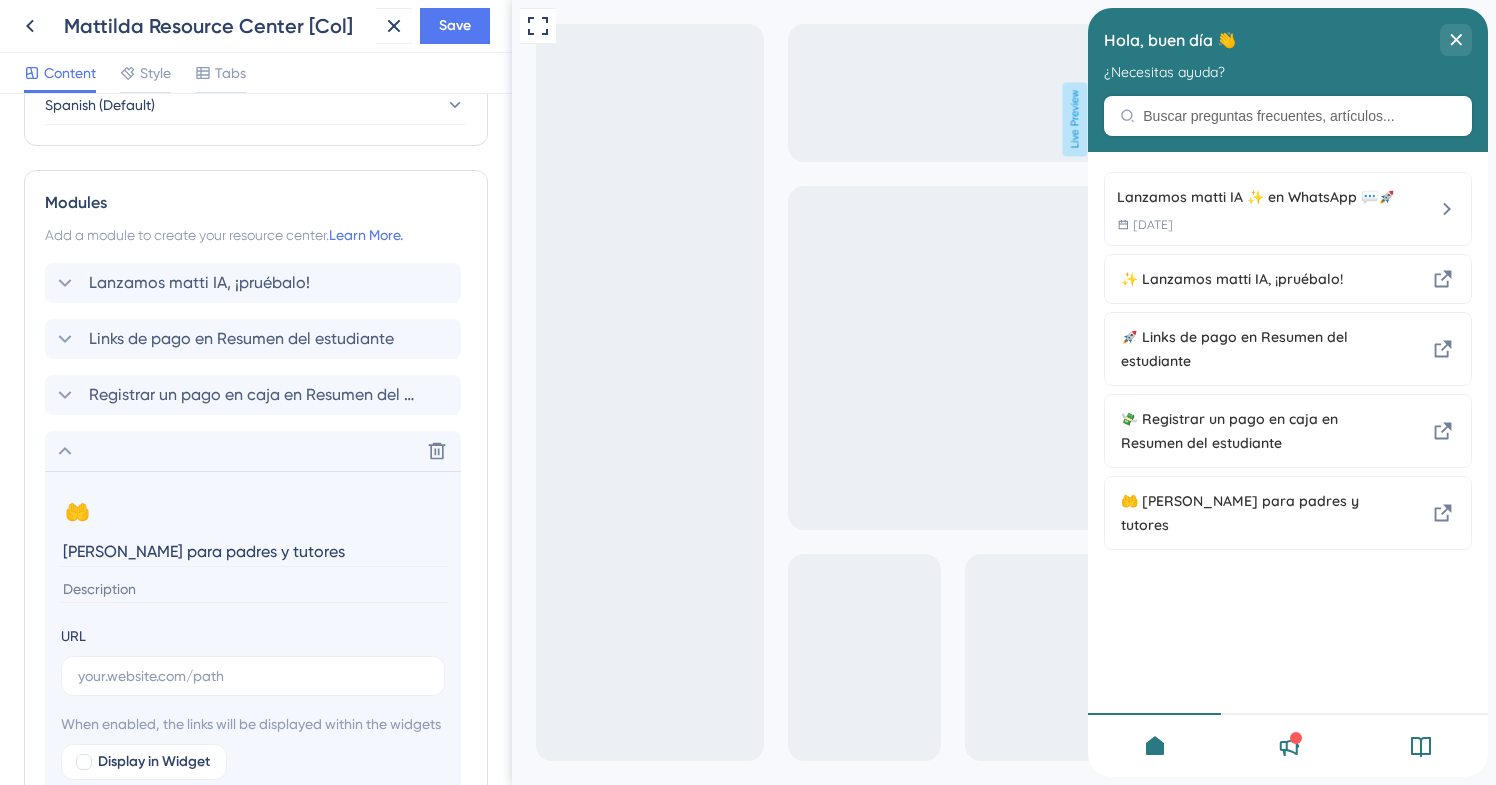 paste on "Comparte este centro de ayuda con padres y tutores para aprovechar [PERSON_NAME]" 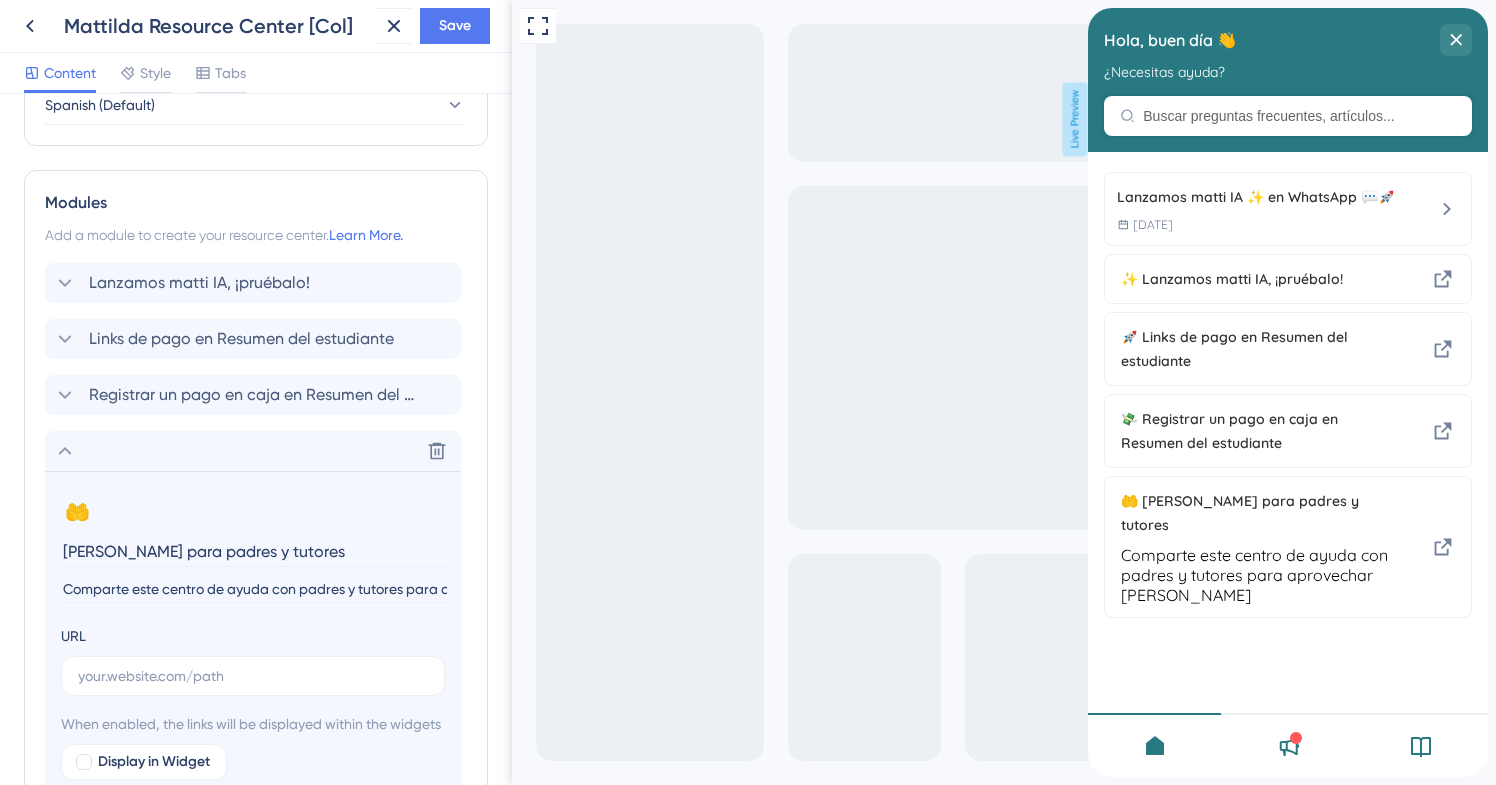 scroll, scrollTop: 0, scrollLeft: 199, axis: horizontal 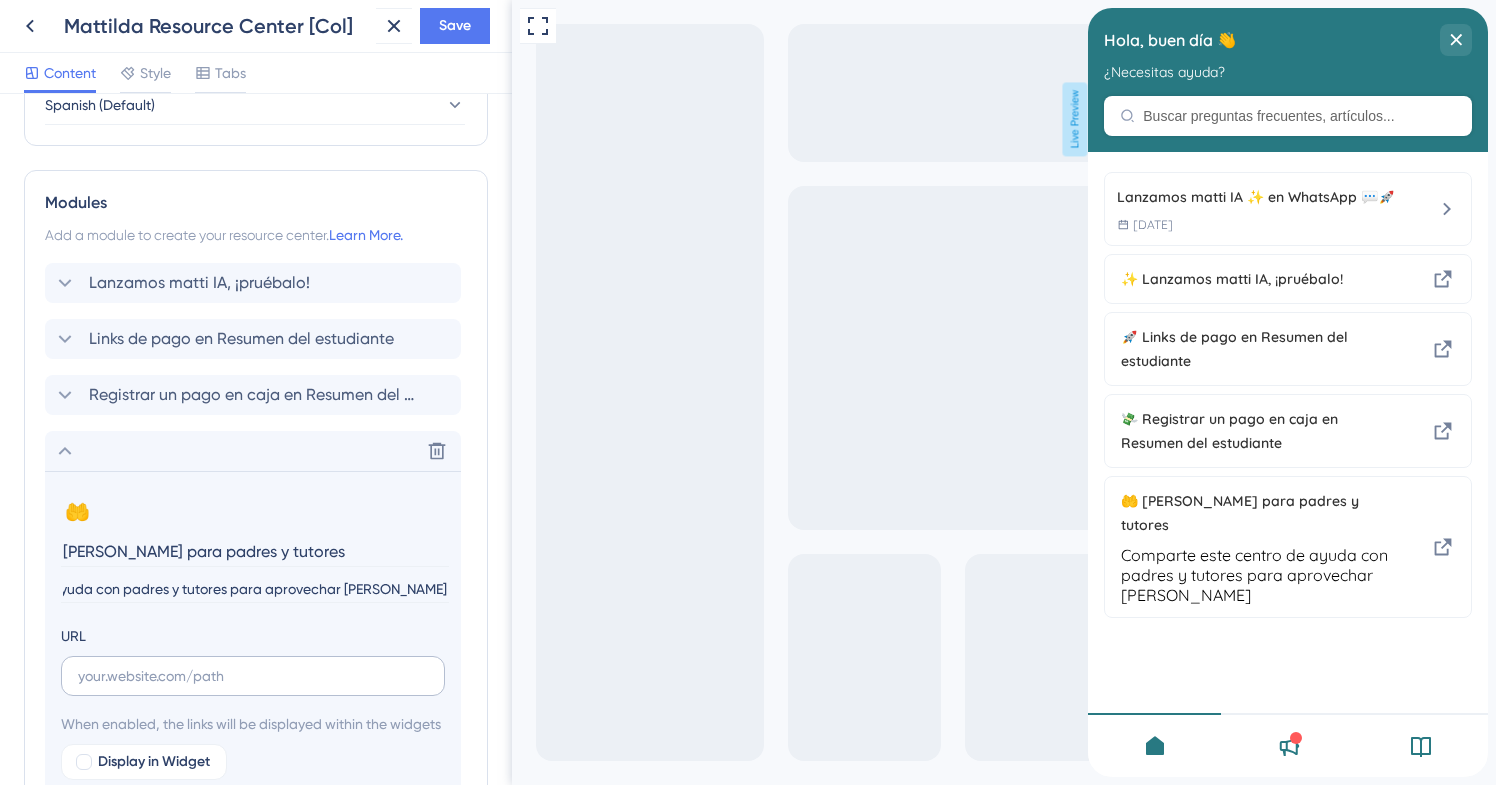 type on "Comparte este centro de ayuda con padres y tutores para aprovechar [PERSON_NAME]" 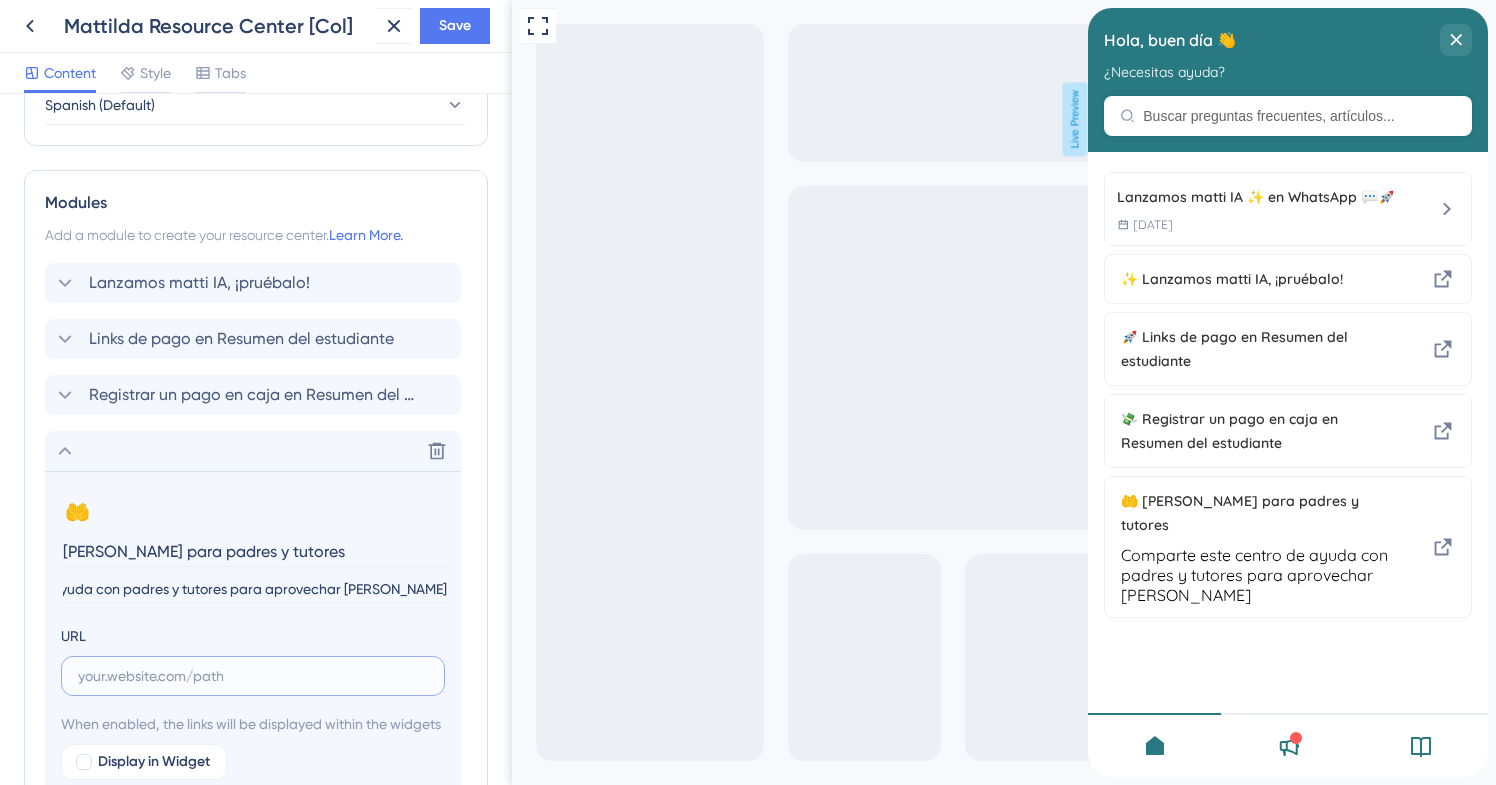 scroll, scrollTop: 0, scrollLeft: 0, axis: both 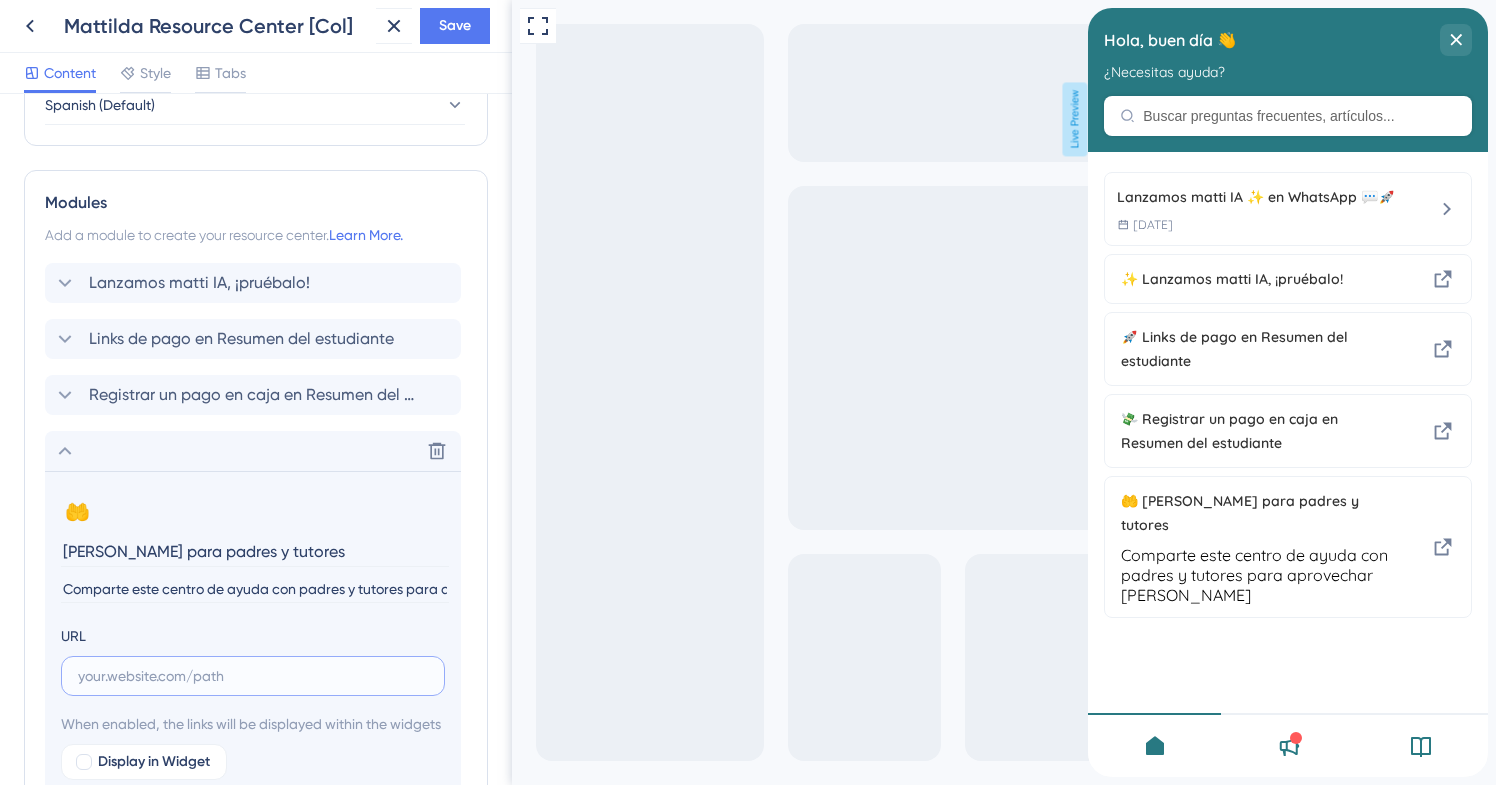 click at bounding box center (253, 676) 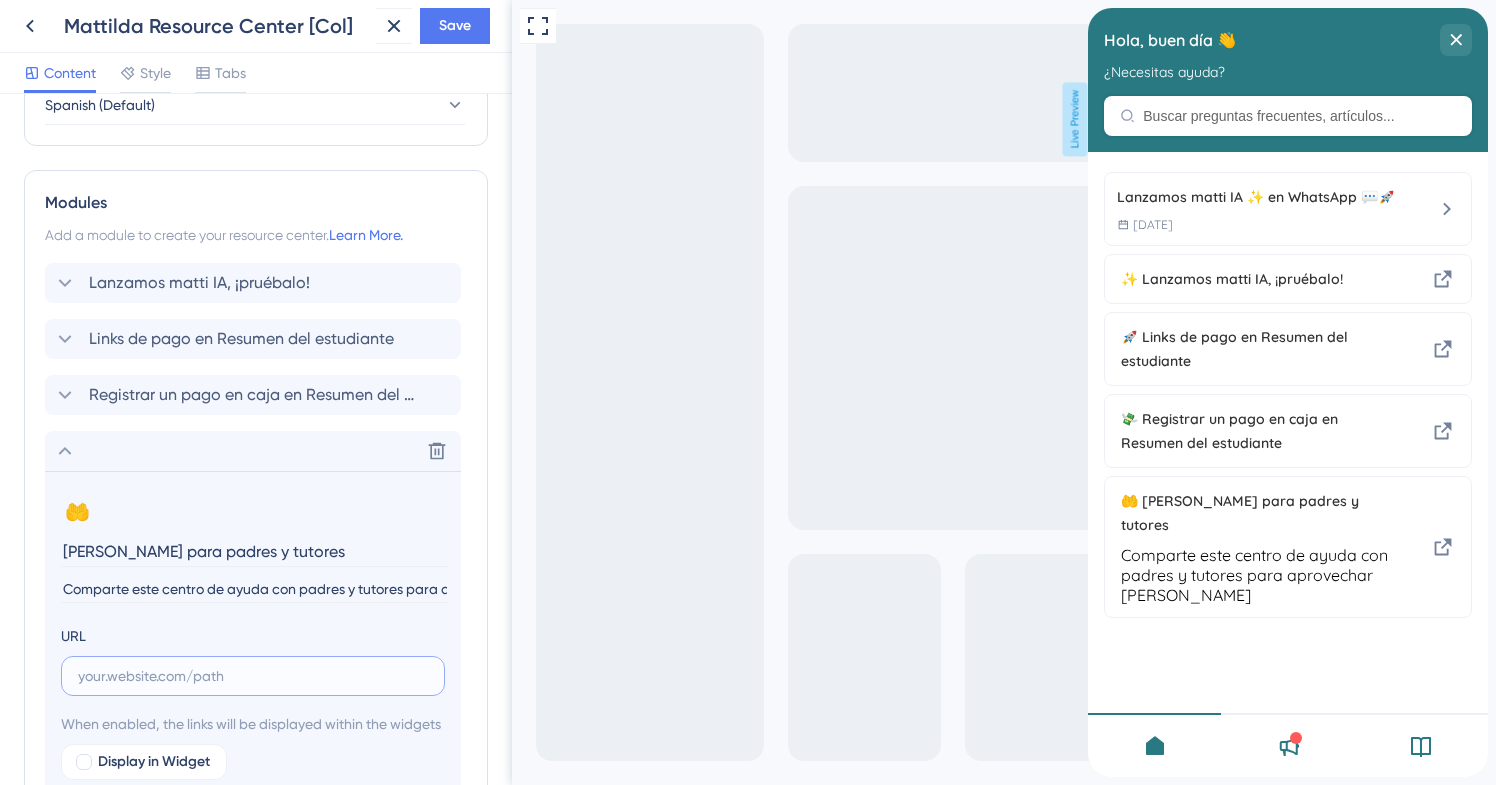 click at bounding box center [253, 676] 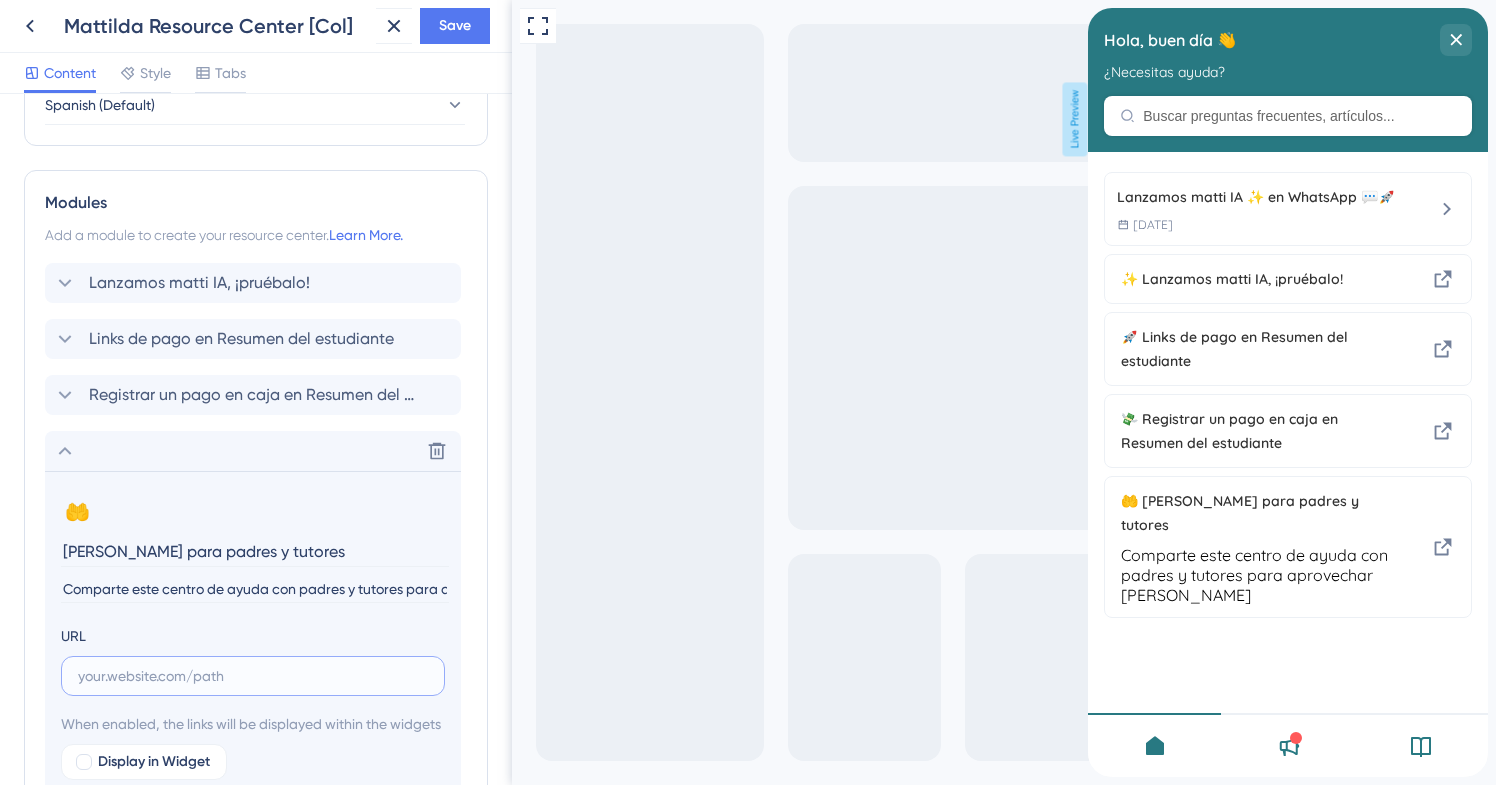 paste on "https://ayuda-col.mattilda.io/" 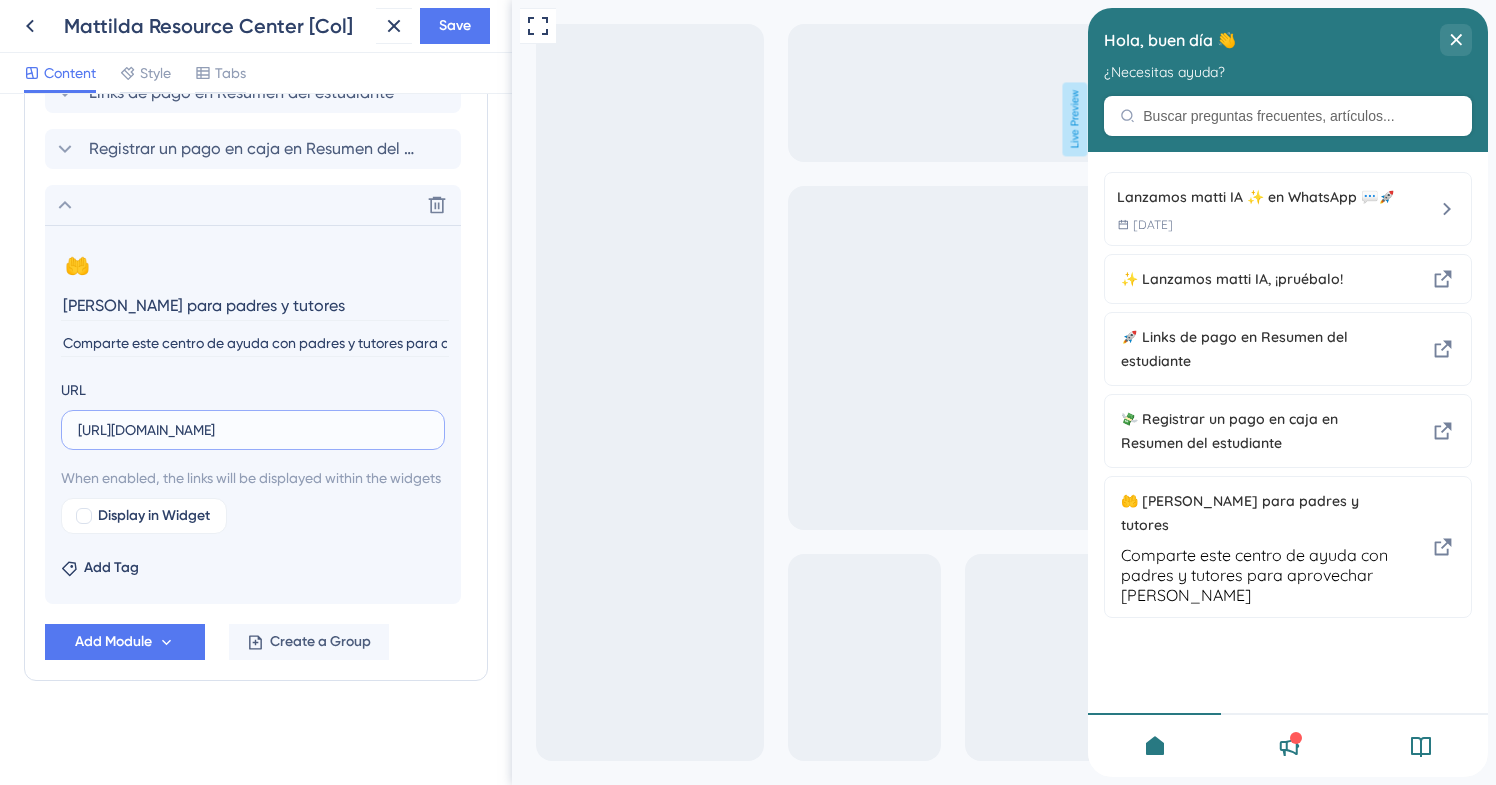 scroll, scrollTop: 1122, scrollLeft: 0, axis: vertical 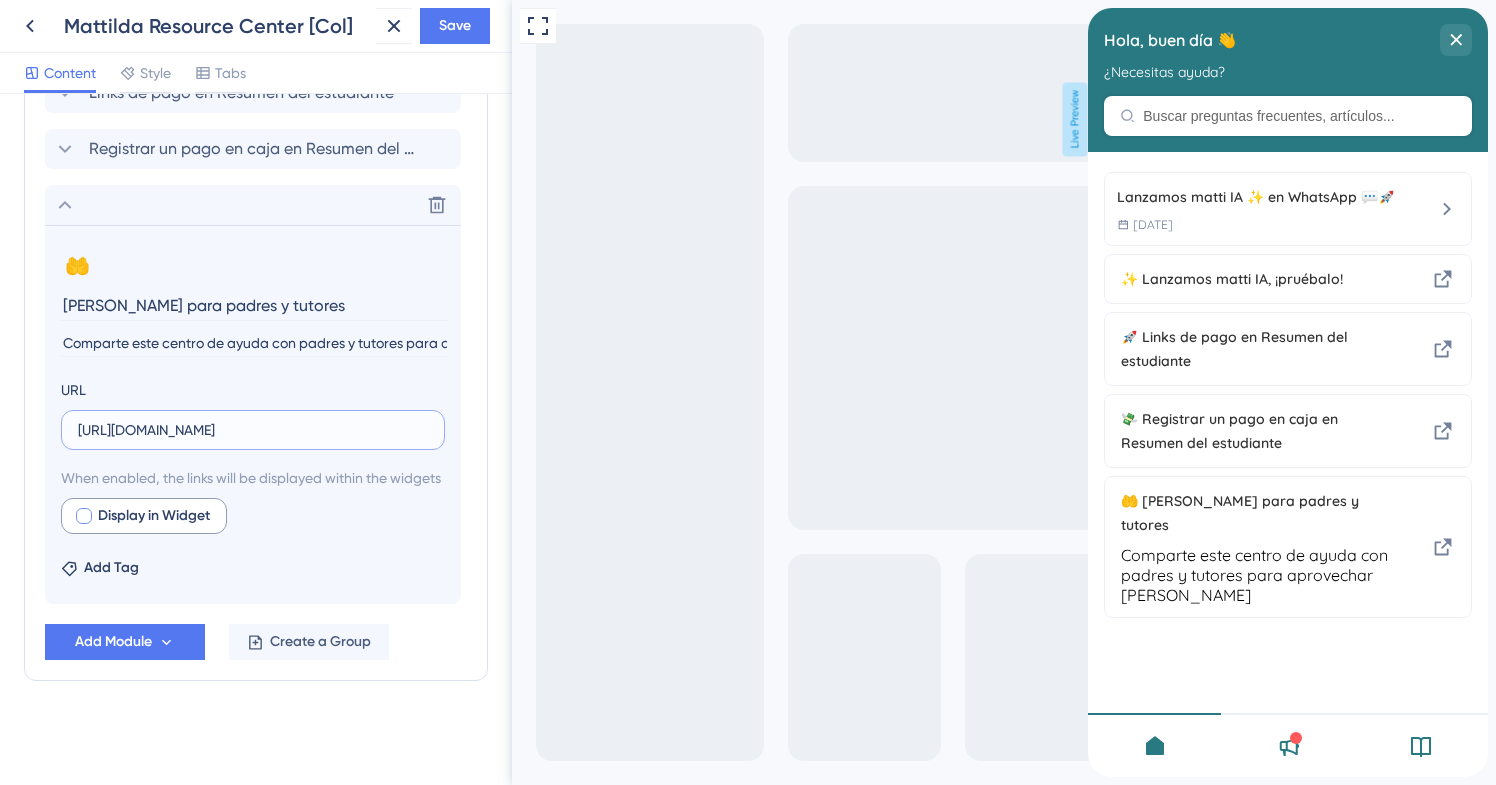 type on "https://ayuda-col.mattilda.io/" 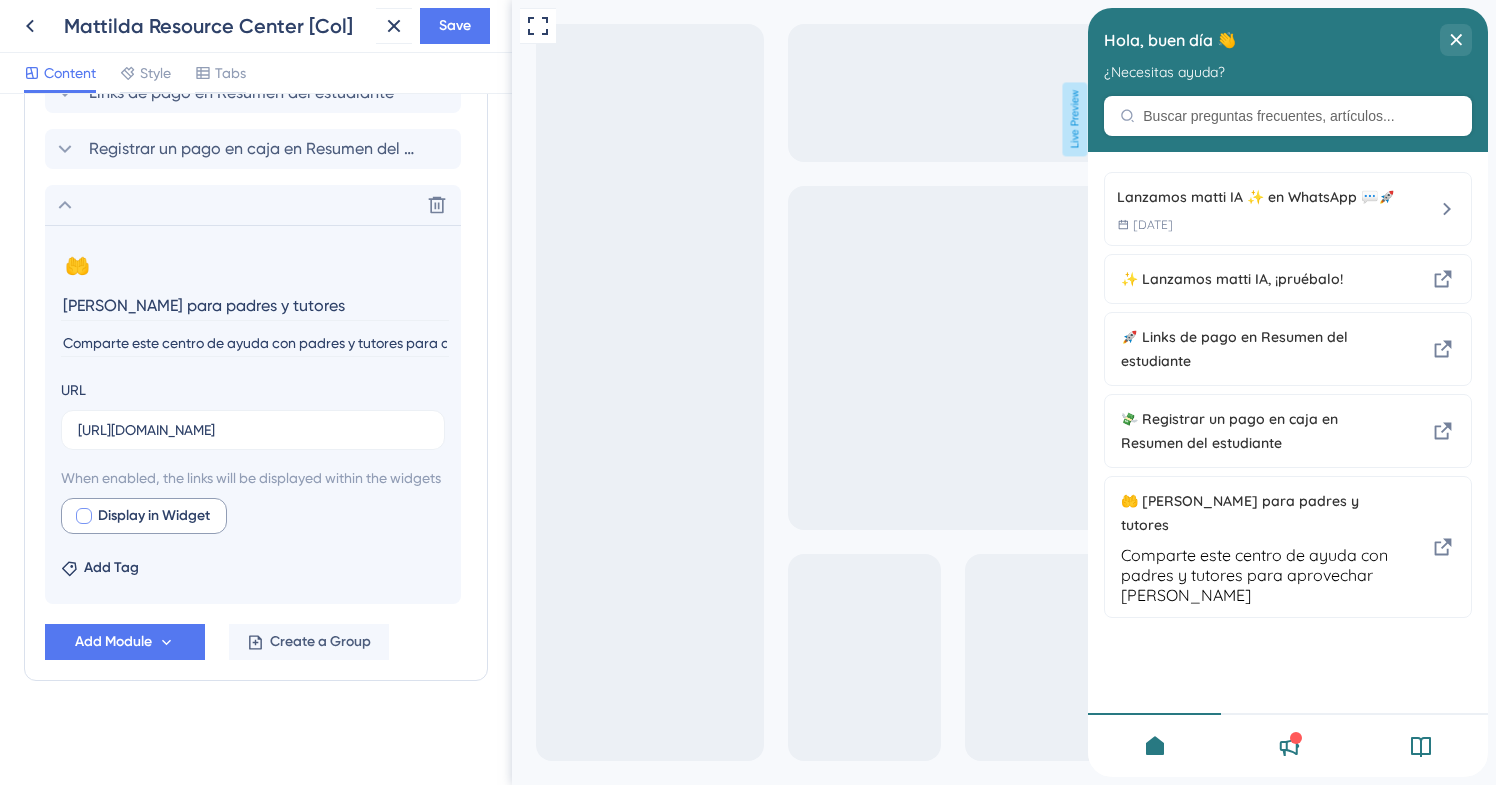 click at bounding box center [84, 516] 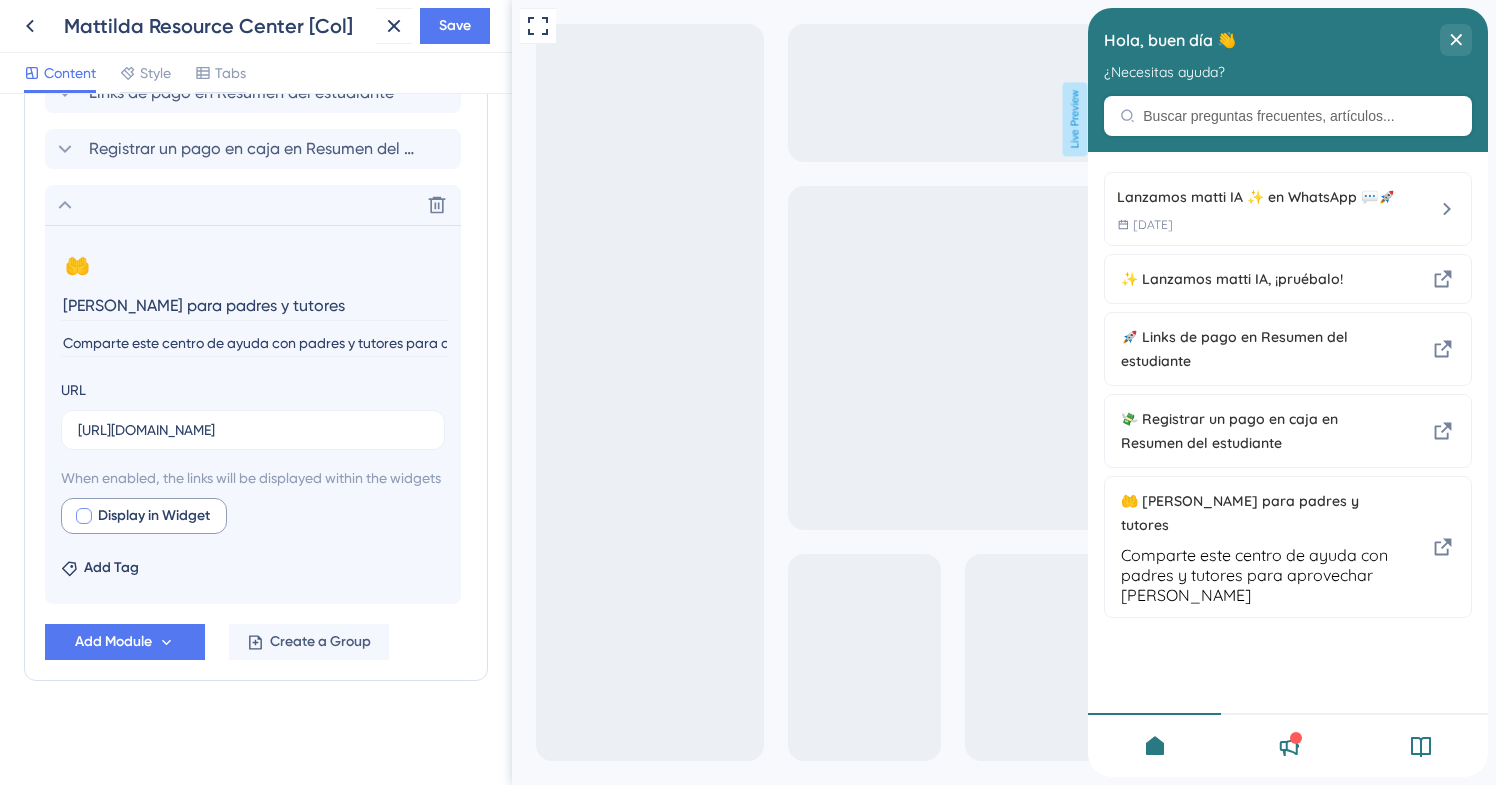 checkbox on "true" 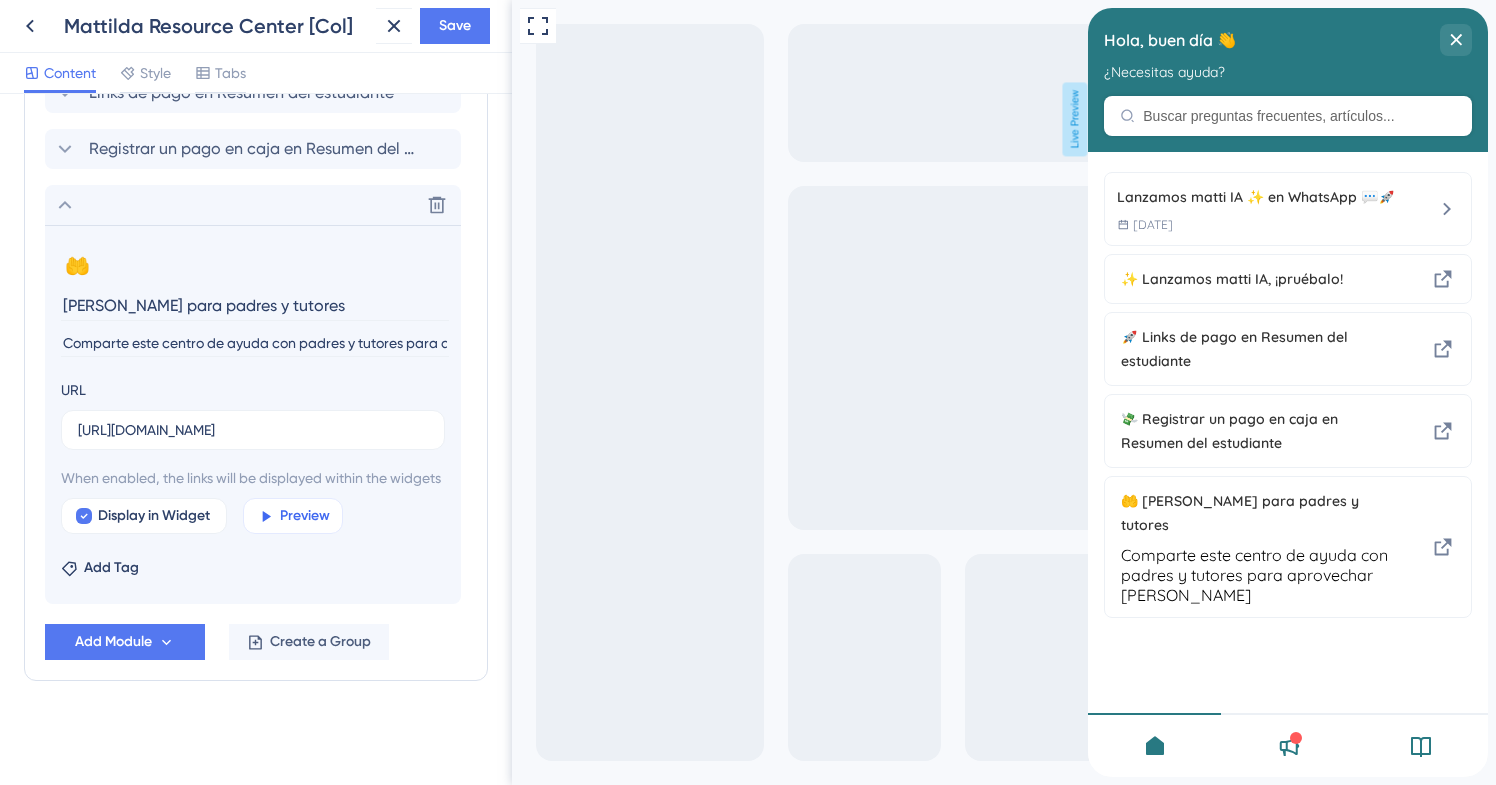 click on "Preview" at bounding box center [305, 516] 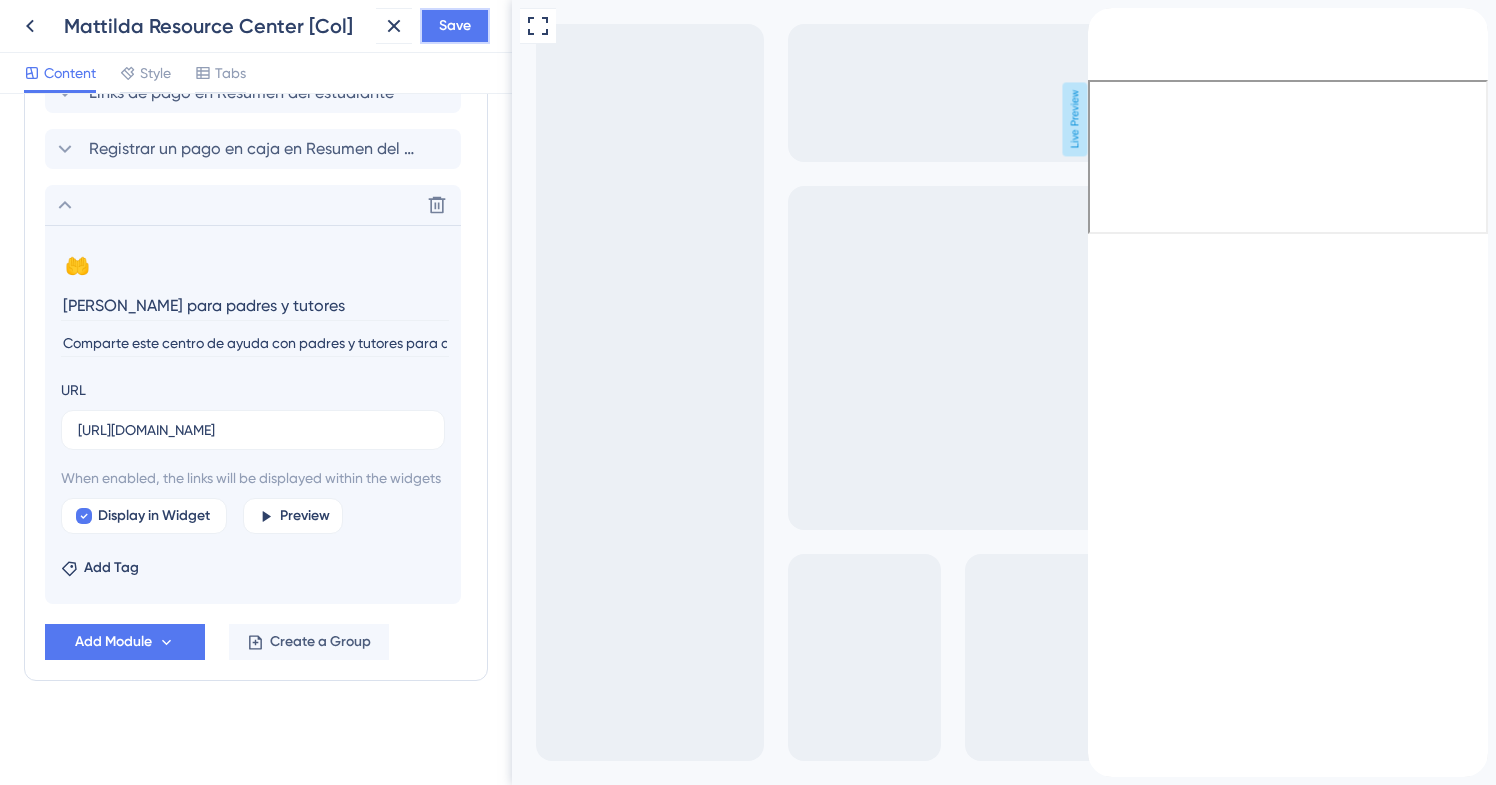 click on "Save" at bounding box center [455, 26] 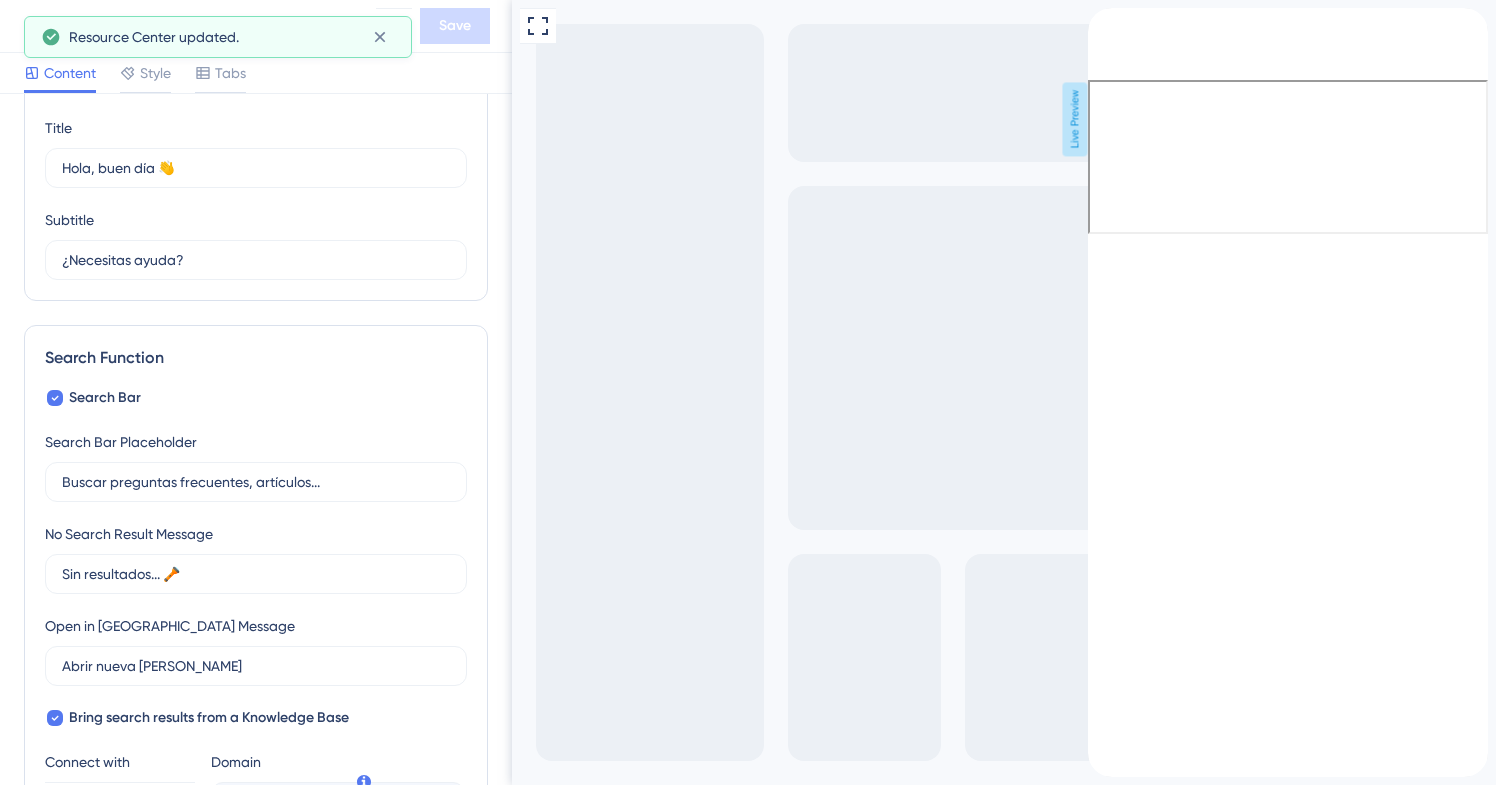 scroll, scrollTop: 0, scrollLeft: 0, axis: both 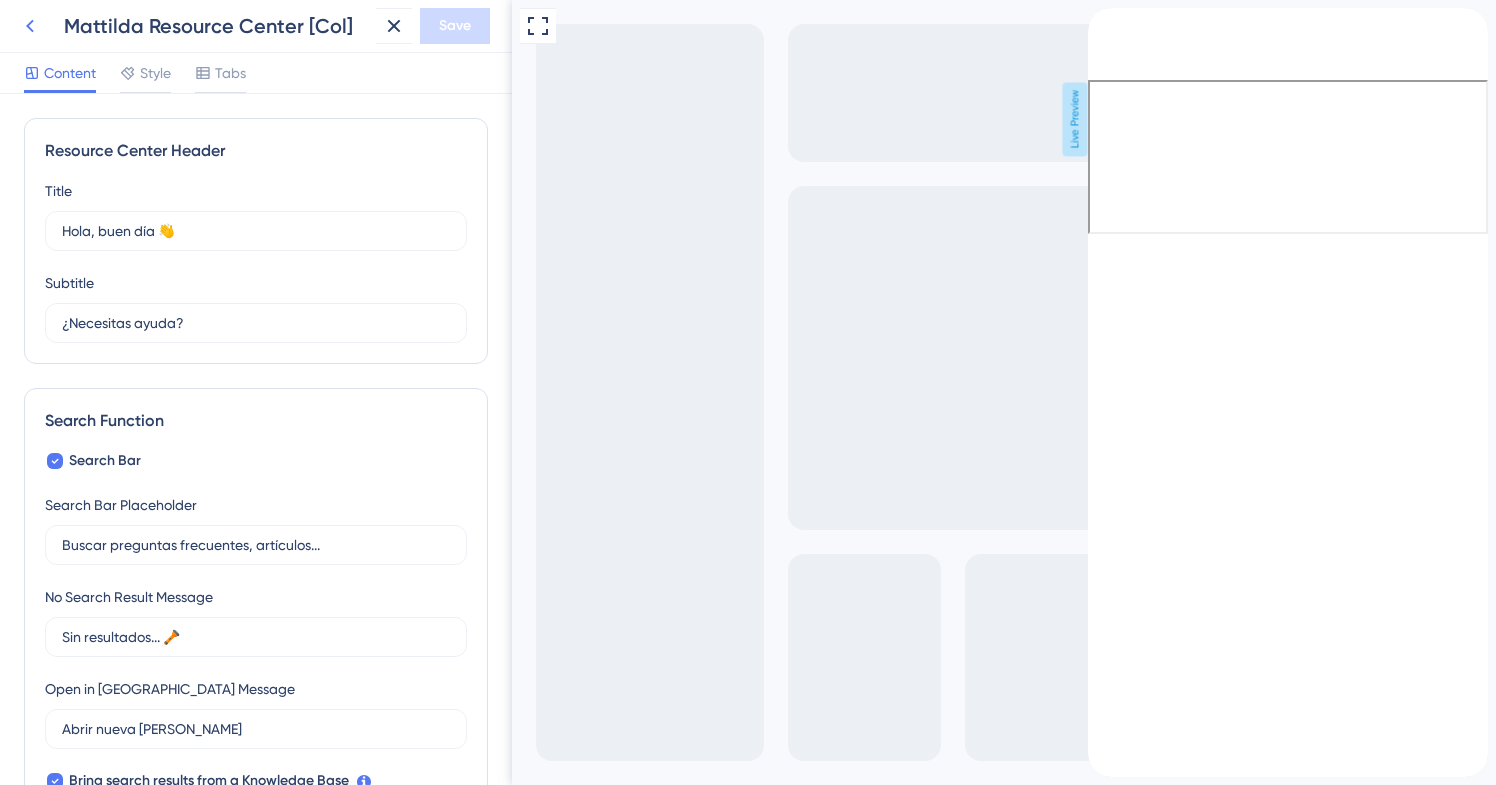 click 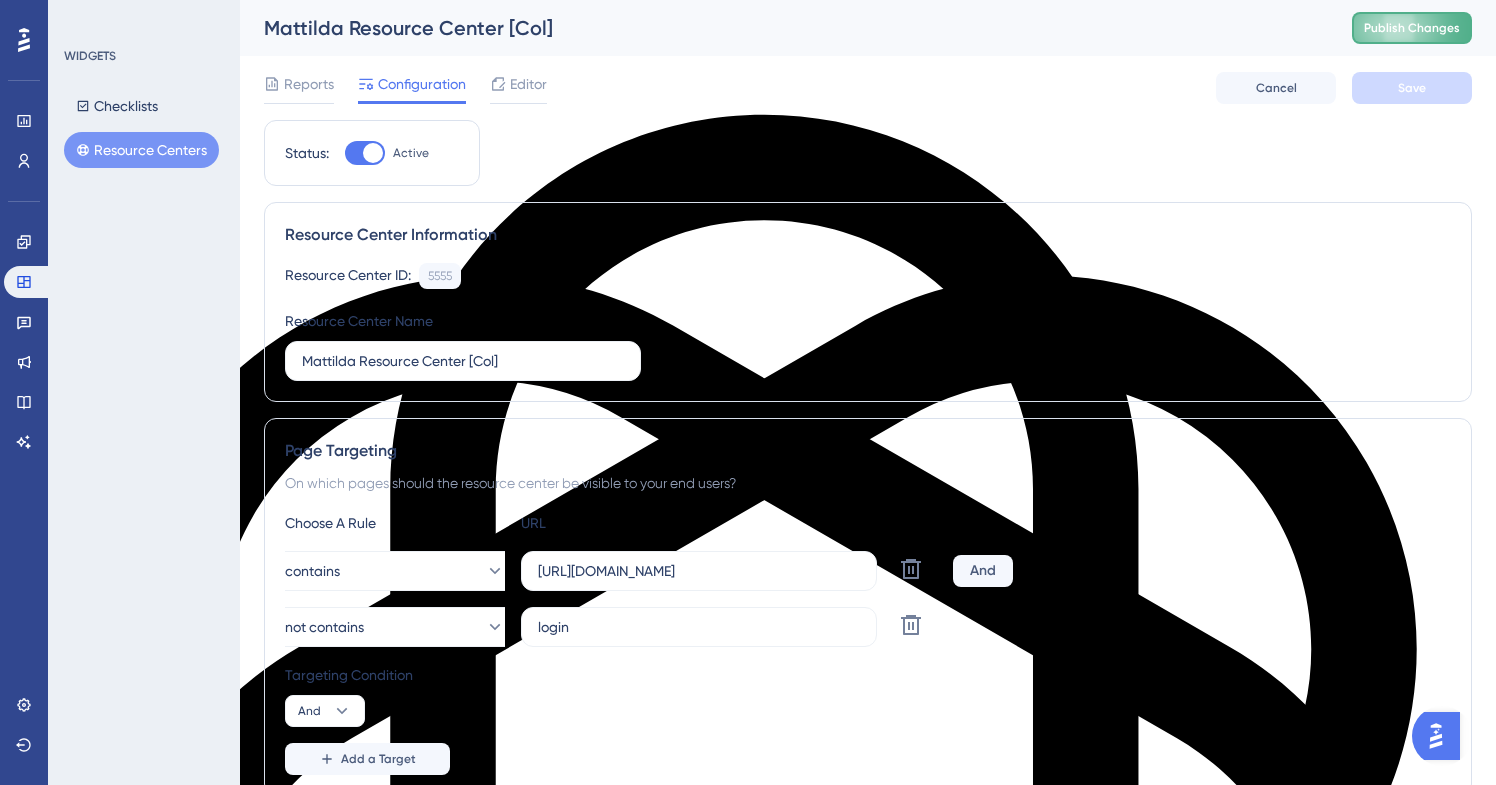 click on "Publish Changes" at bounding box center [1412, 28] 